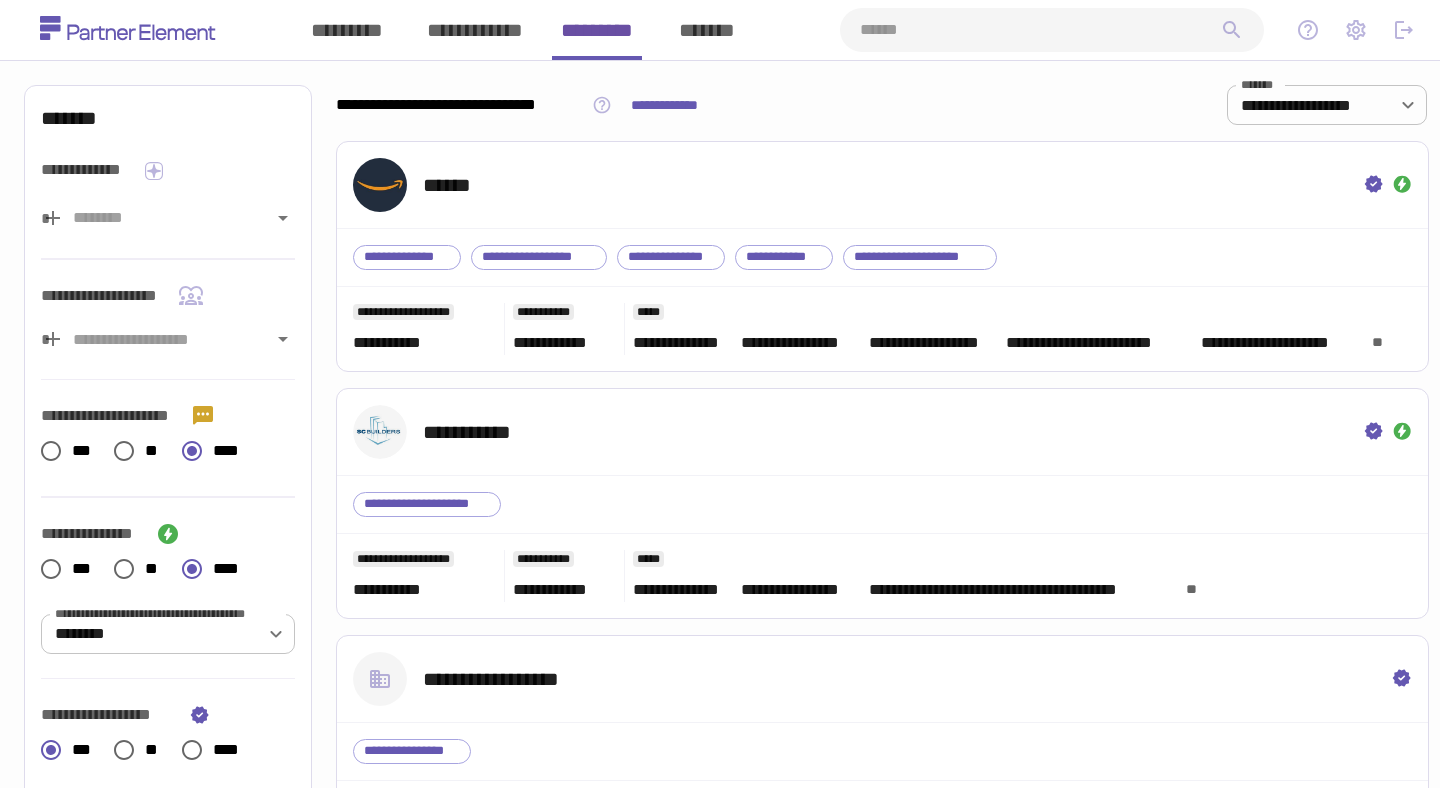 scroll, scrollTop: 0, scrollLeft: 0, axis: both 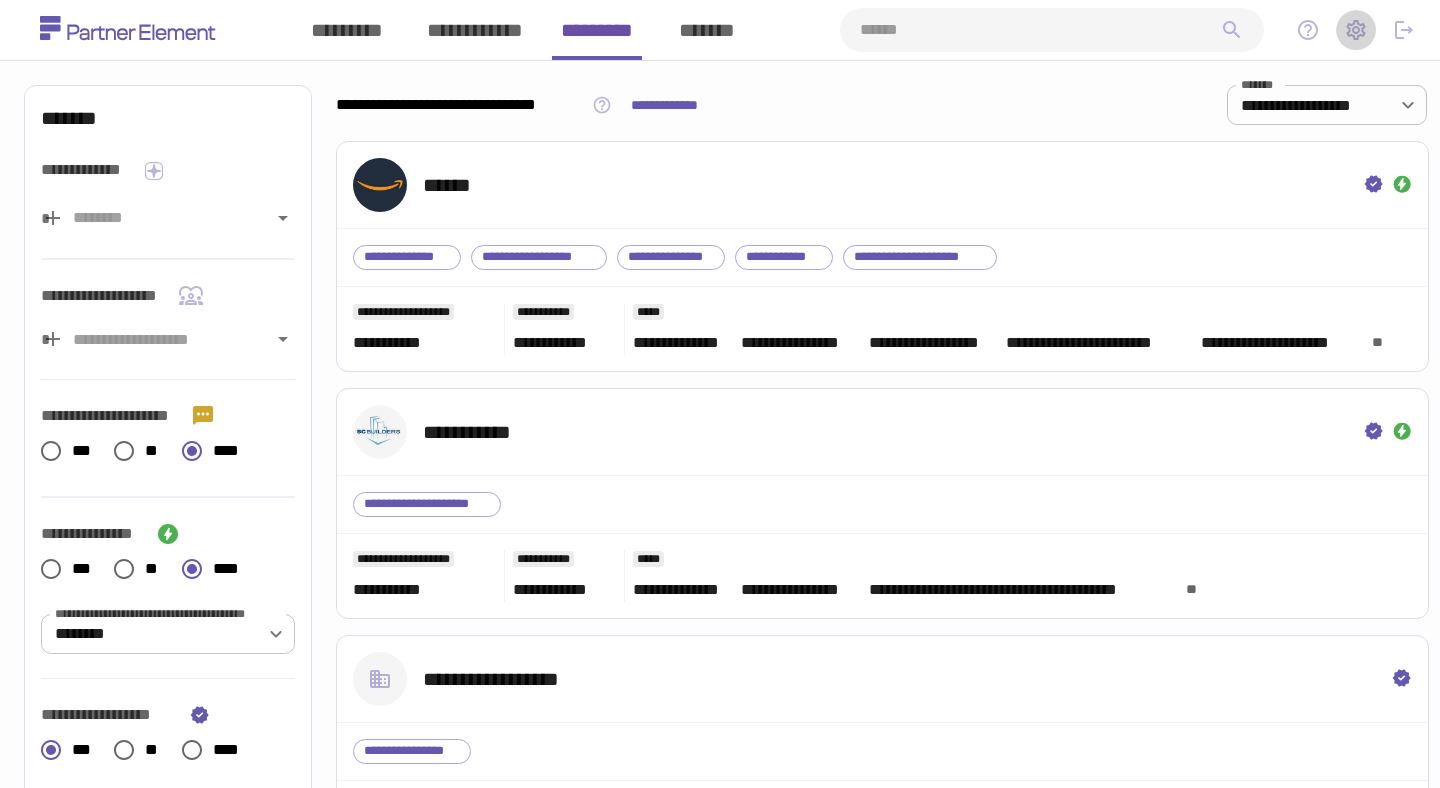 click 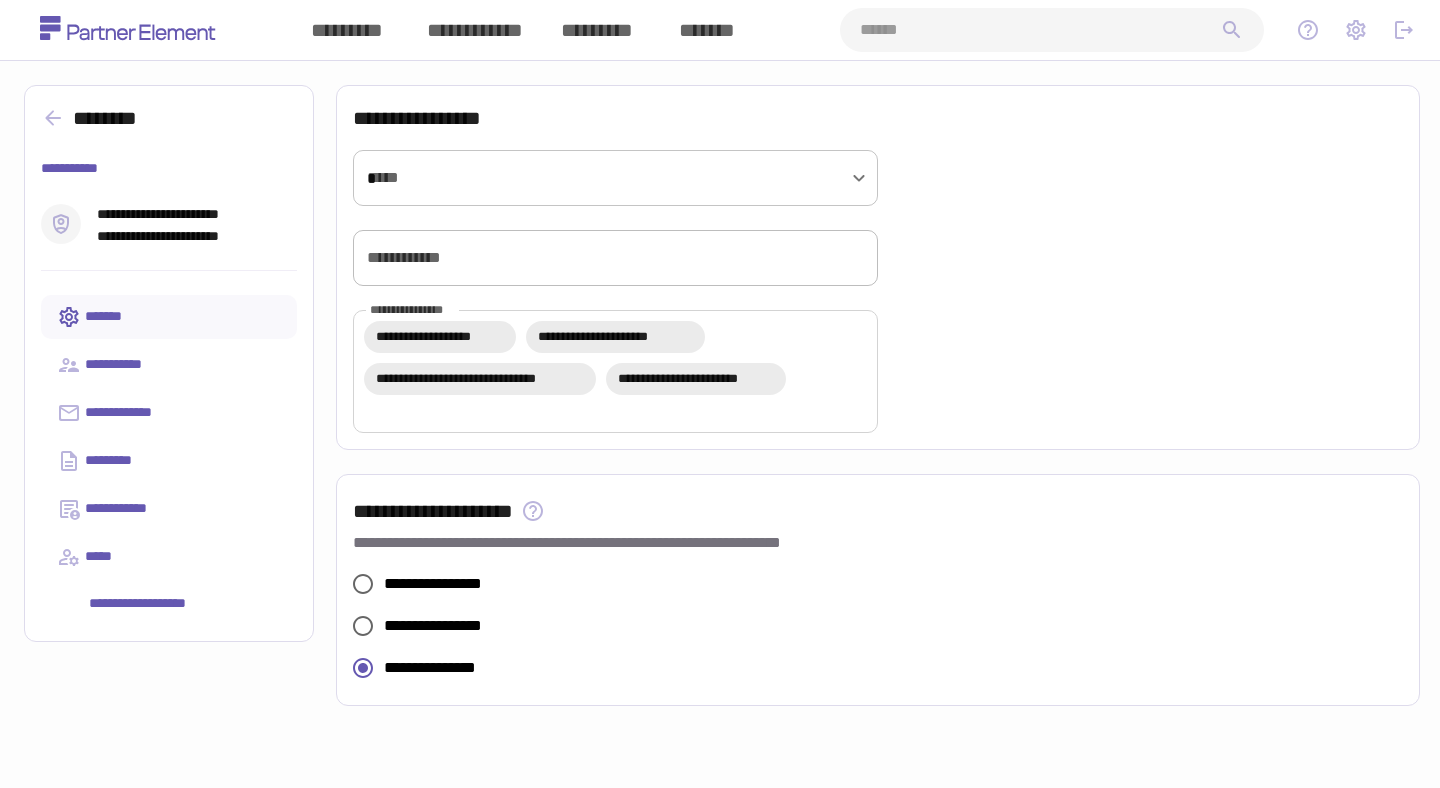 click at bounding box center [1404, 30] 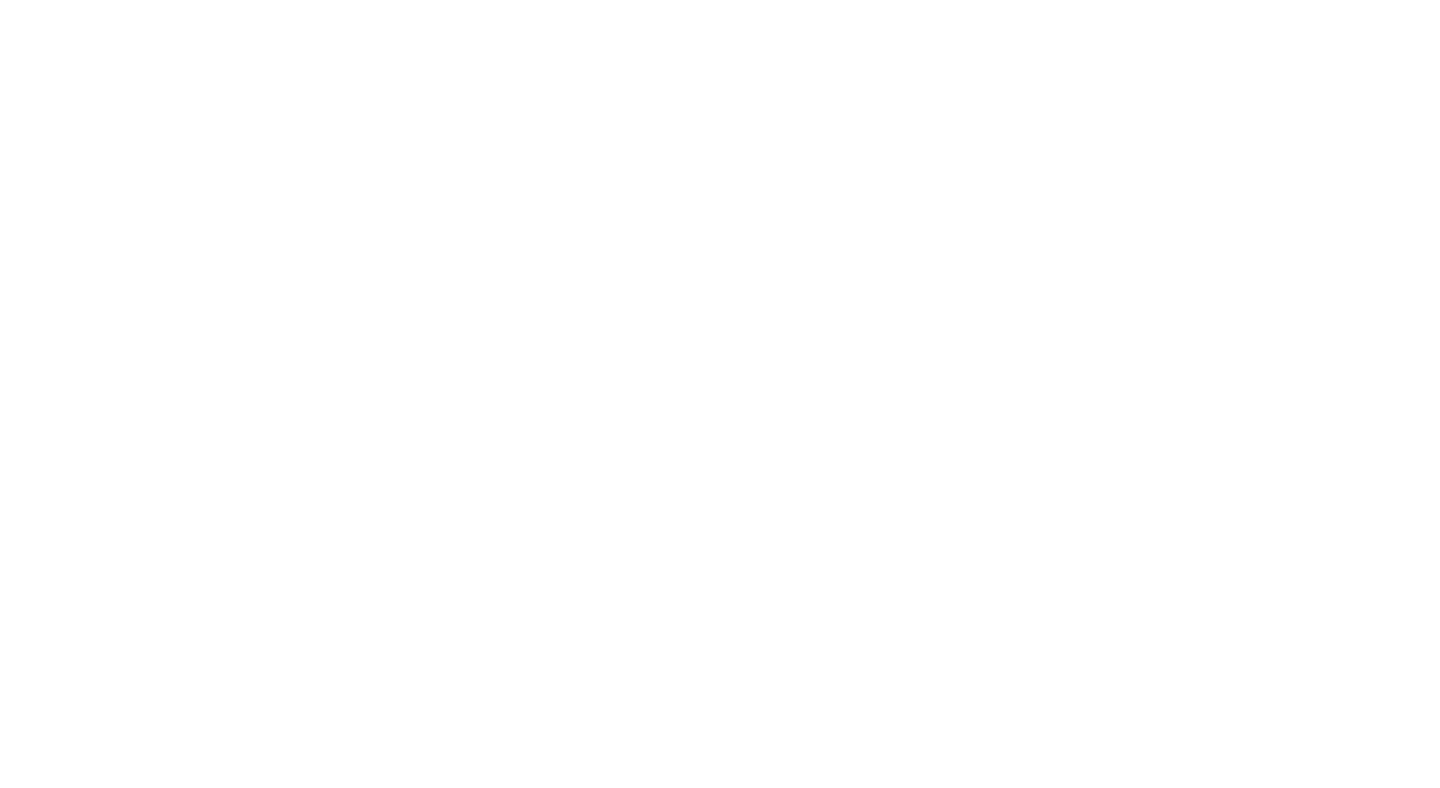 scroll, scrollTop: 0, scrollLeft: 0, axis: both 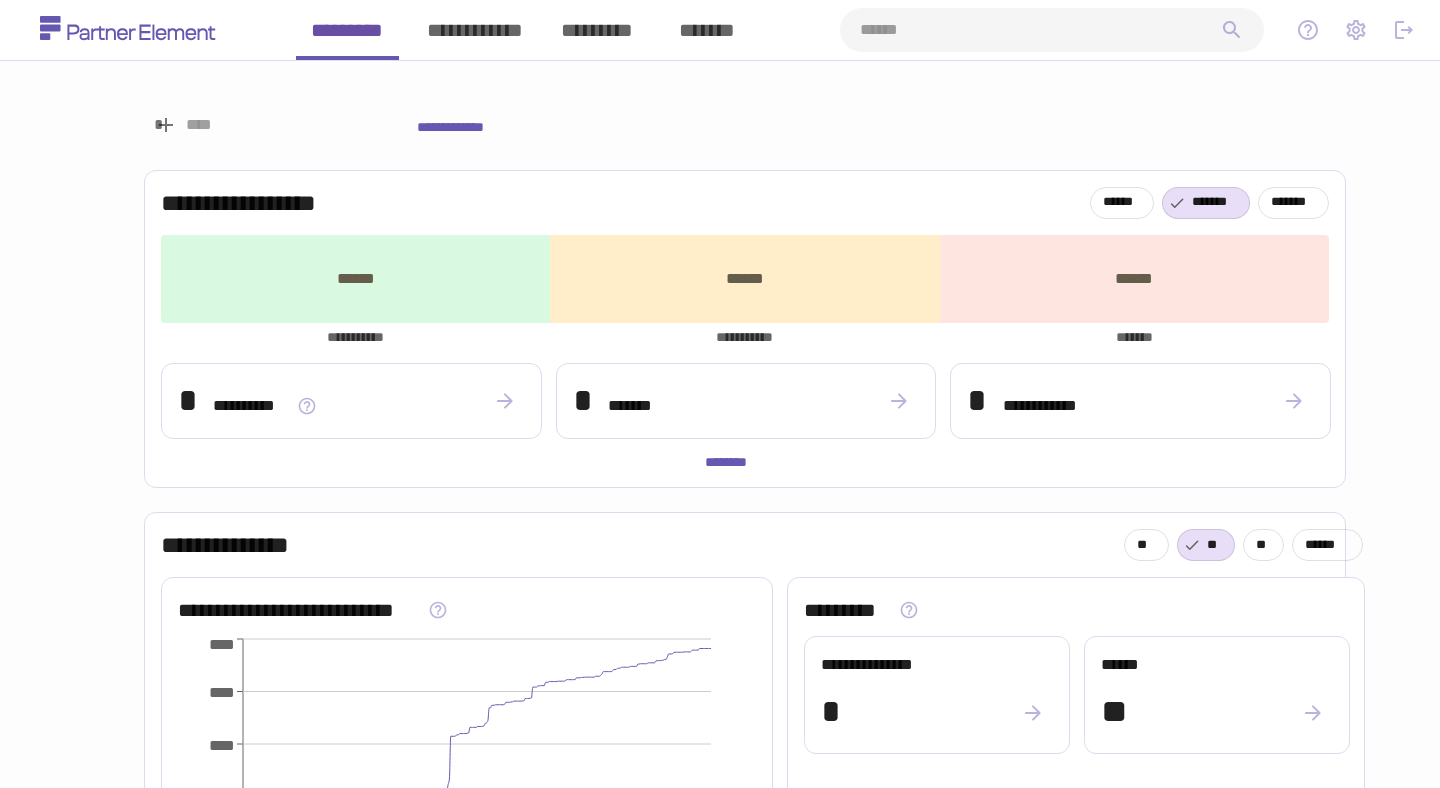 click on "*********" at bounding box center (597, 30) 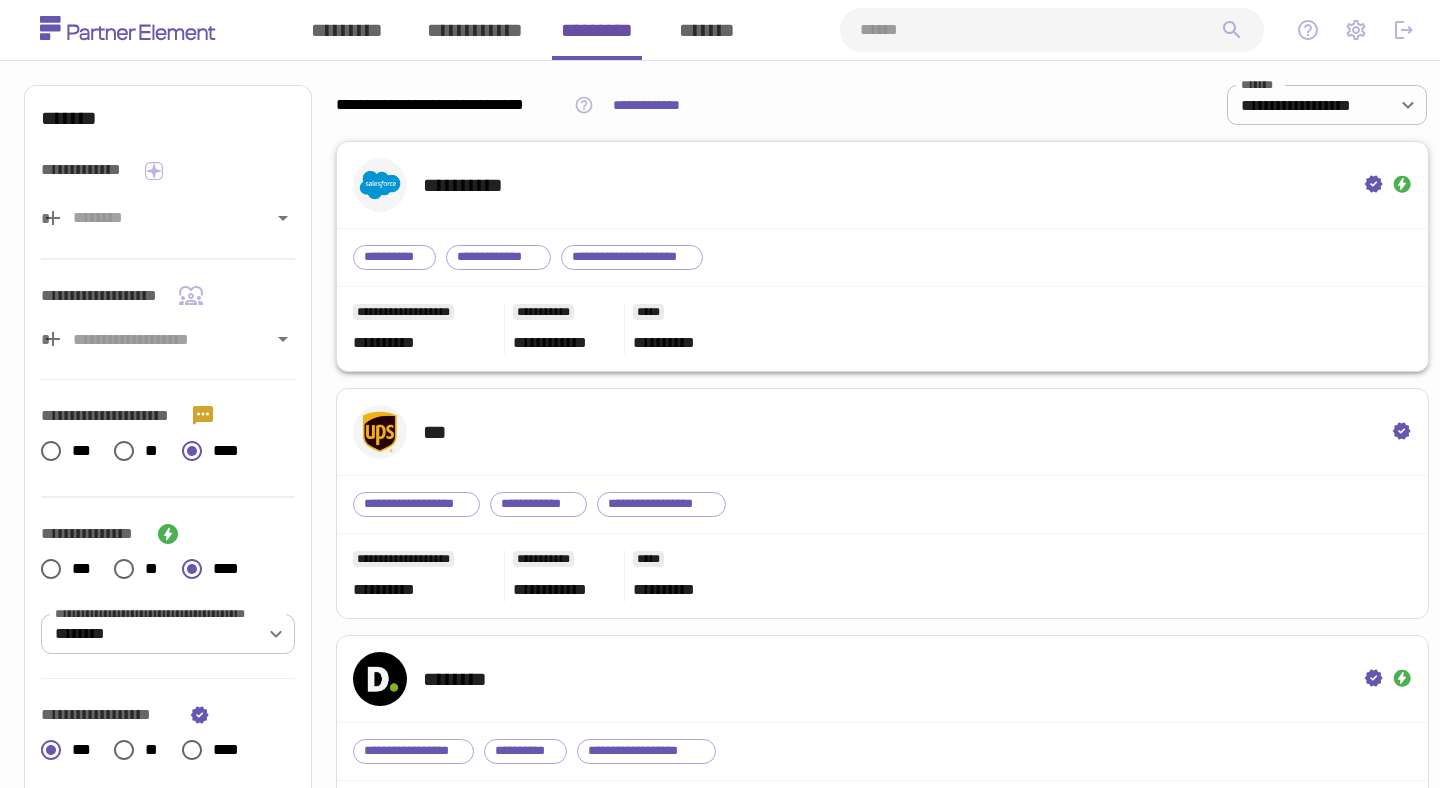 click on "**********" at bounding box center [882, 185] 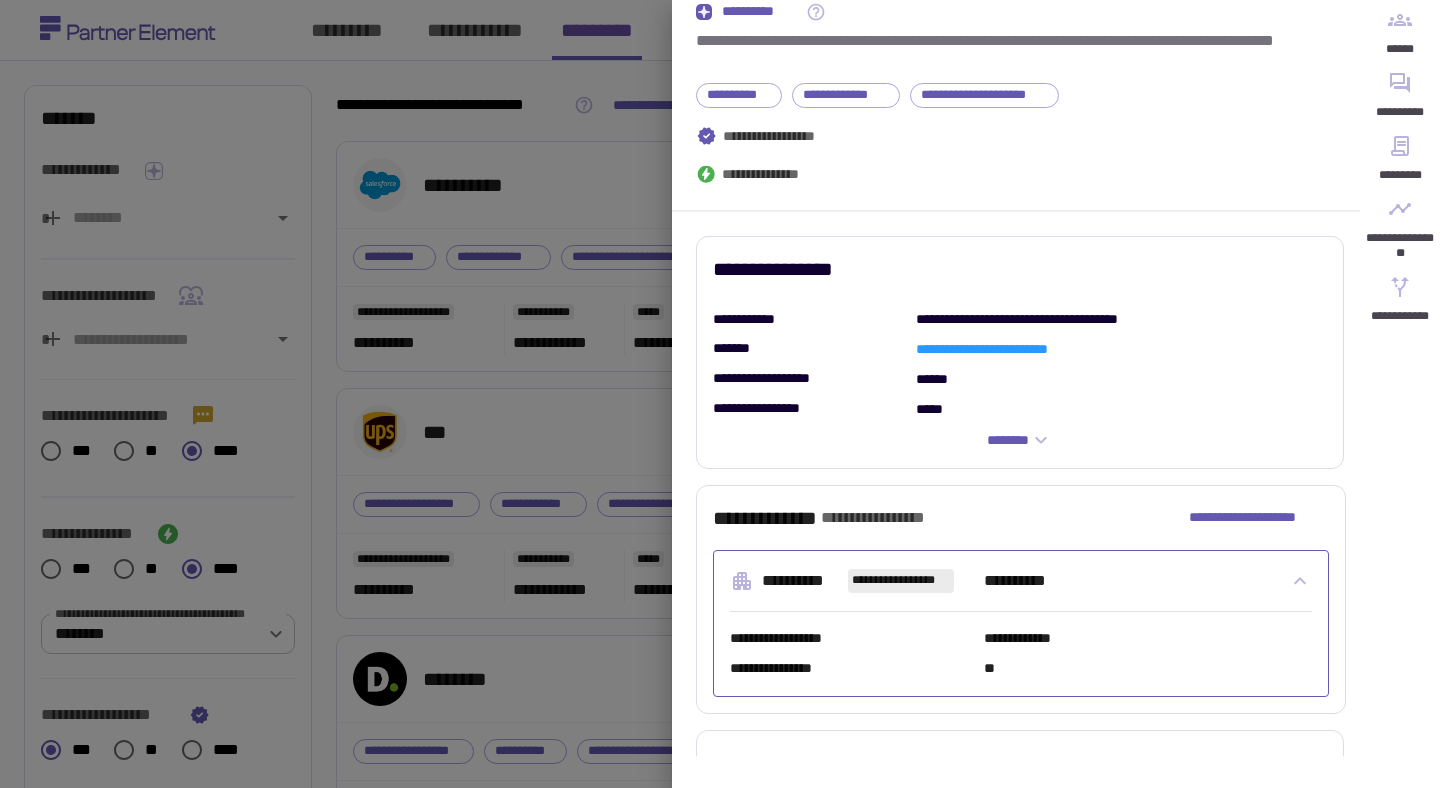 scroll, scrollTop: 0, scrollLeft: 0, axis: both 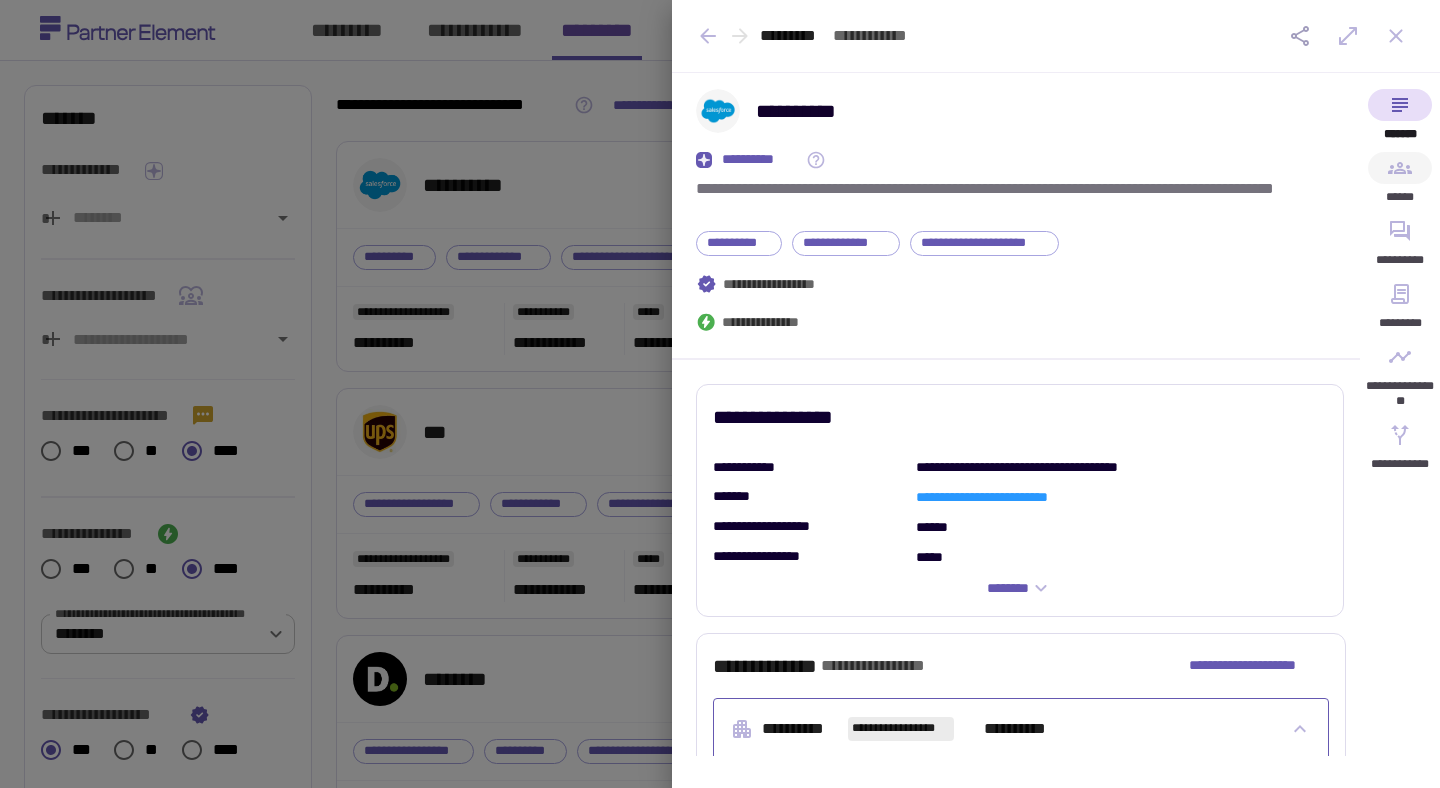 click 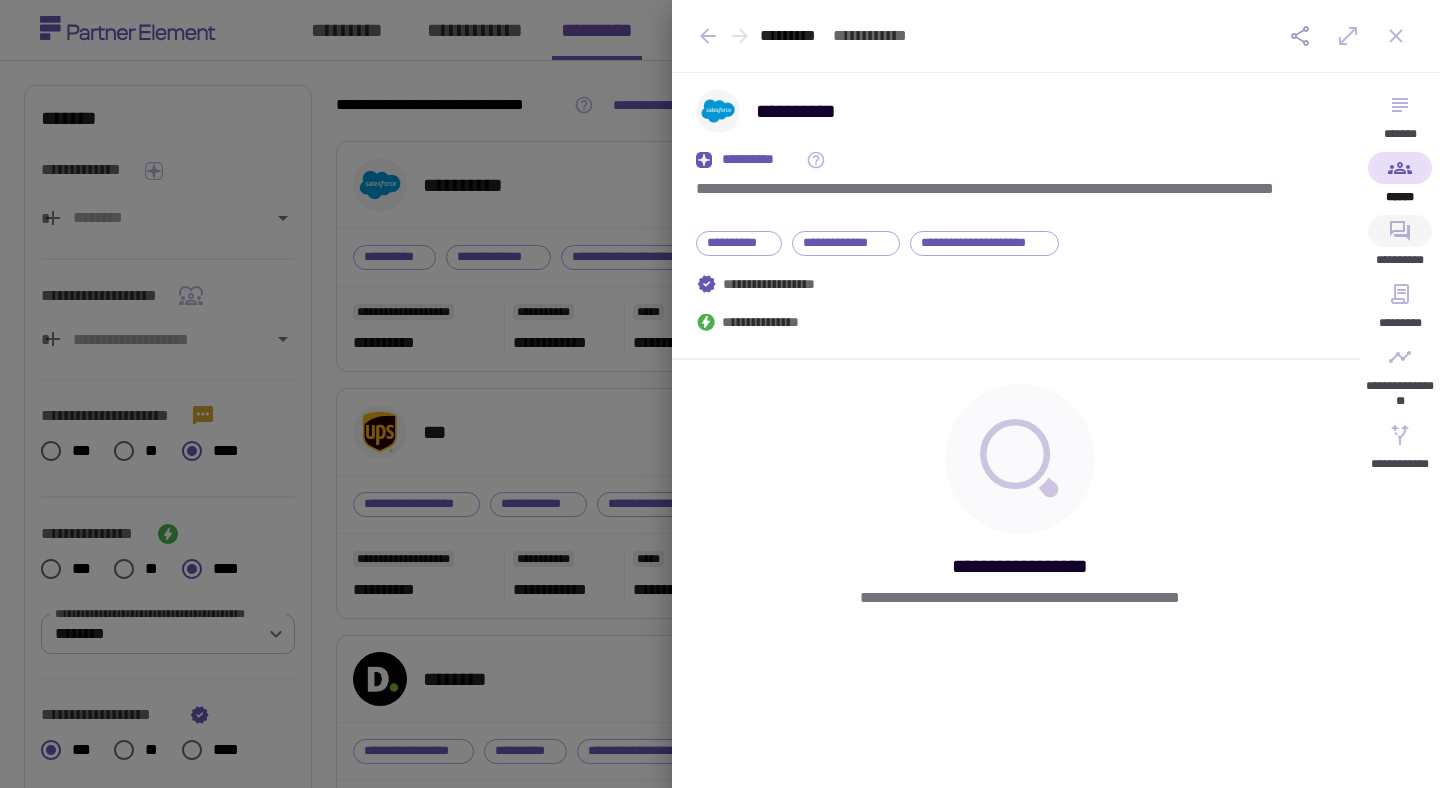 click 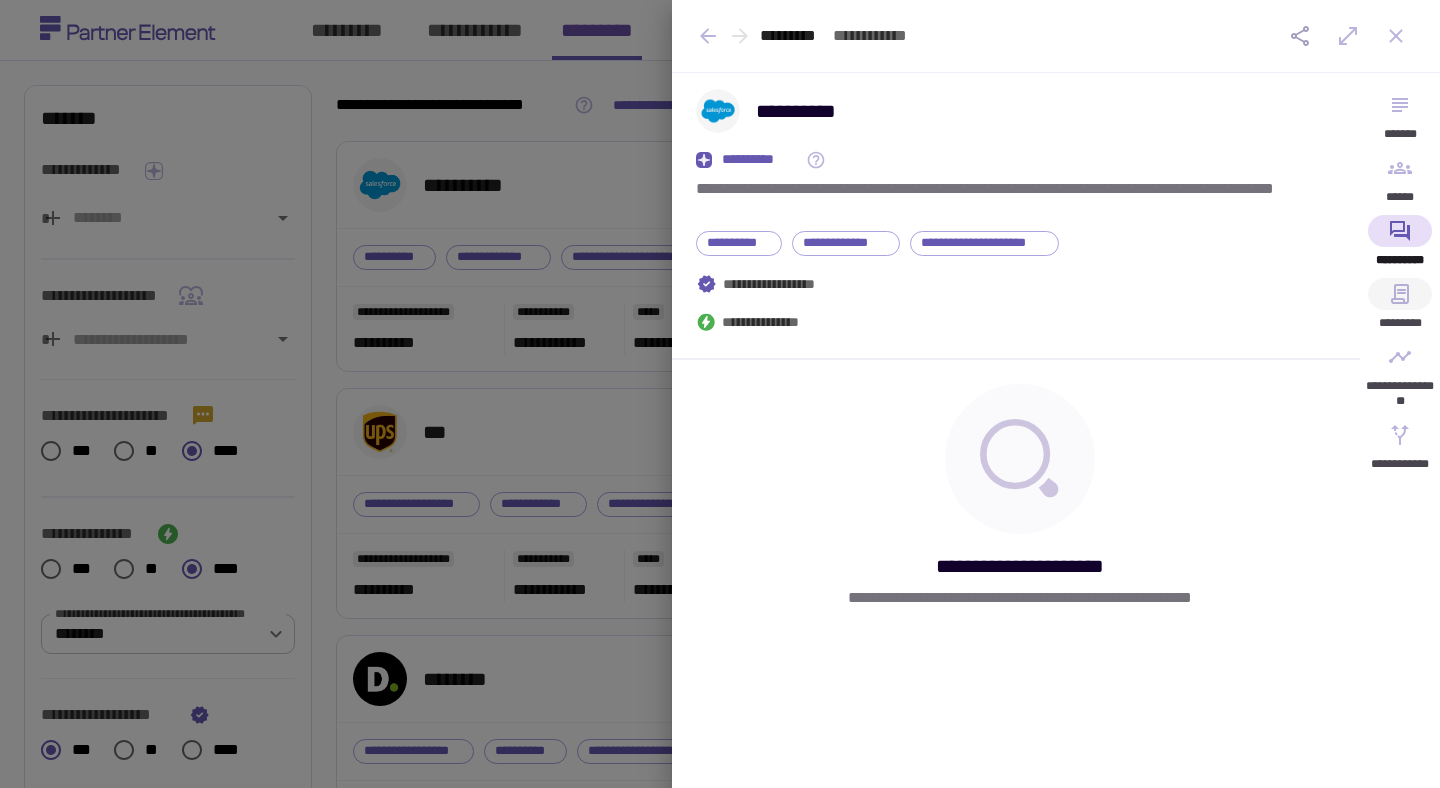 click 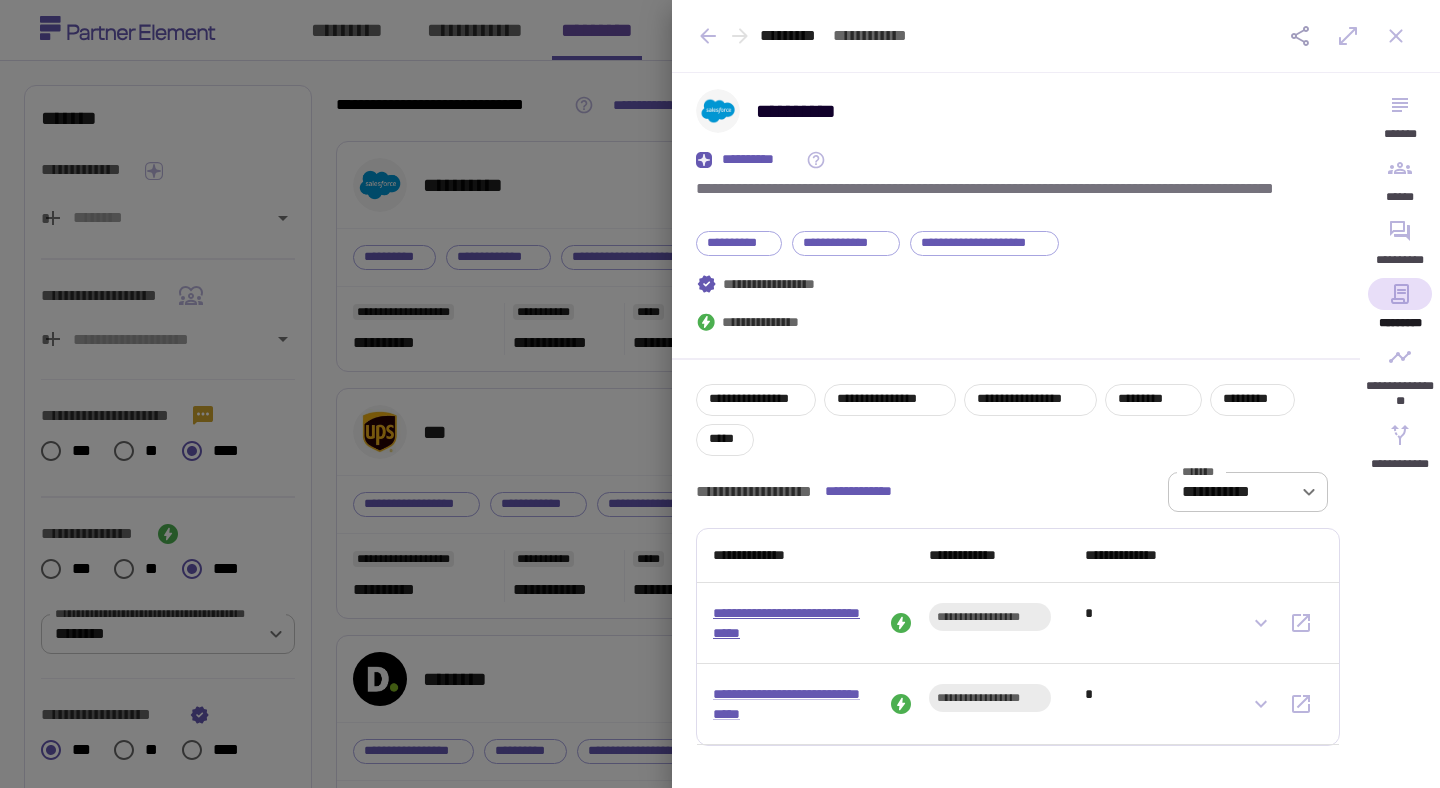 click on "**********" at bounding box center [799, 623] 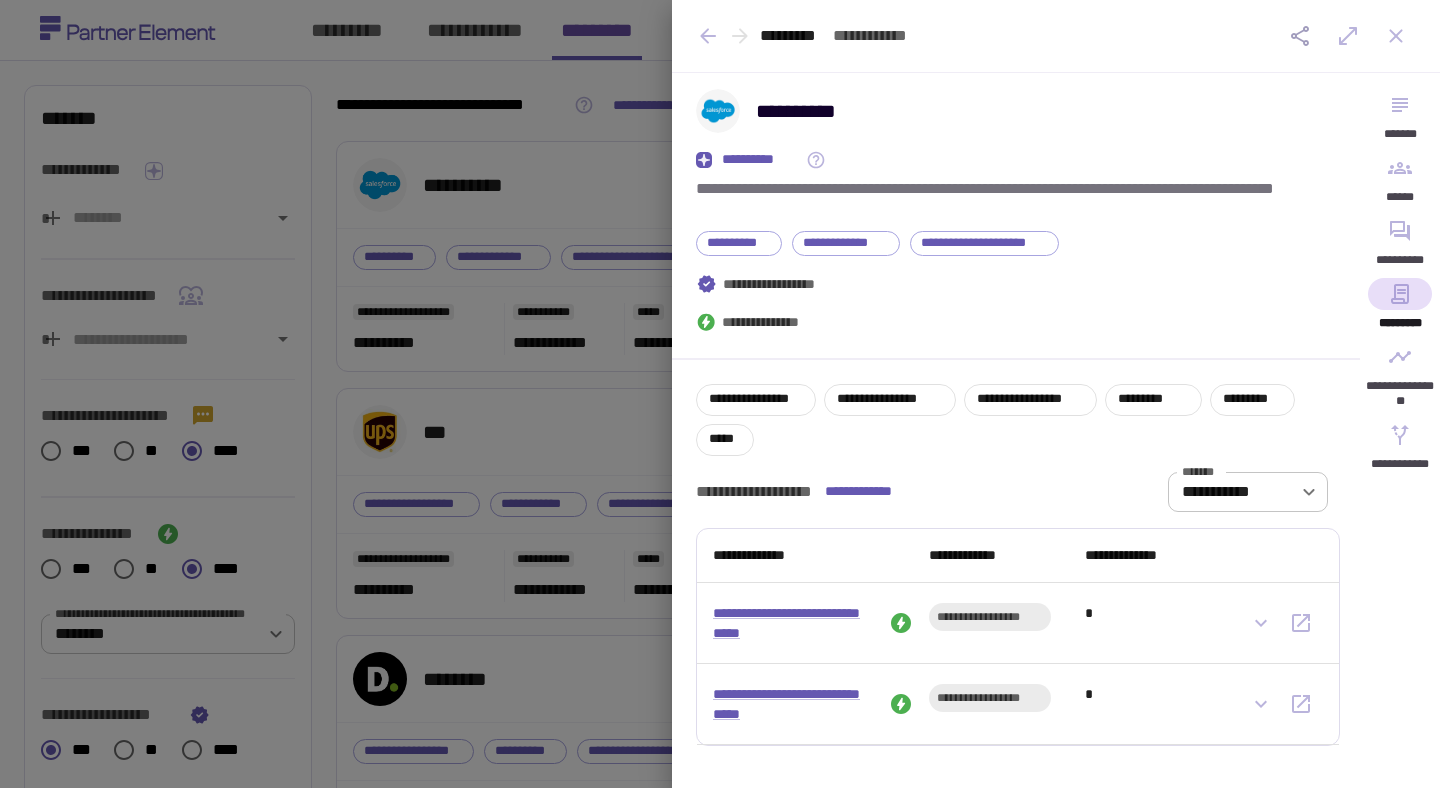 click 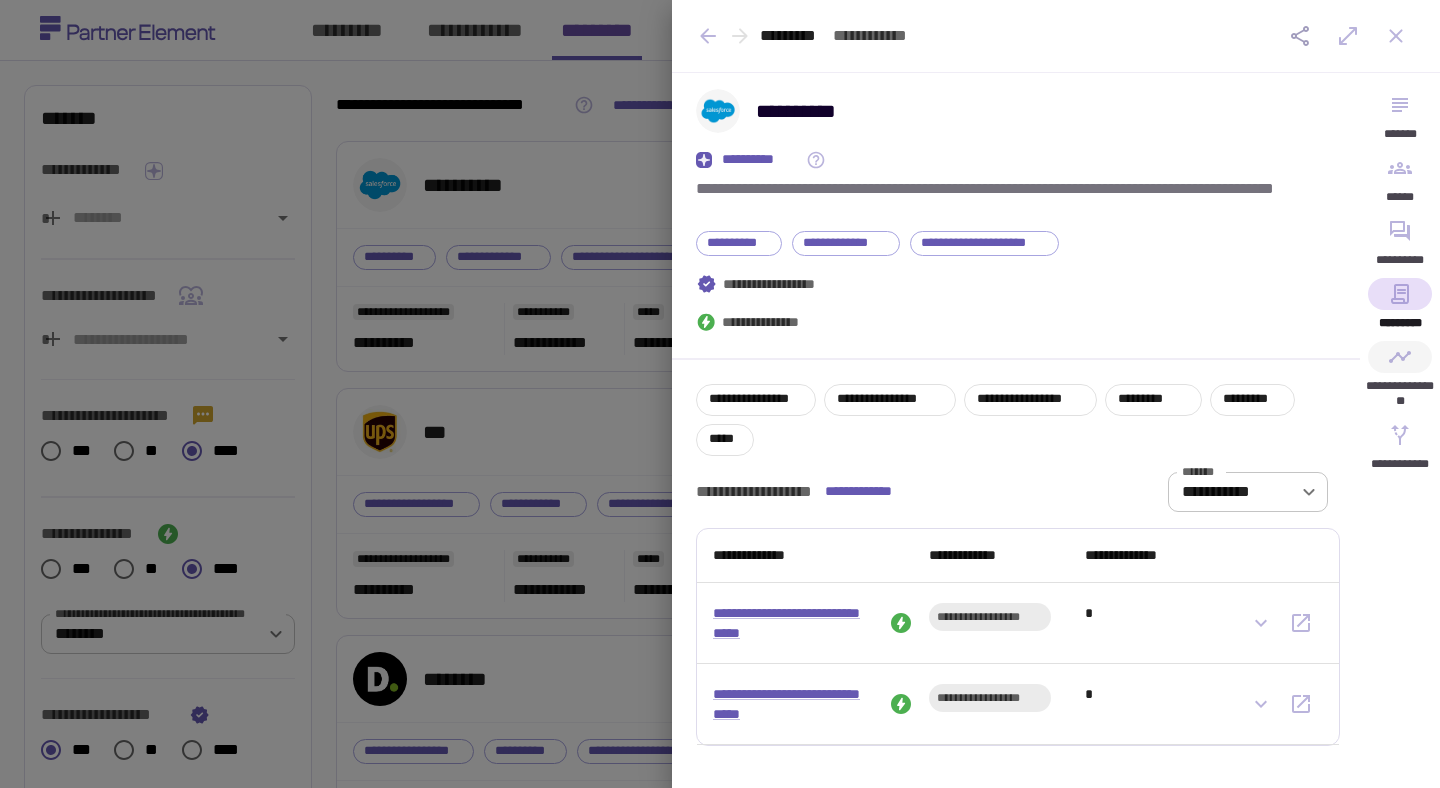 click 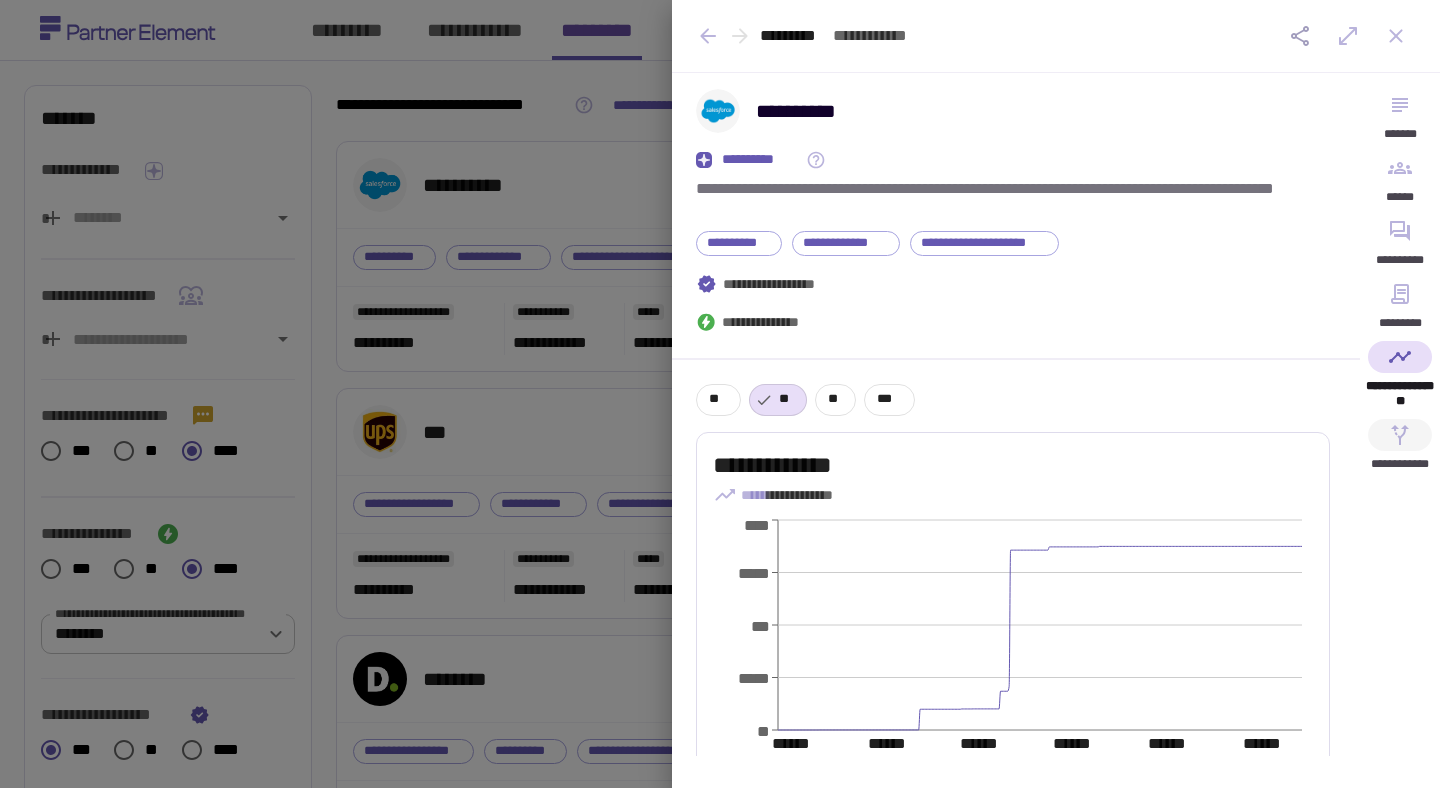 click 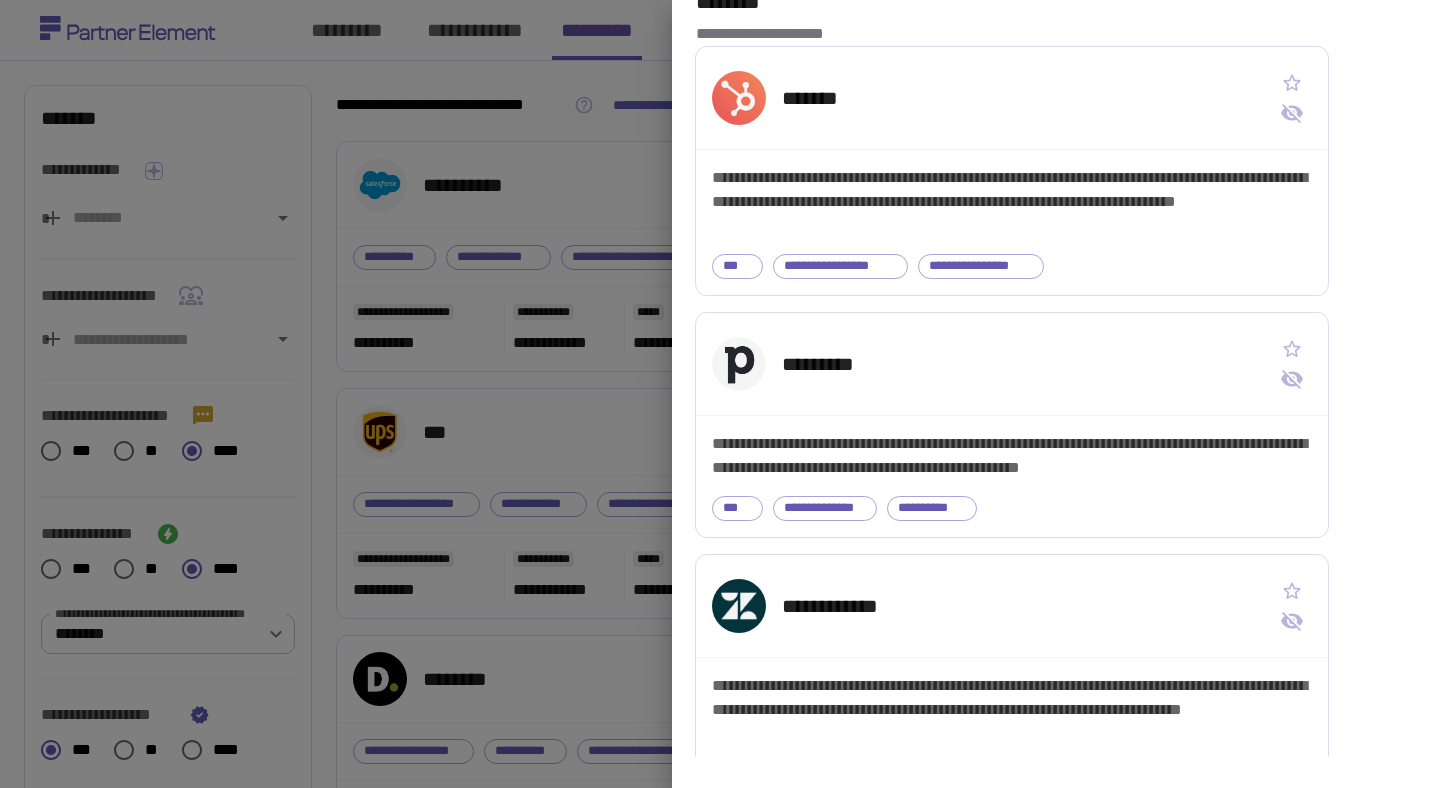 scroll, scrollTop: 823, scrollLeft: 0, axis: vertical 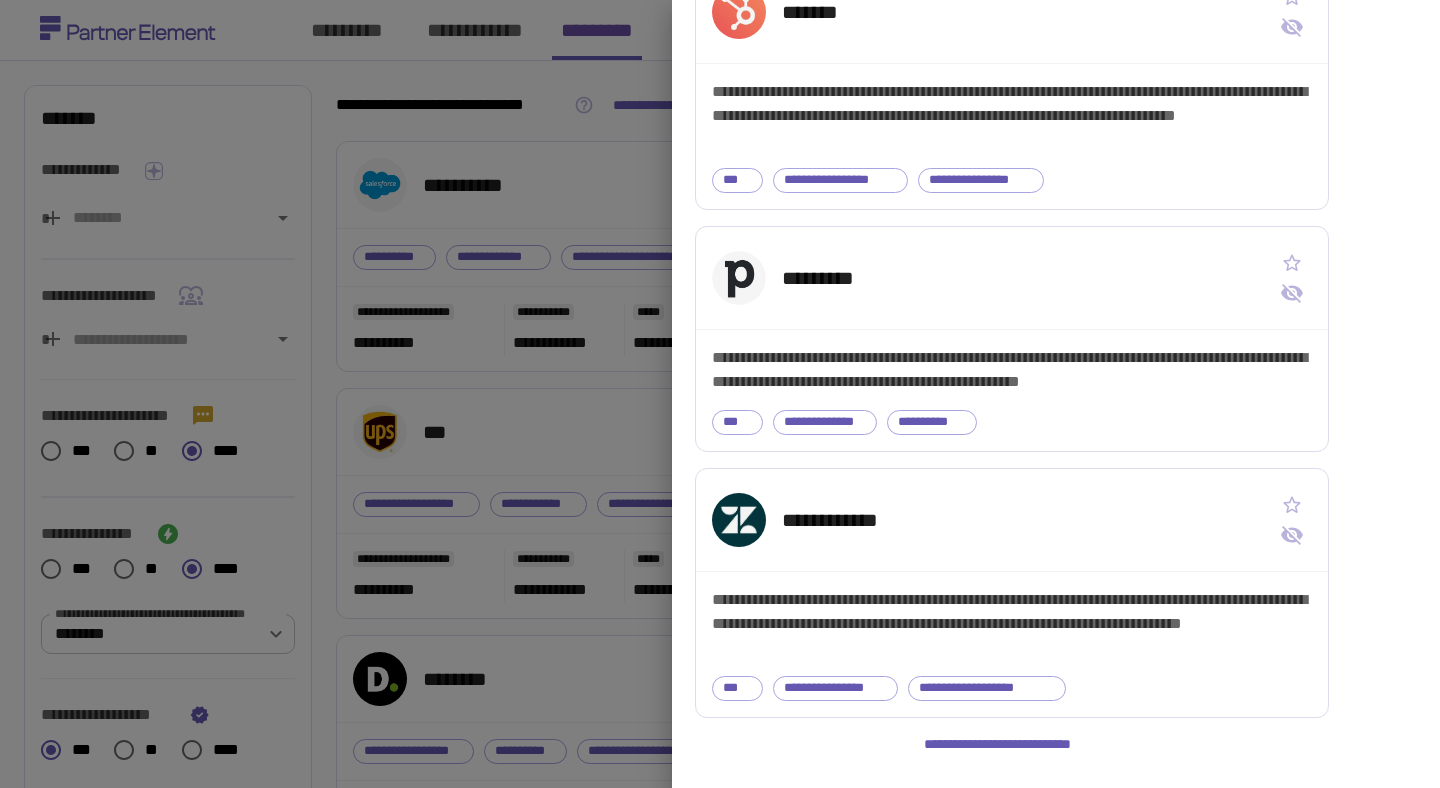 click at bounding box center (720, 394) 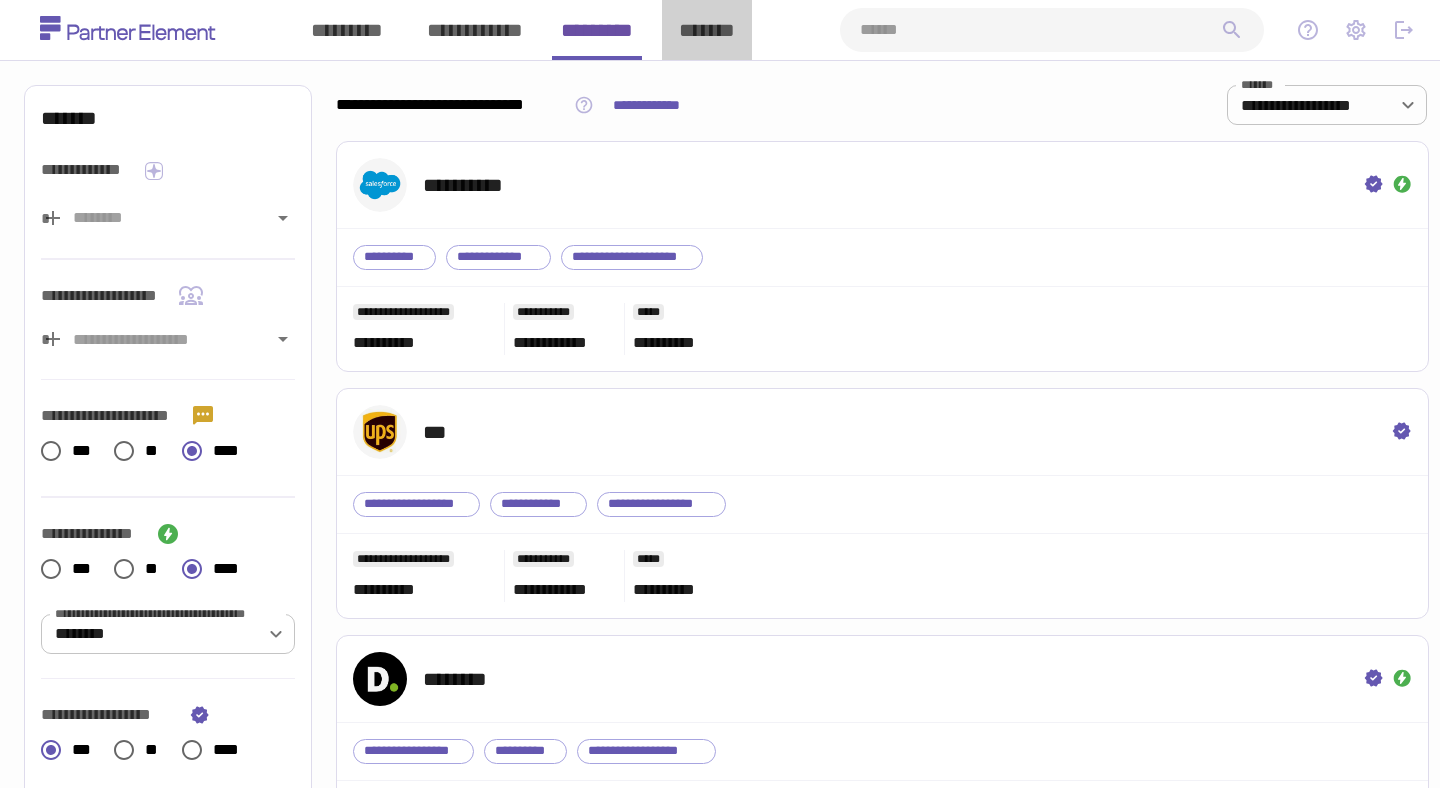 click on "*******" at bounding box center [707, 30] 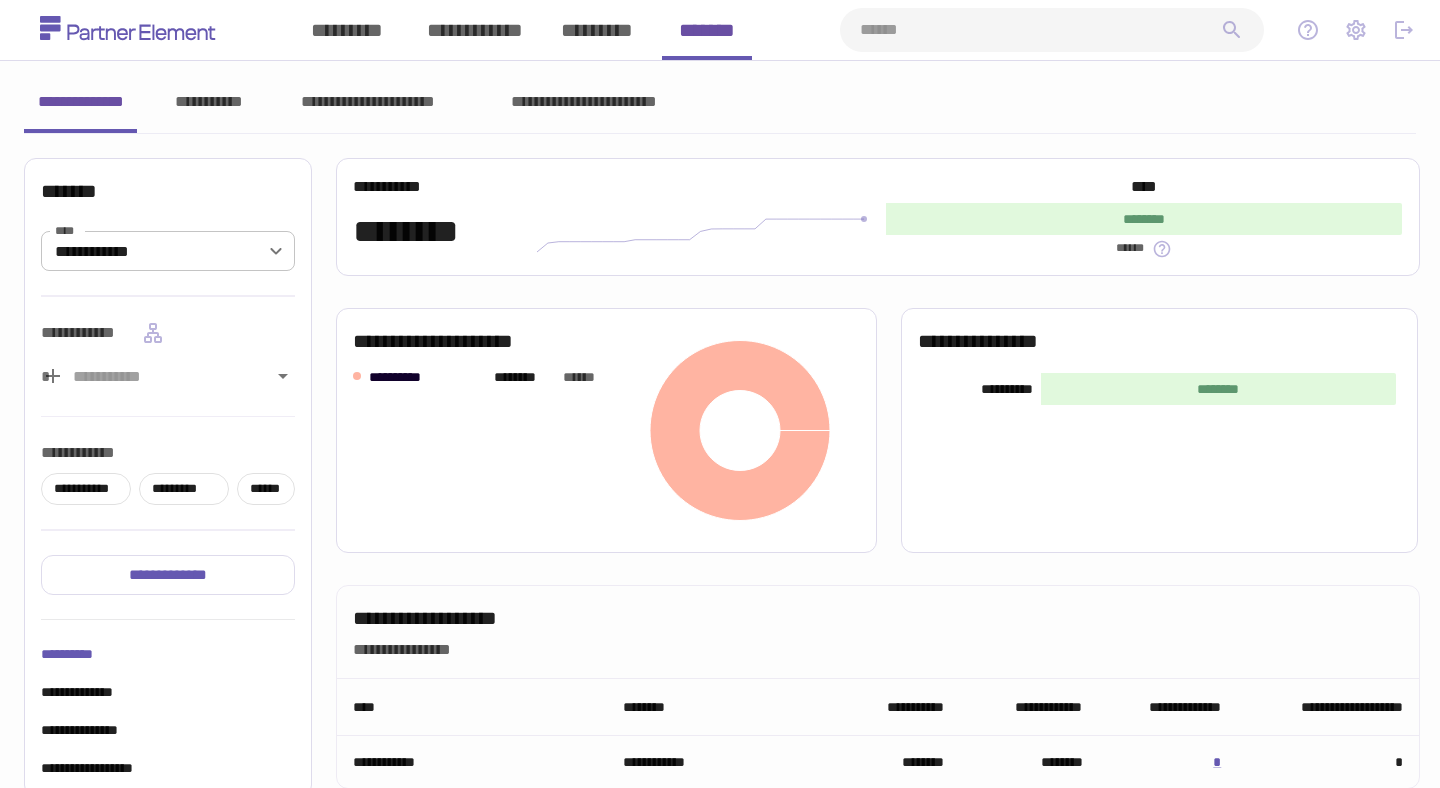 click on "**********" at bounding box center (208, 102) 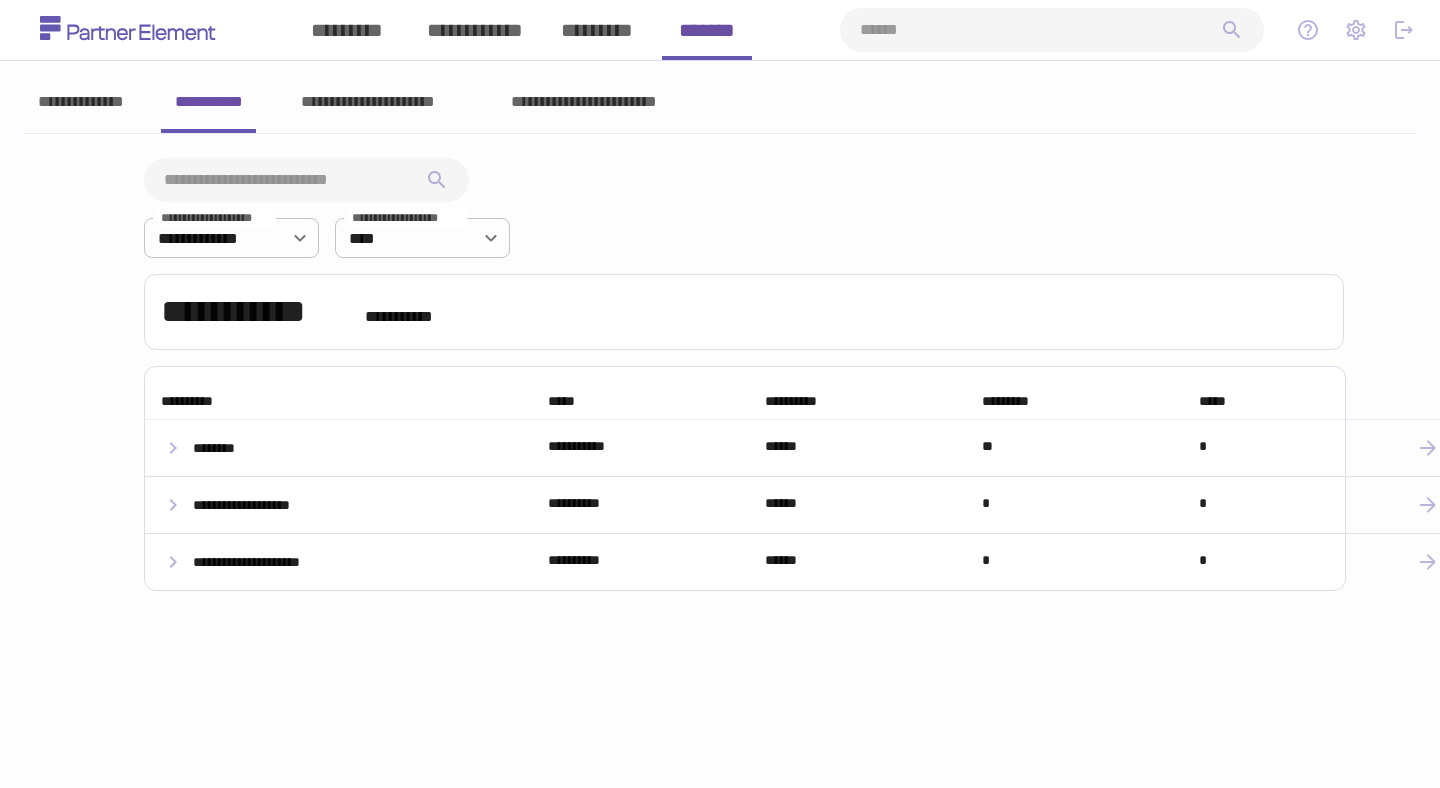 click on "**********" at bounding box center [368, 102] 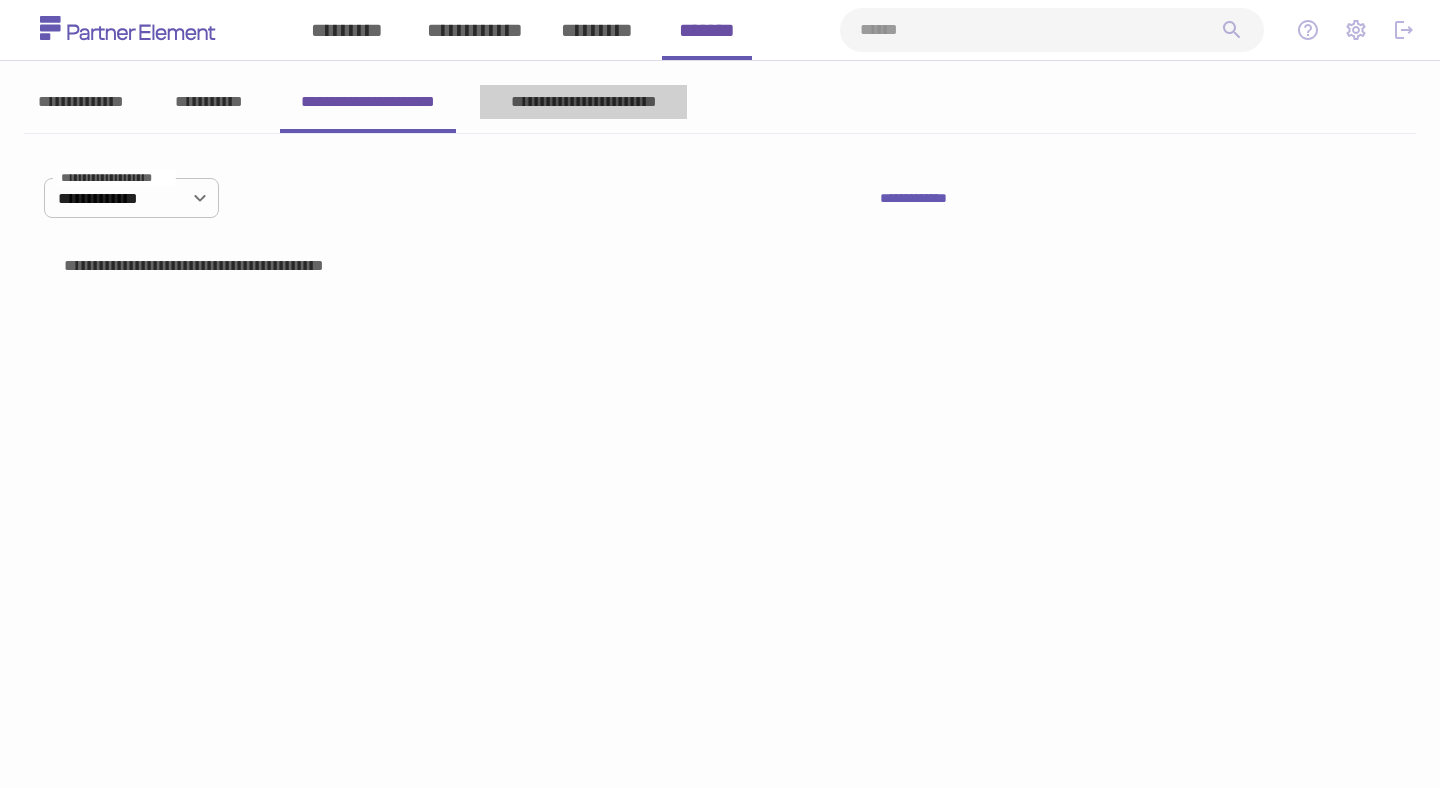 click on "**********" at bounding box center [583, 102] 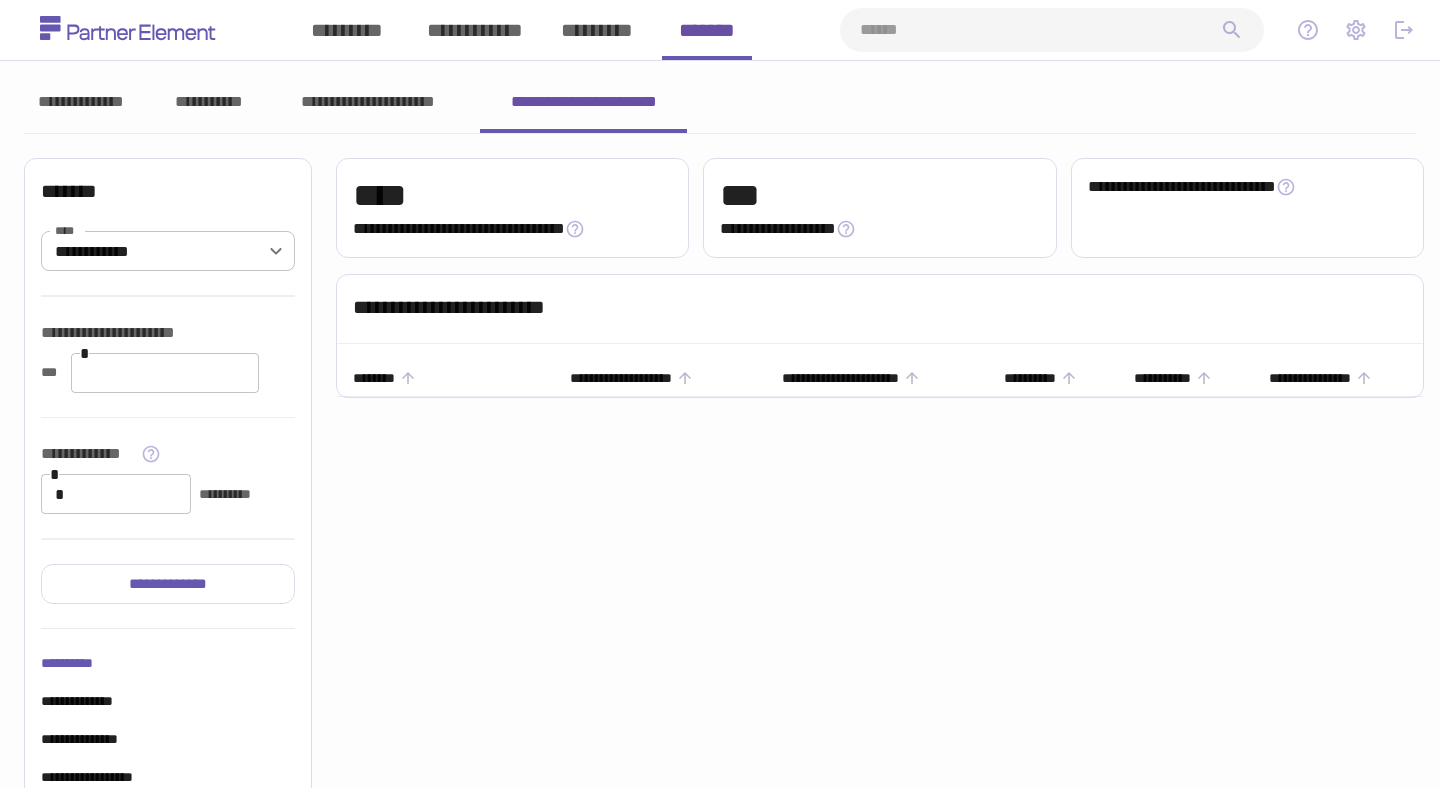 click on "**********" at bounding box center (368, 102) 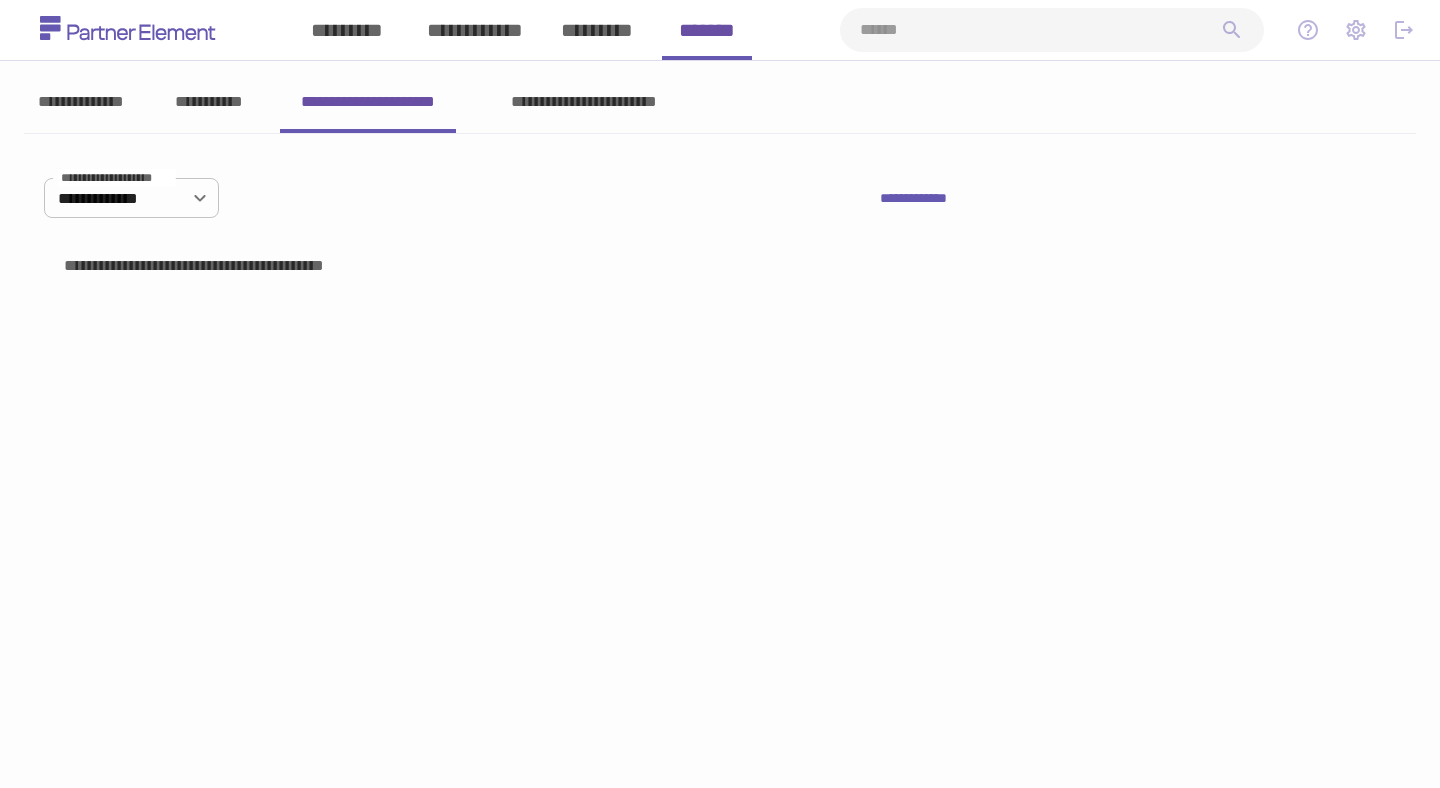type 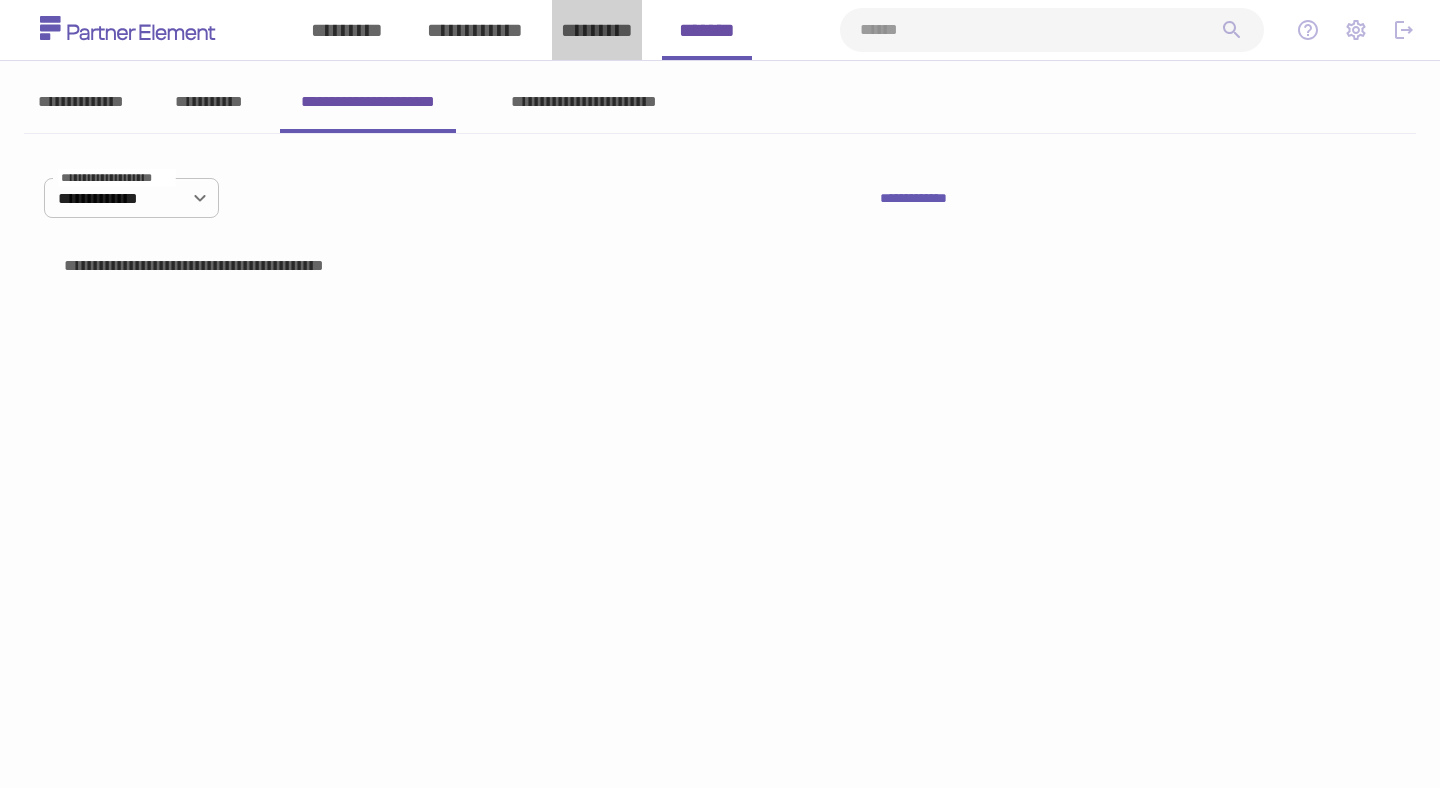click on "*********" at bounding box center [597, 30] 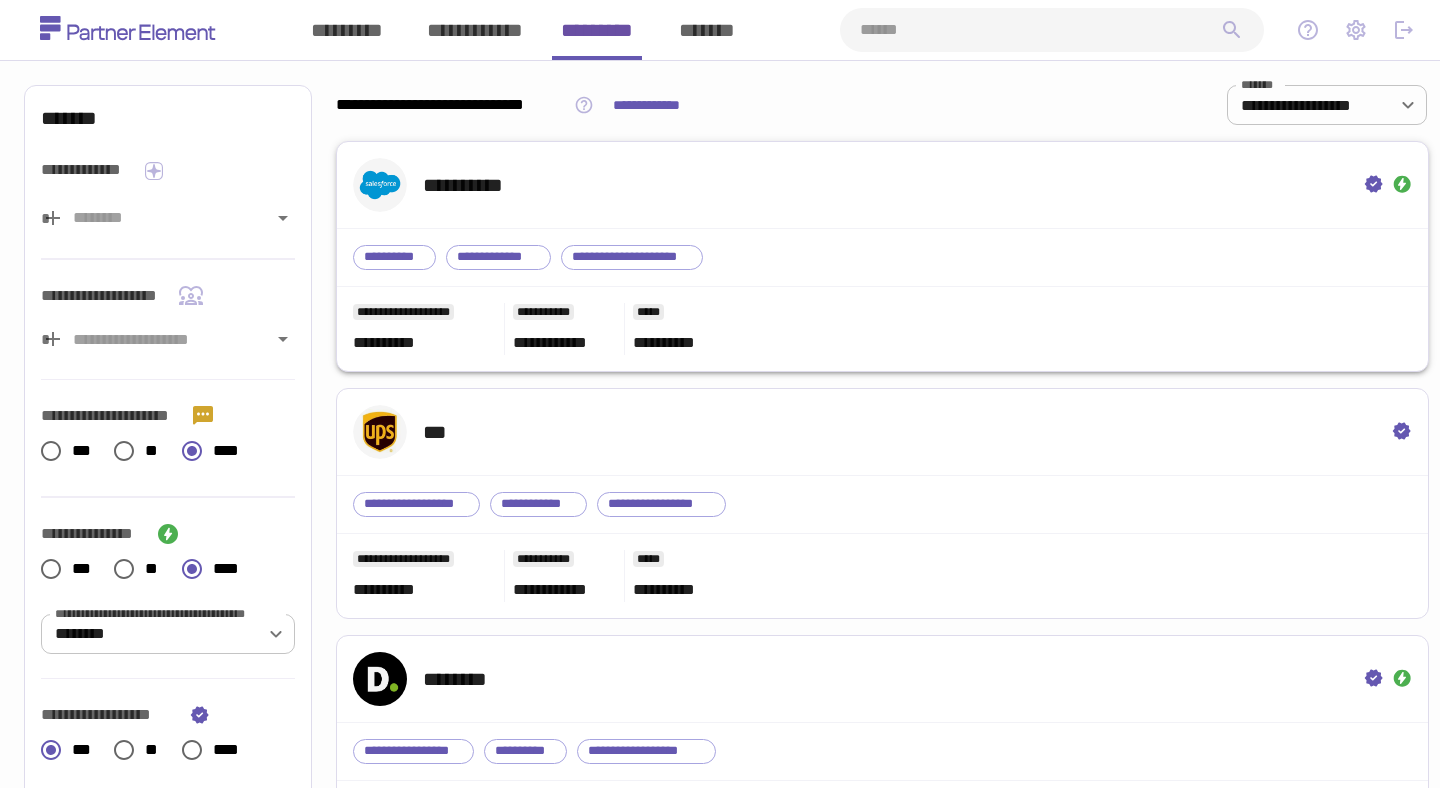 click on "**********" at bounding box center (882, 185) 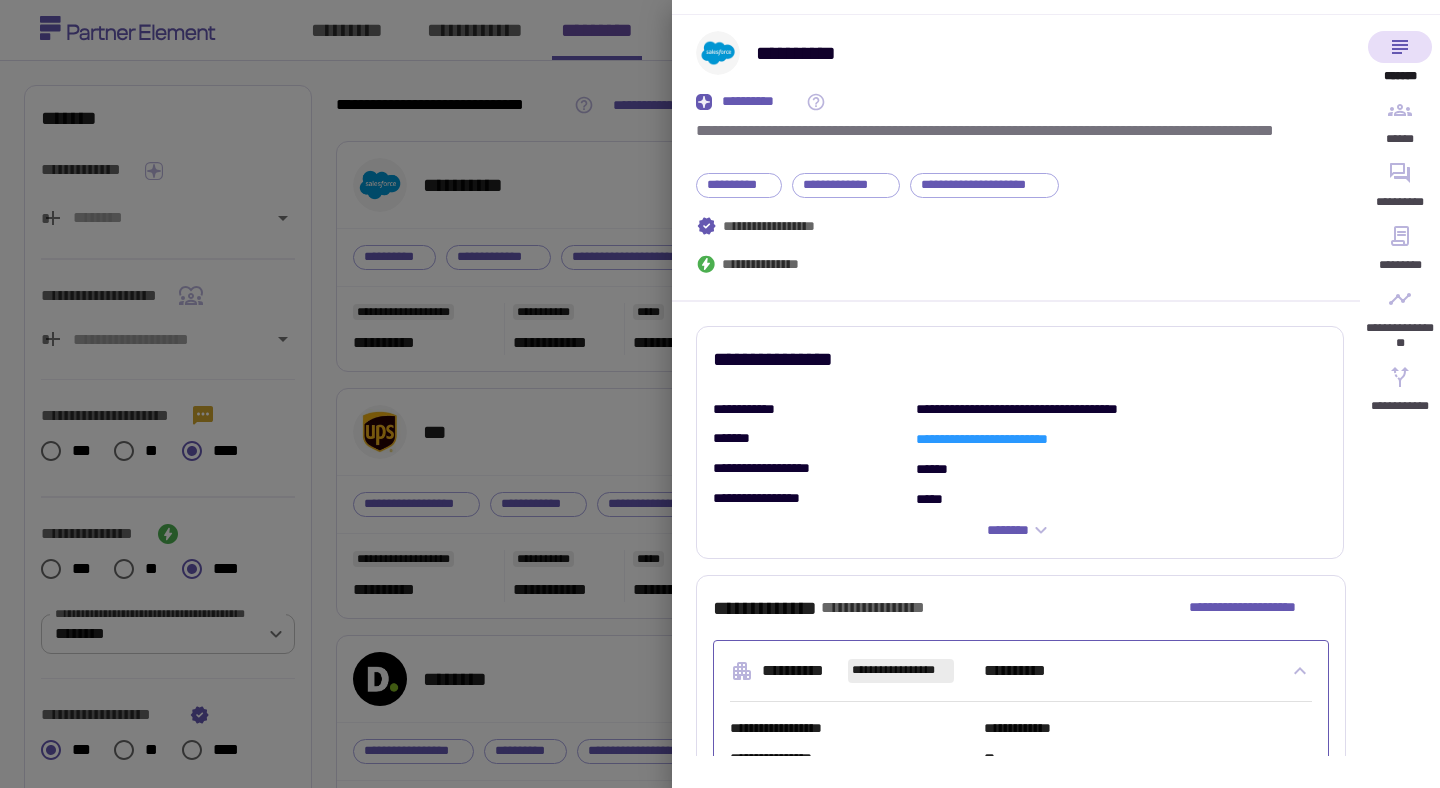 scroll, scrollTop: 148, scrollLeft: 0, axis: vertical 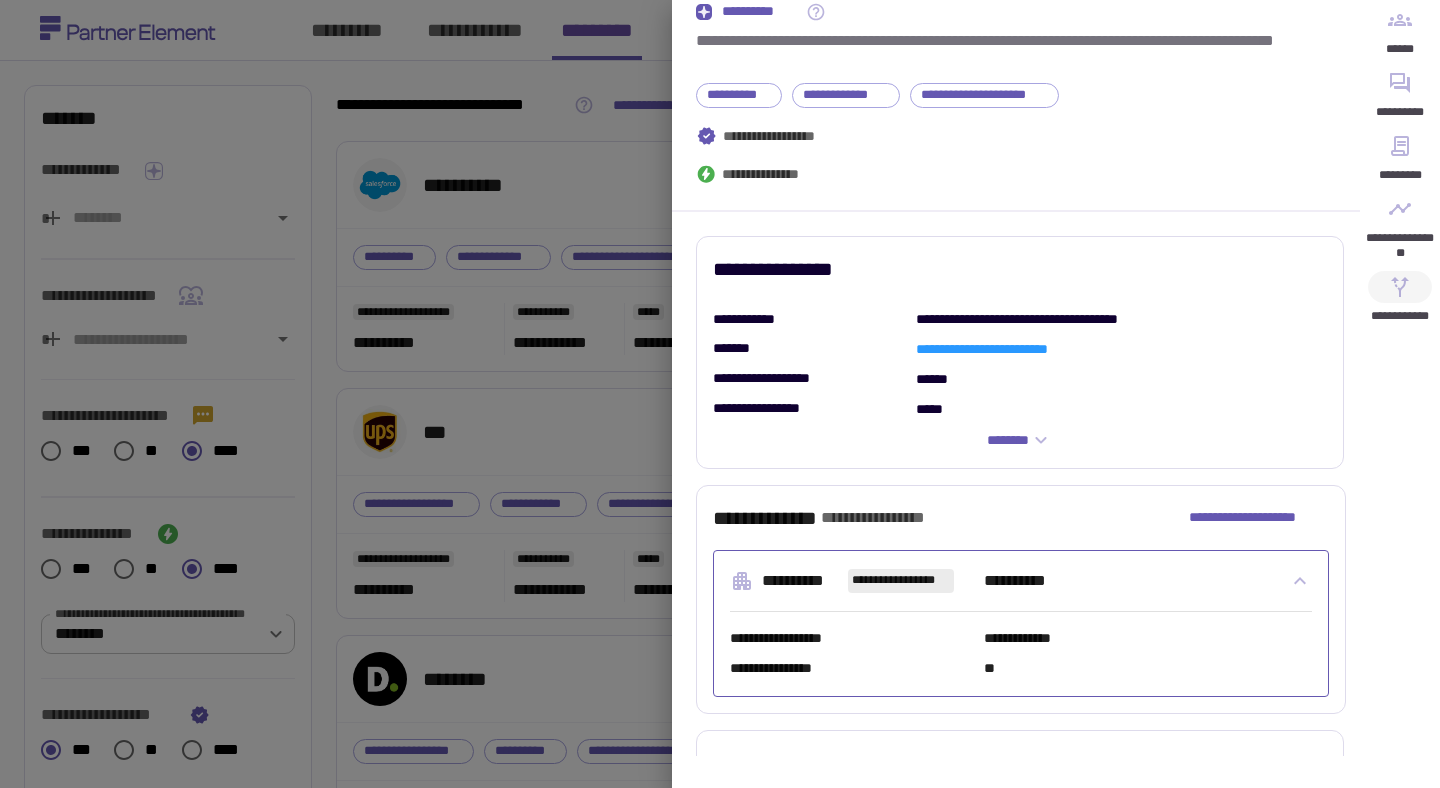 click 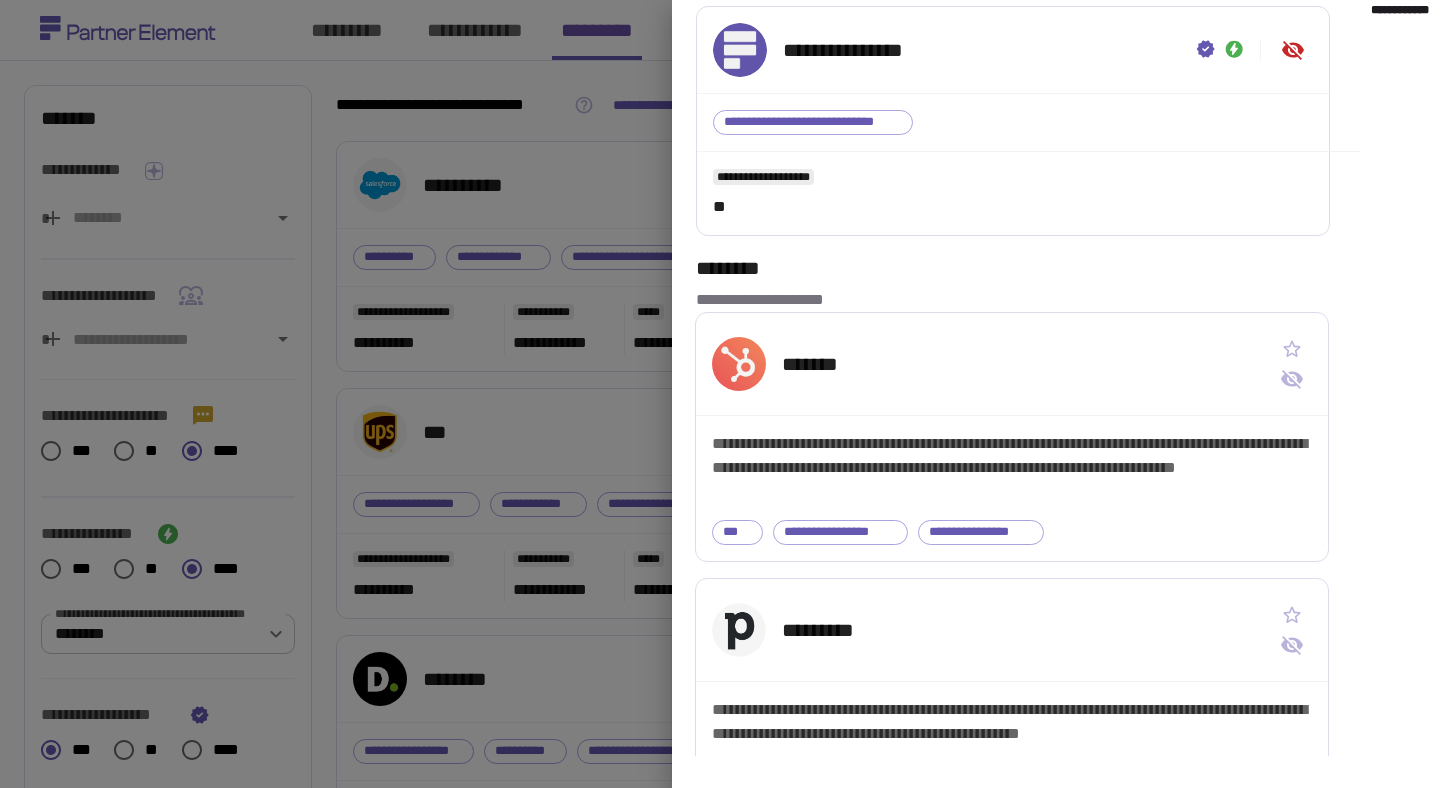 scroll, scrollTop: 455, scrollLeft: 0, axis: vertical 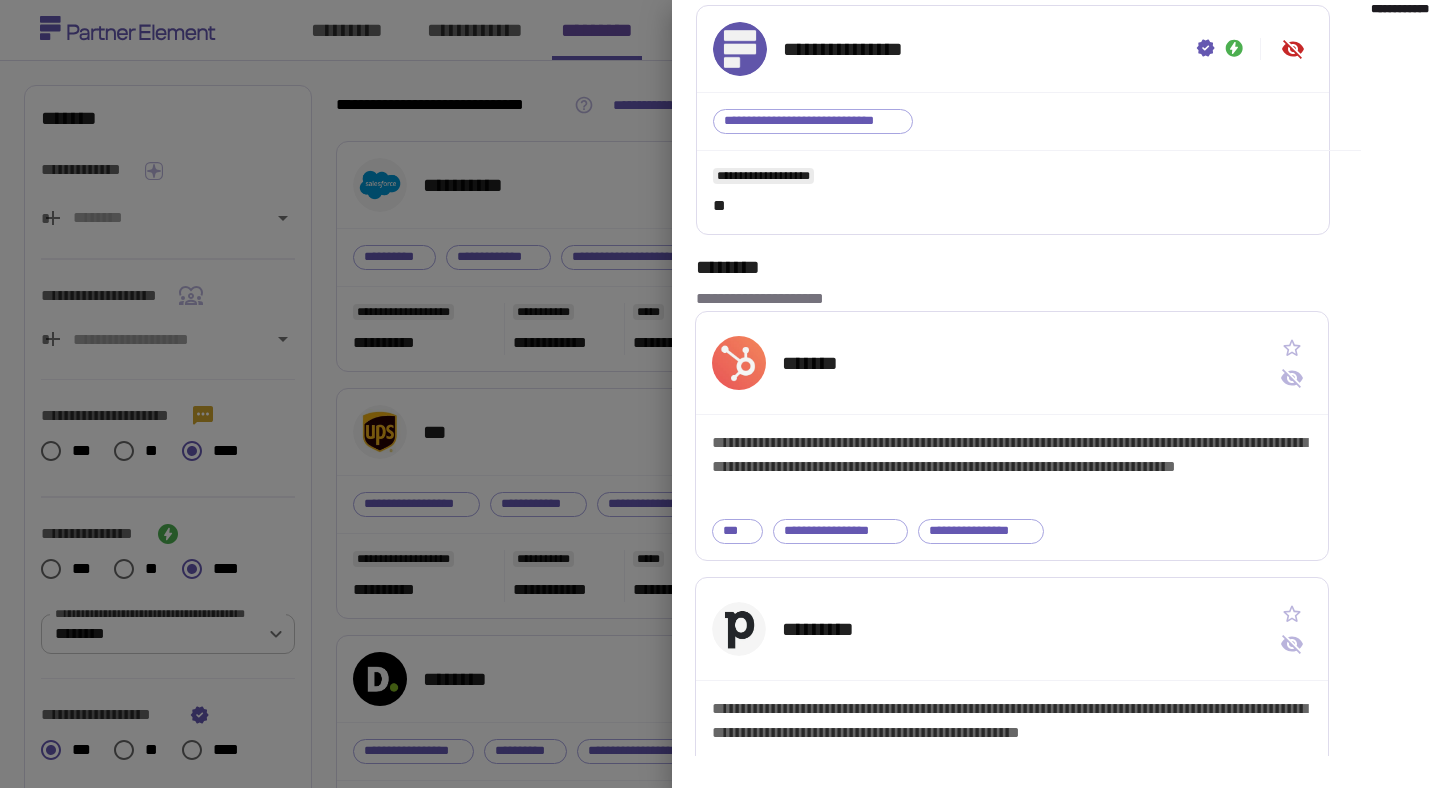 click on "**********" at bounding box center (1400, 362) 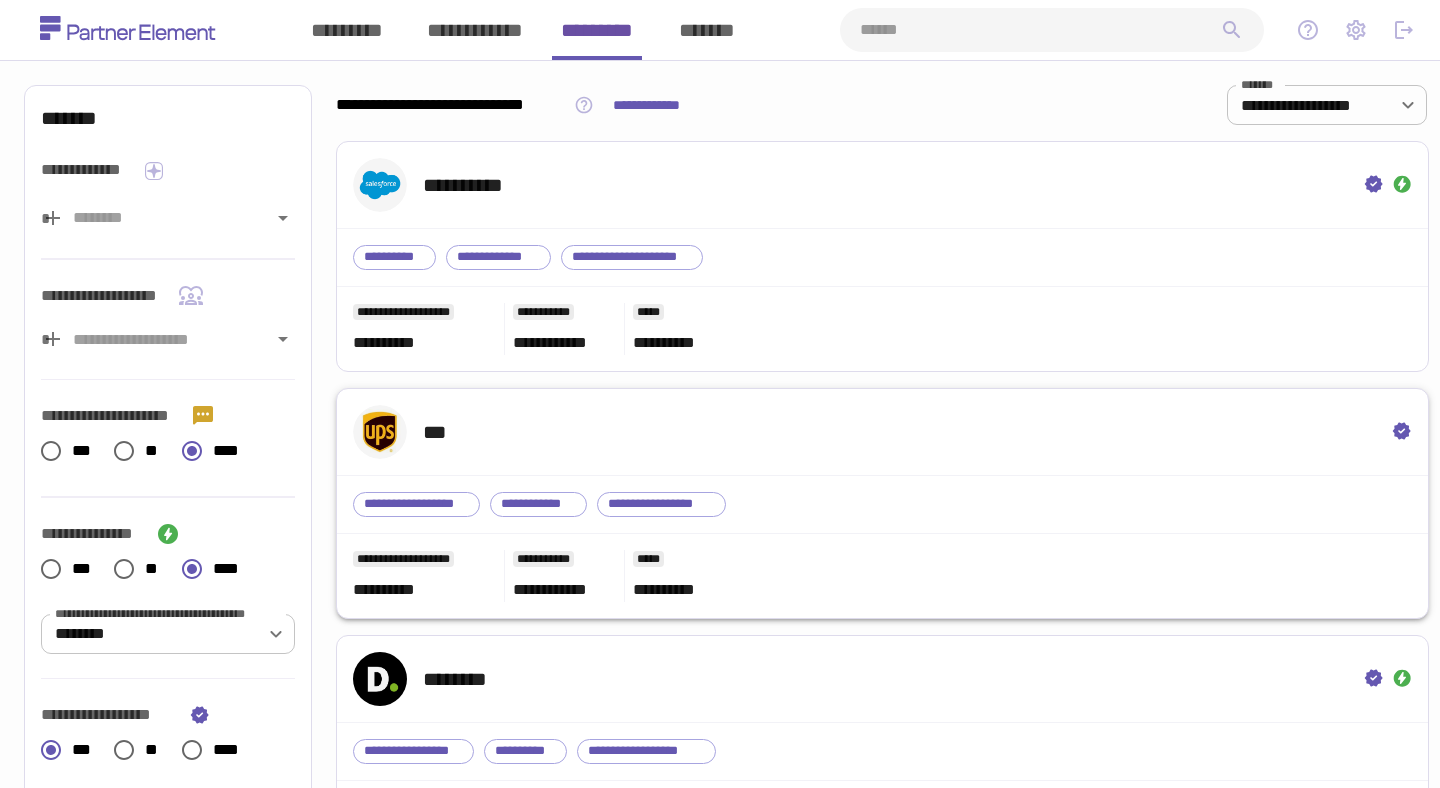 click on "***" at bounding box center (882, 432) 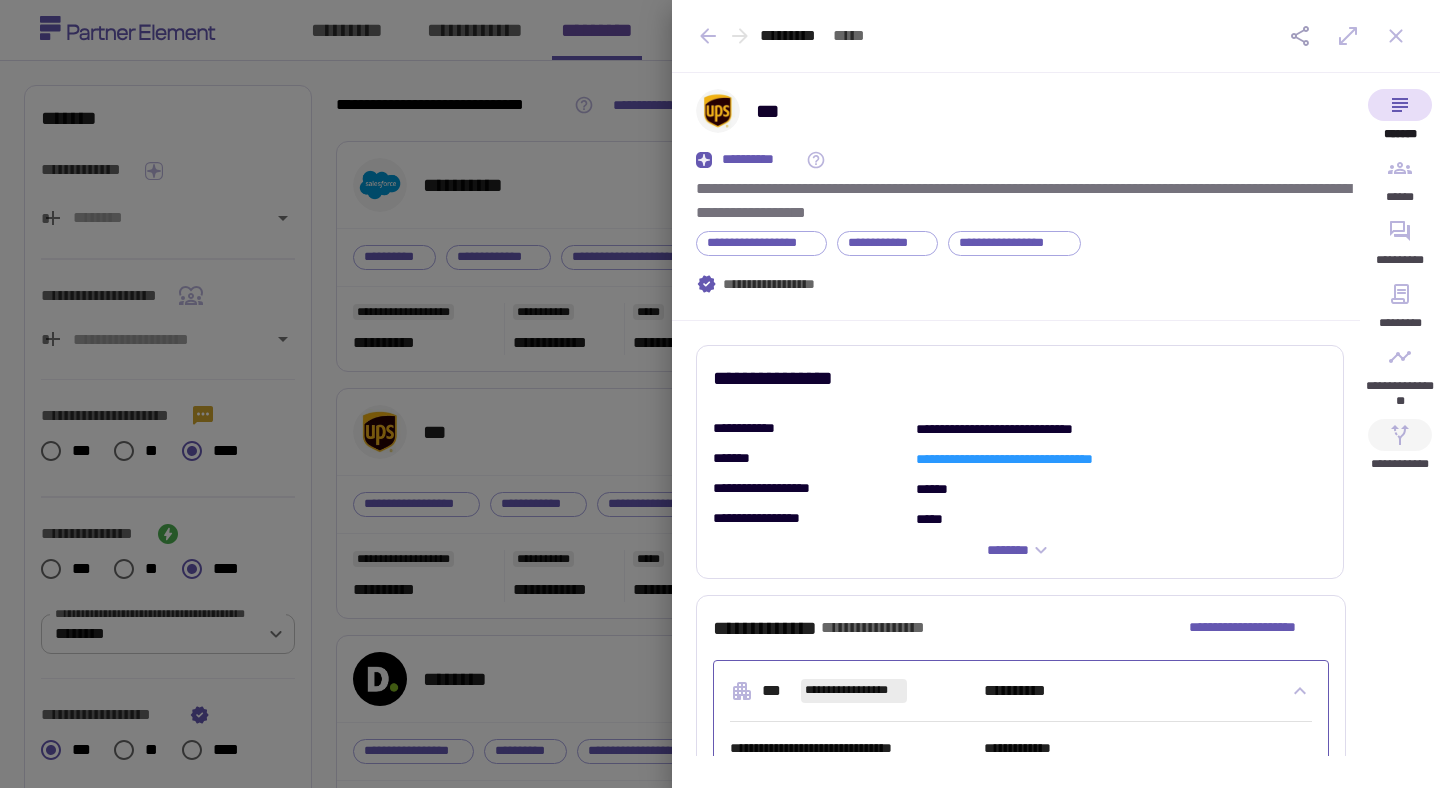 click 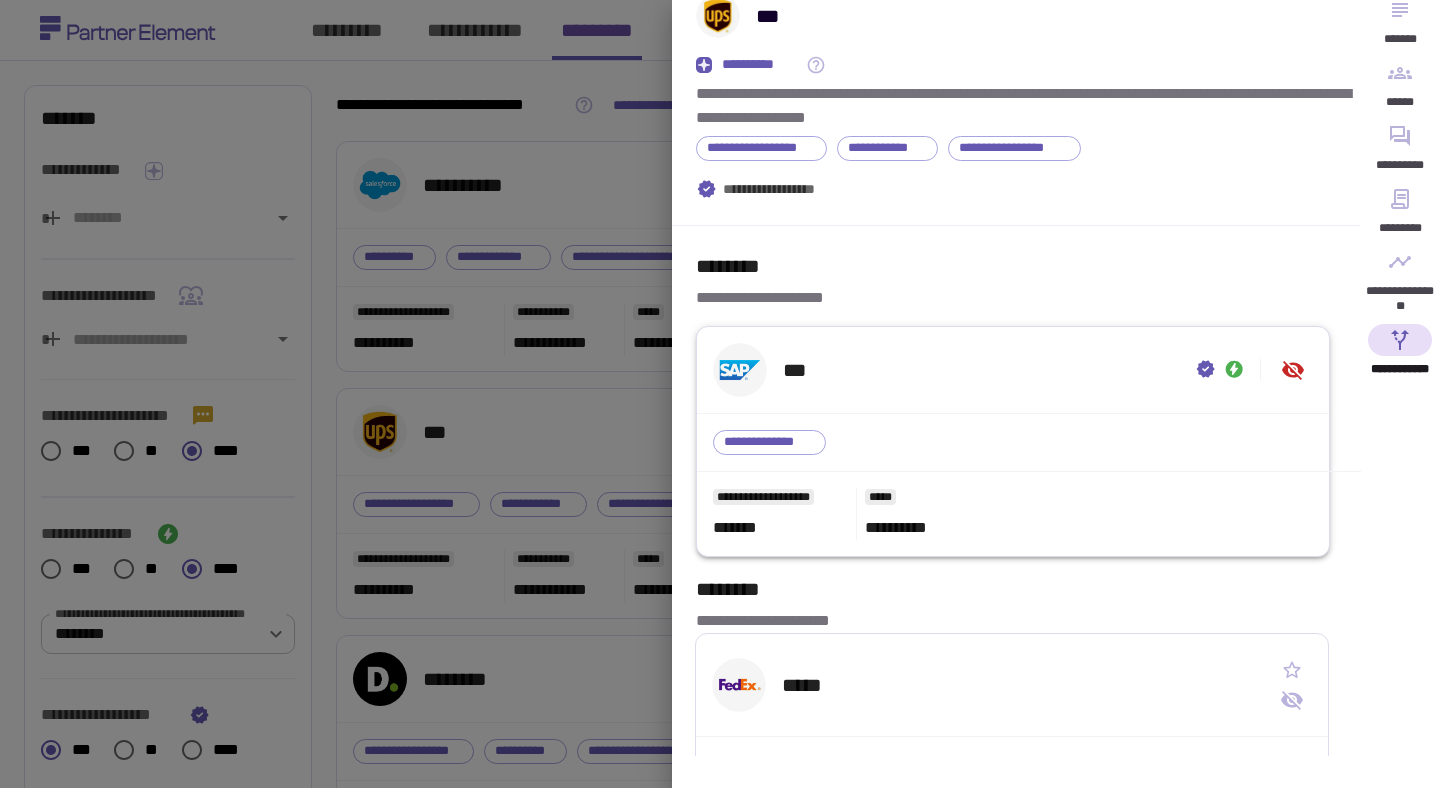 scroll, scrollTop: 128, scrollLeft: 0, axis: vertical 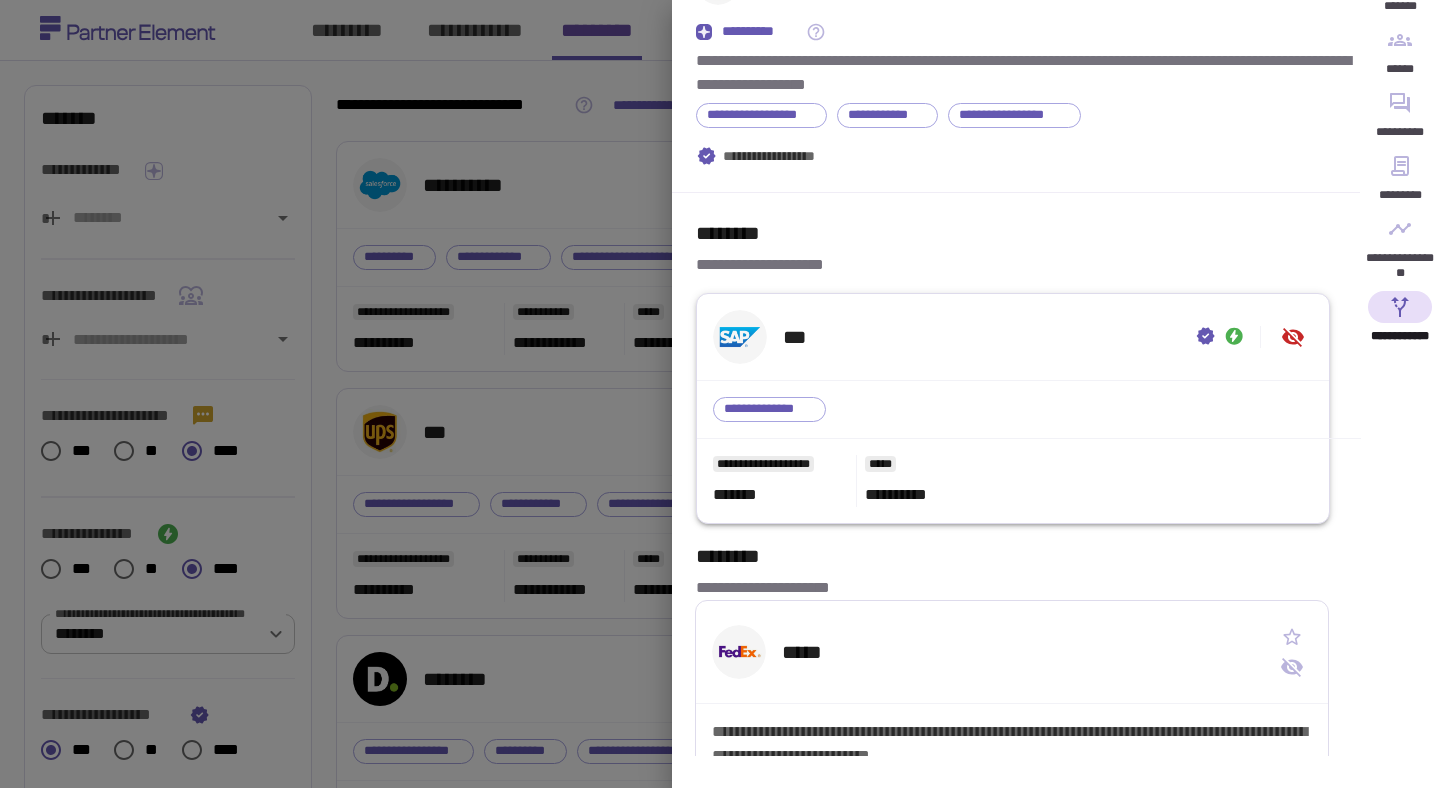click 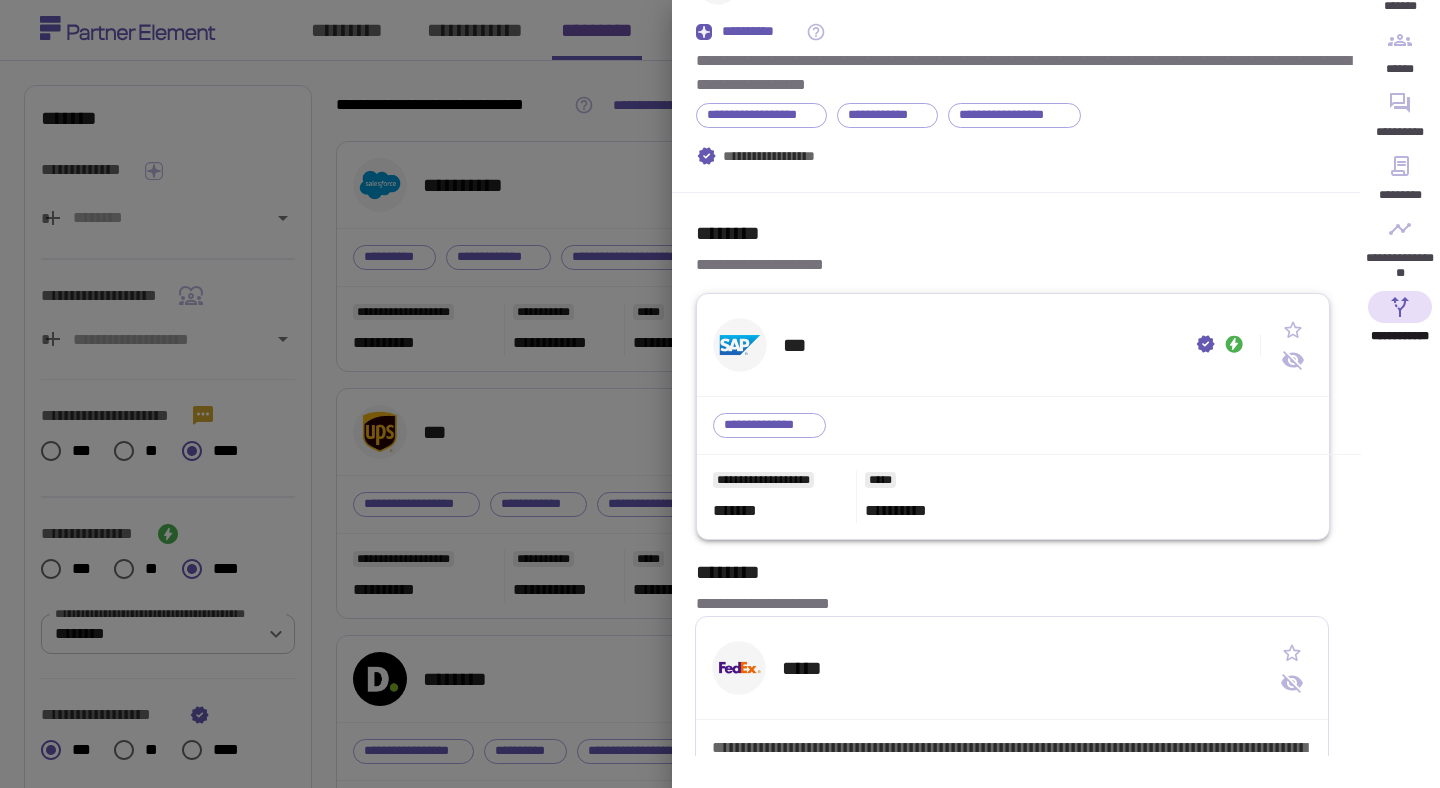 click 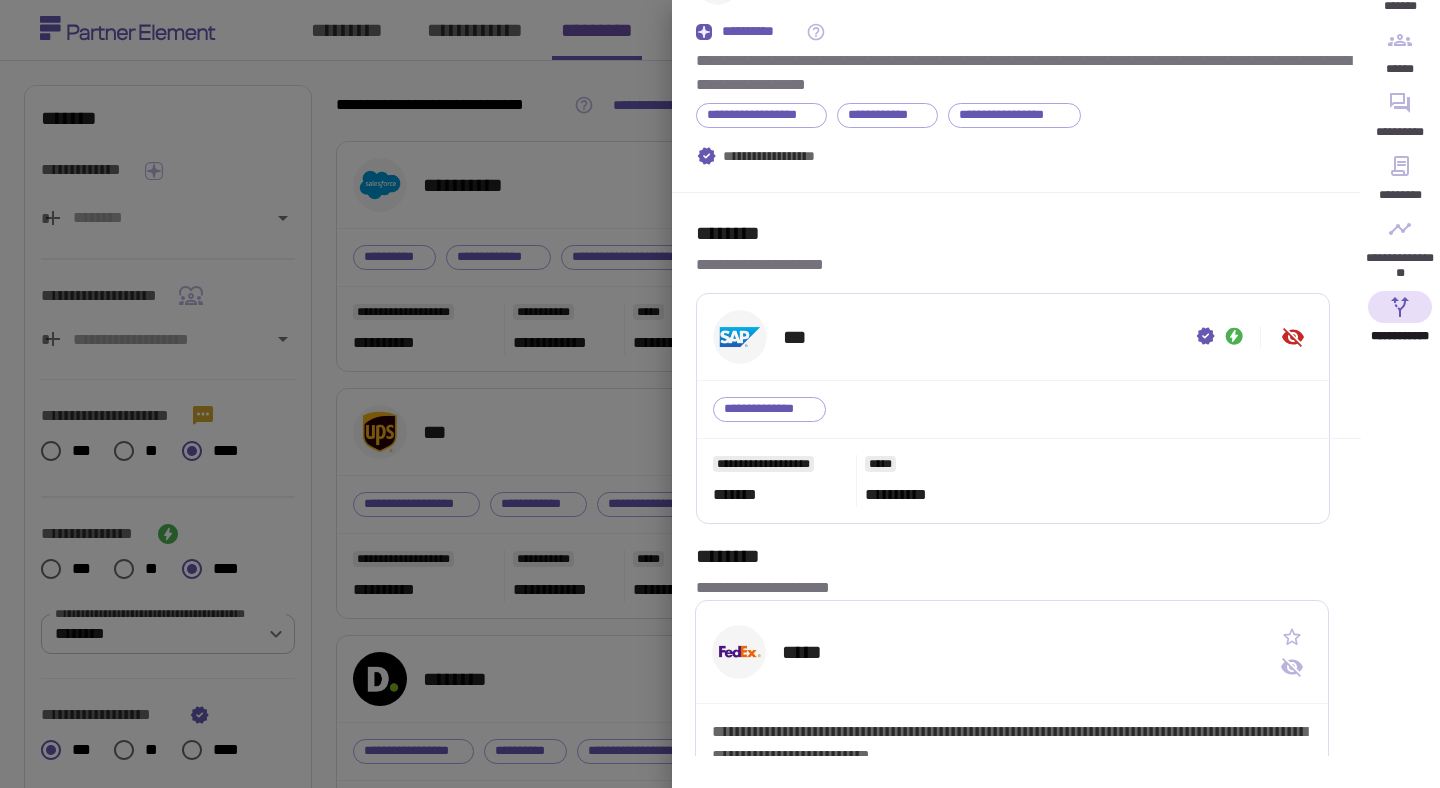 click on "**********" at bounding box center [1400, 646] 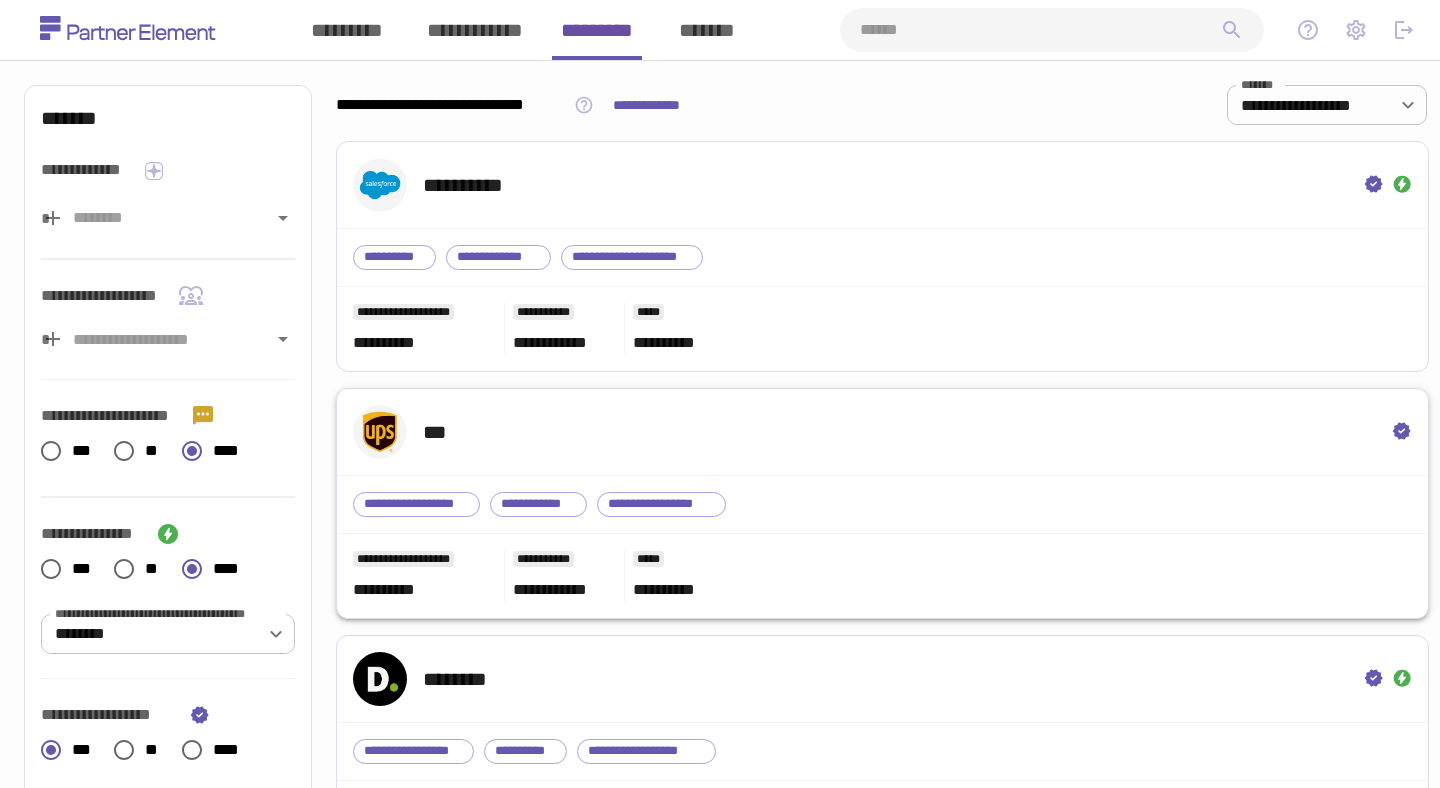 click on "***" at bounding box center [882, 432] 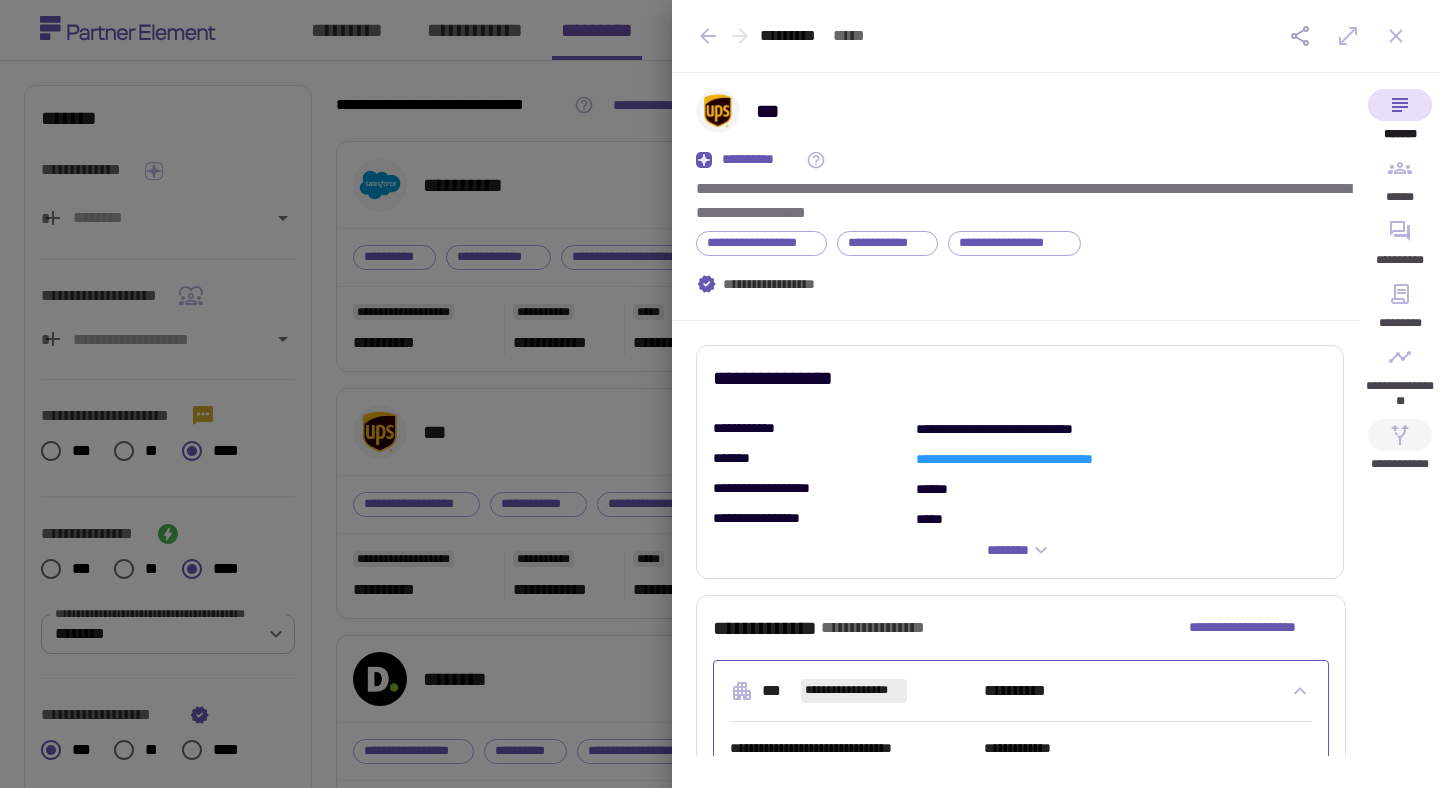 click on "**********" at bounding box center [1400, 450] 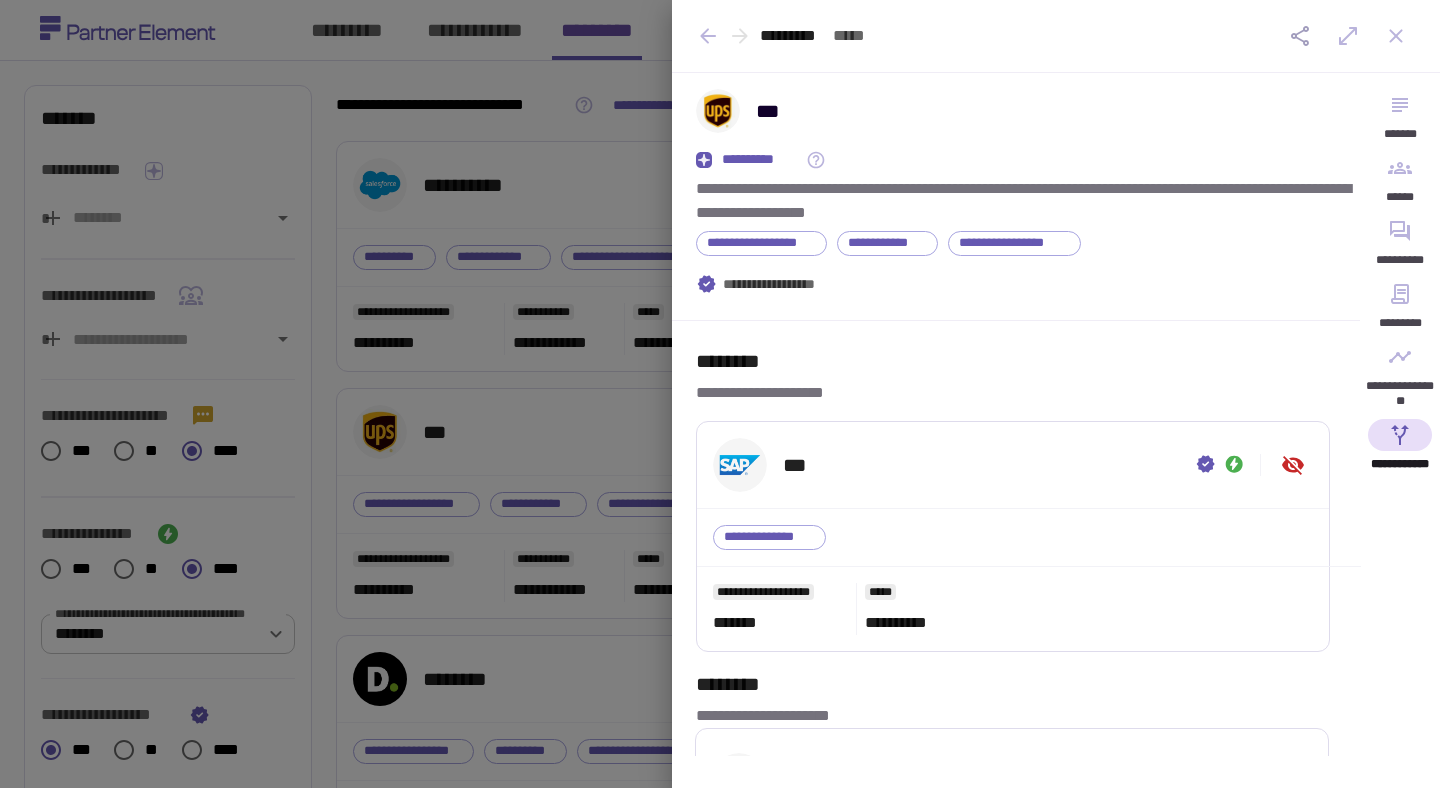 type 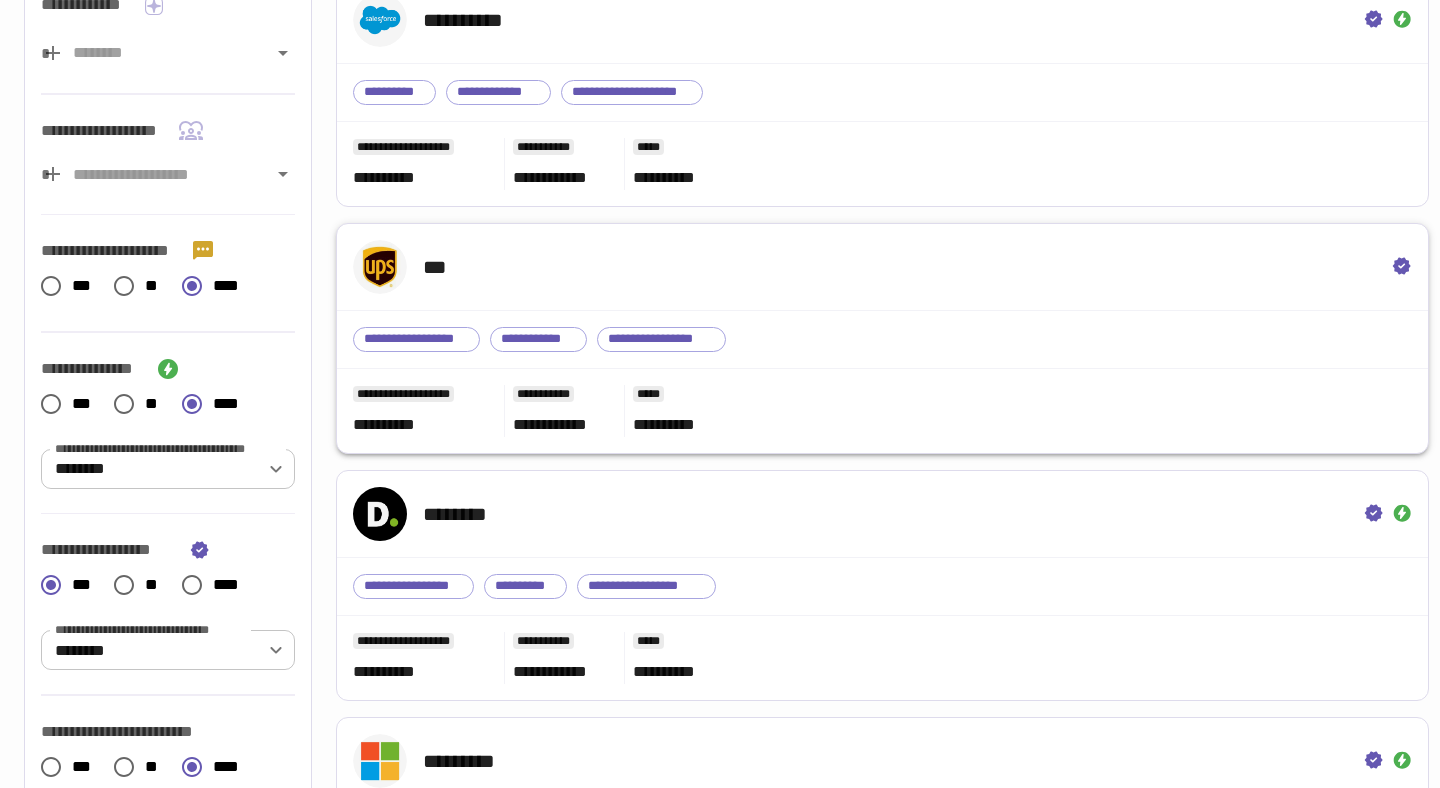 scroll, scrollTop: 230, scrollLeft: 0, axis: vertical 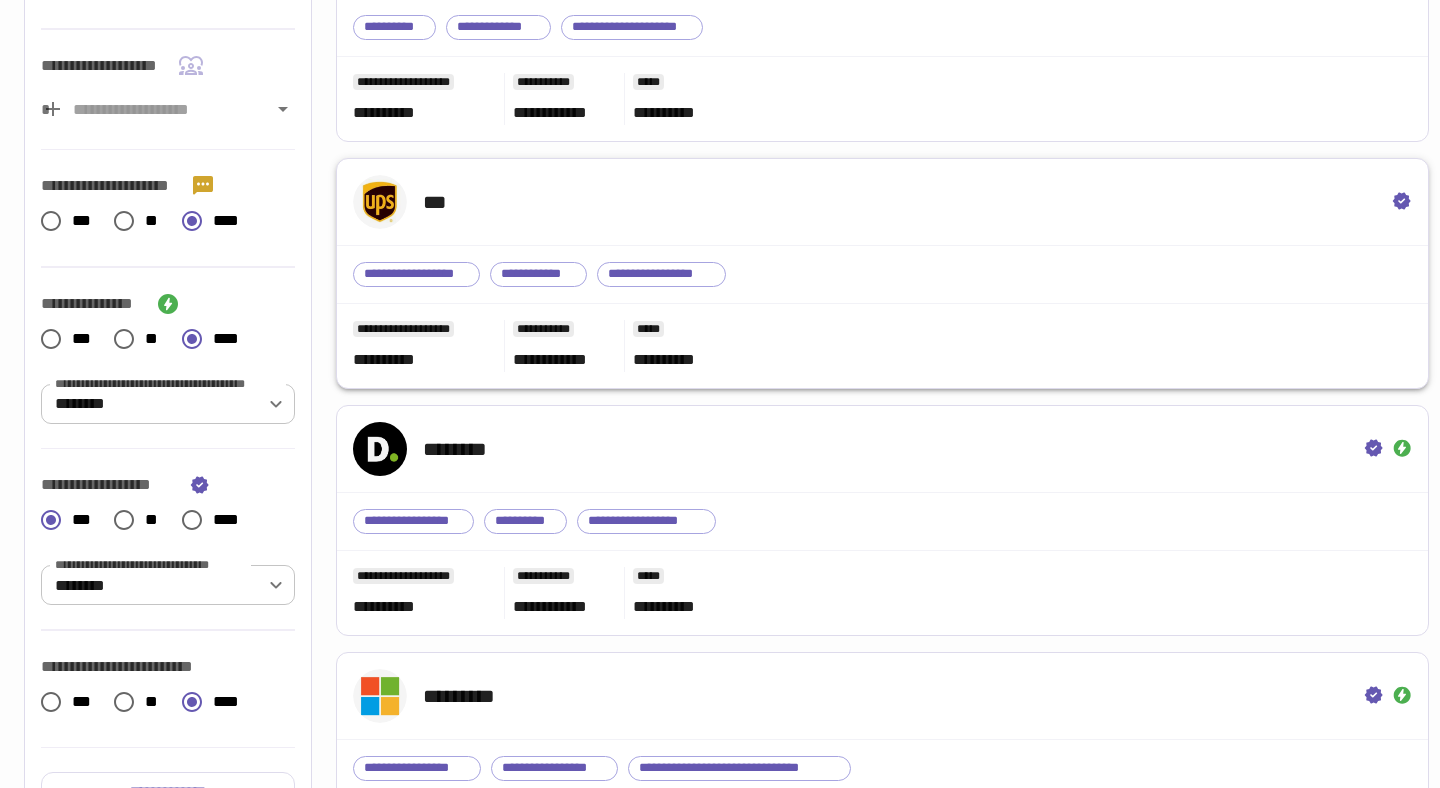 click on "********" at bounding box center [882, 449] 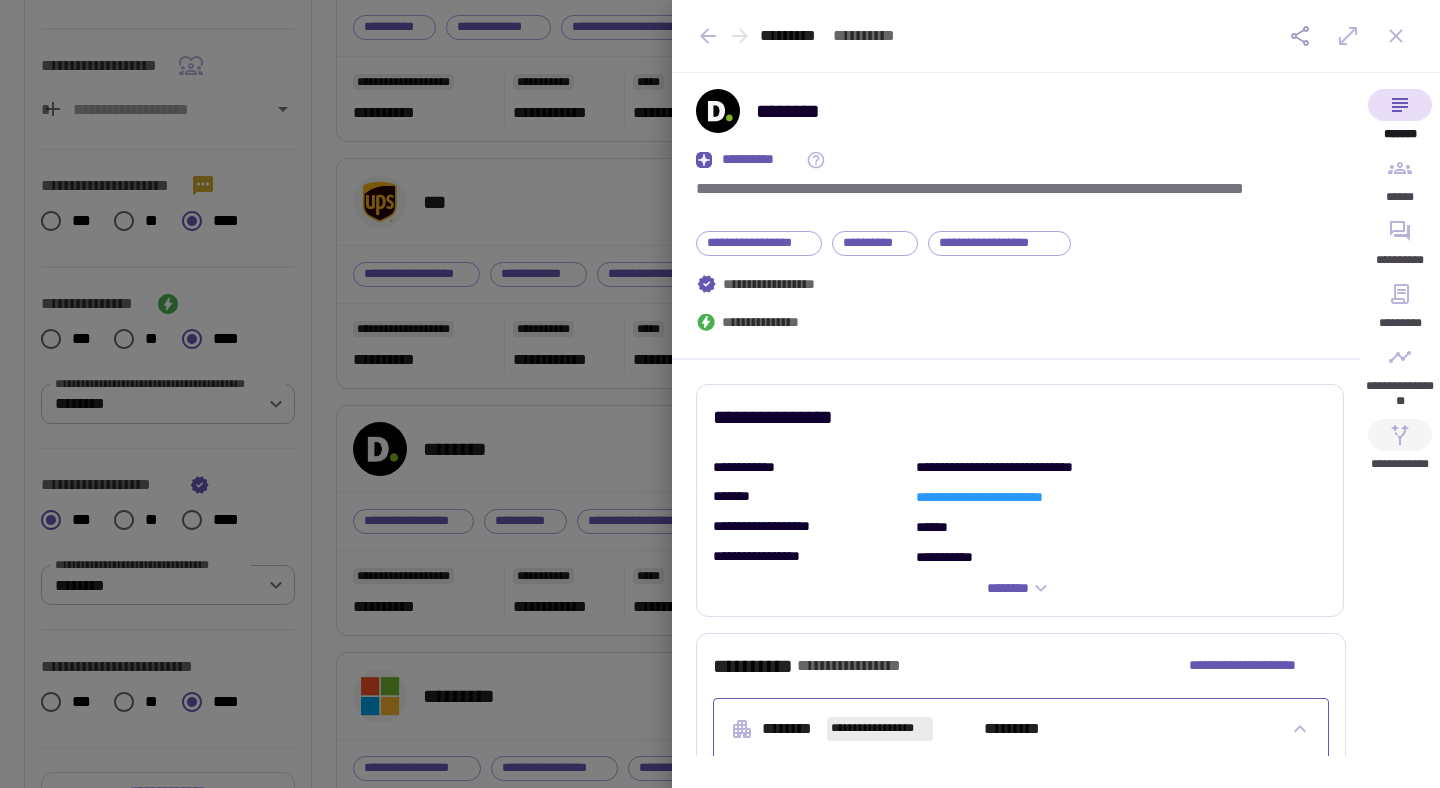 click 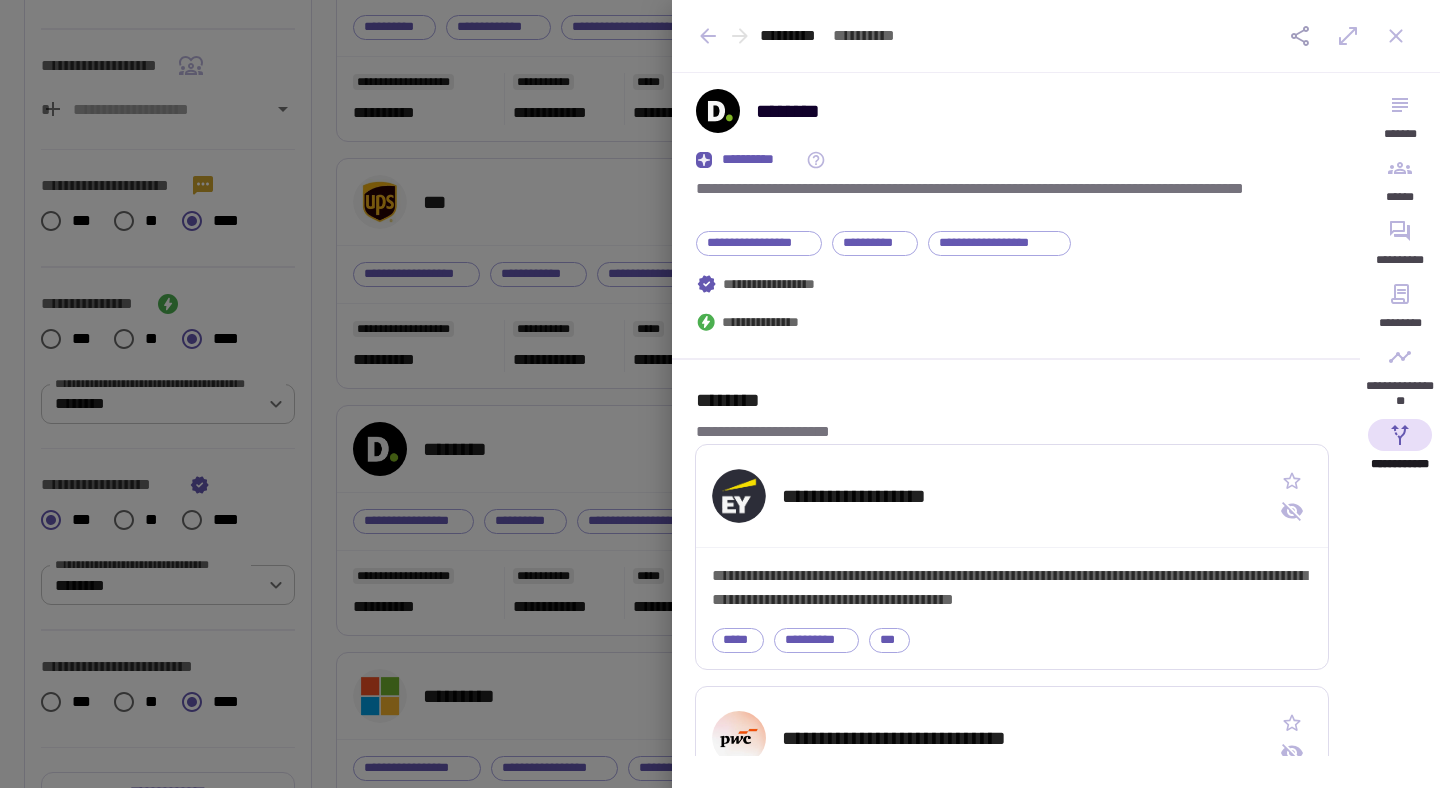 type 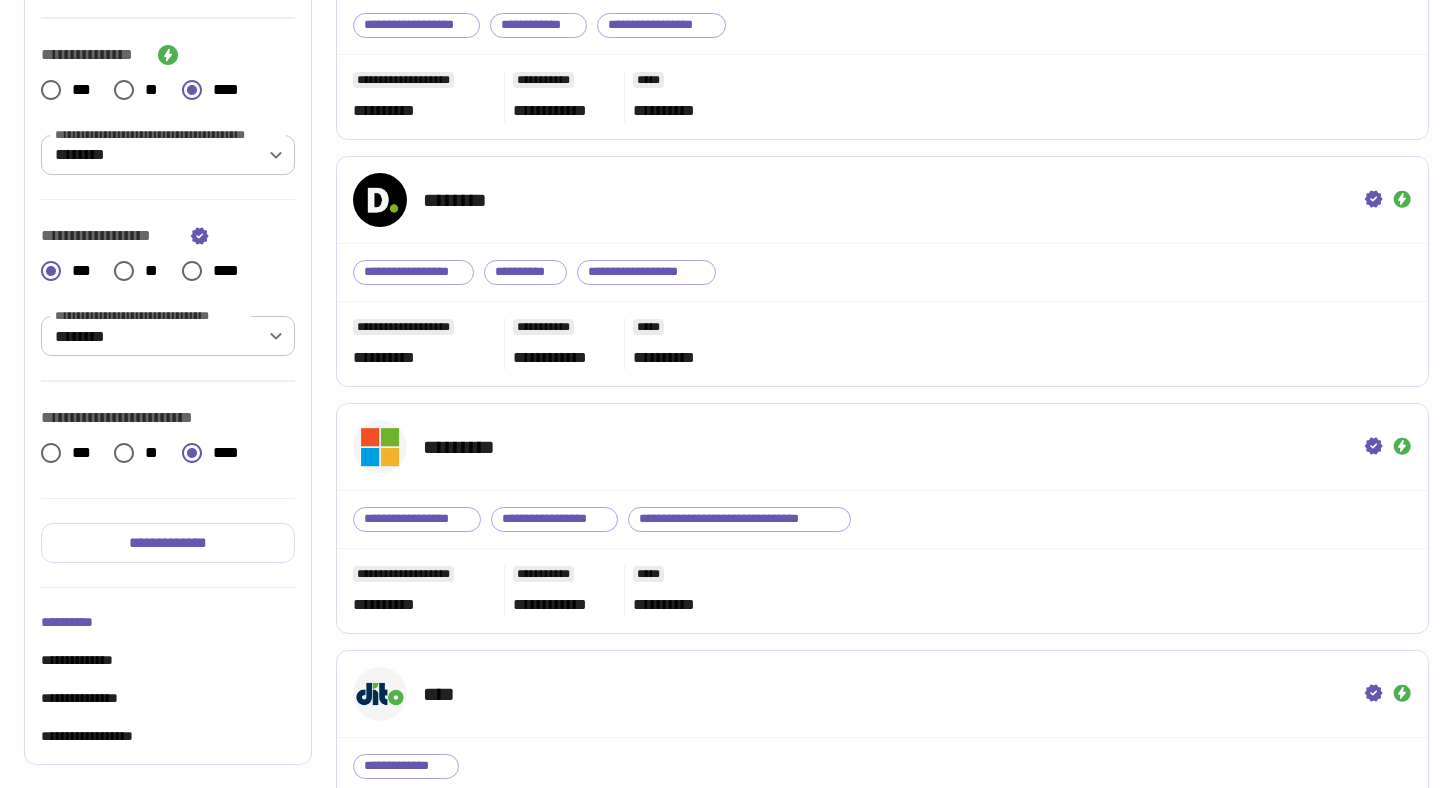 scroll, scrollTop: 624, scrollLeft: 0, axis: vertical 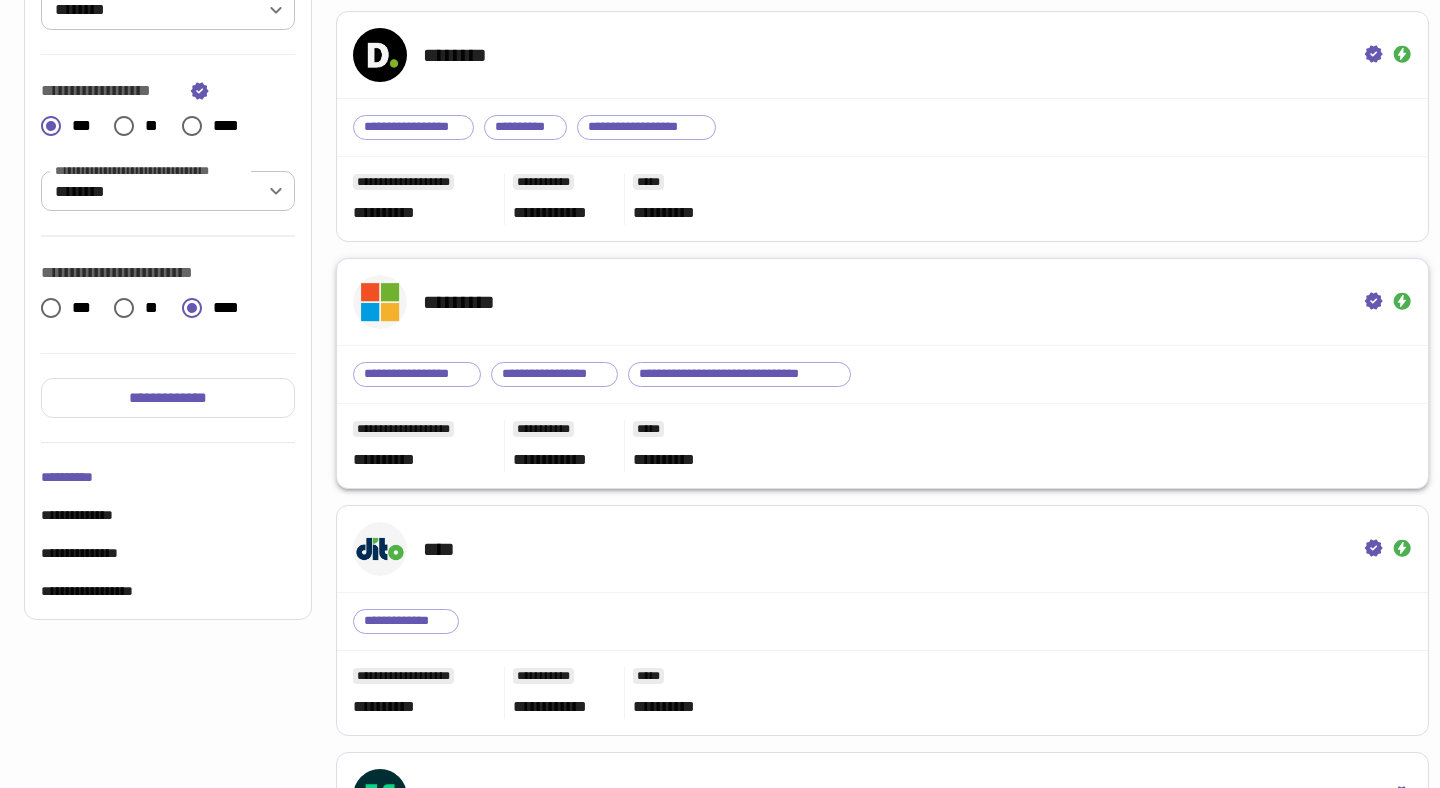 click on "*********" at bounding box center [882, 302] 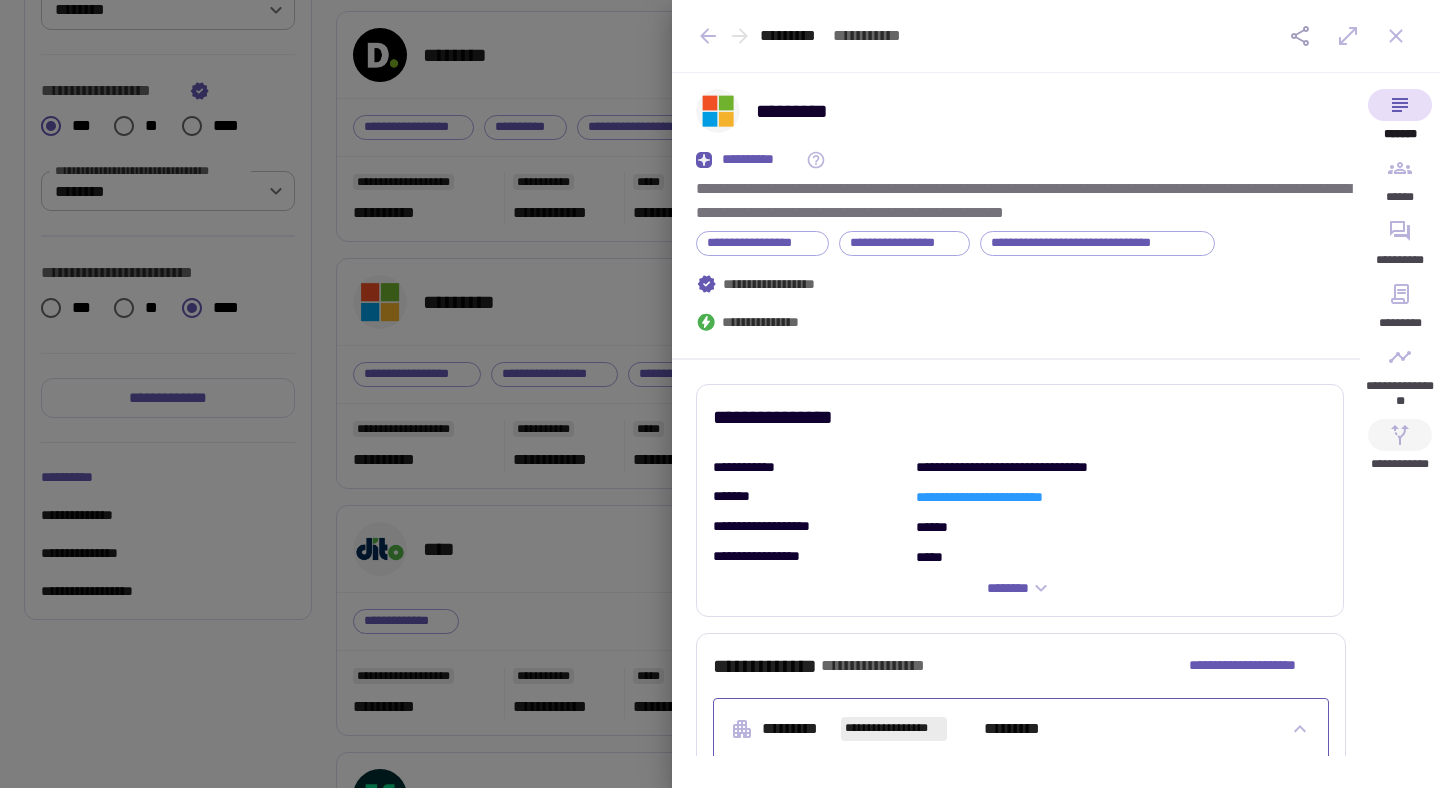 click 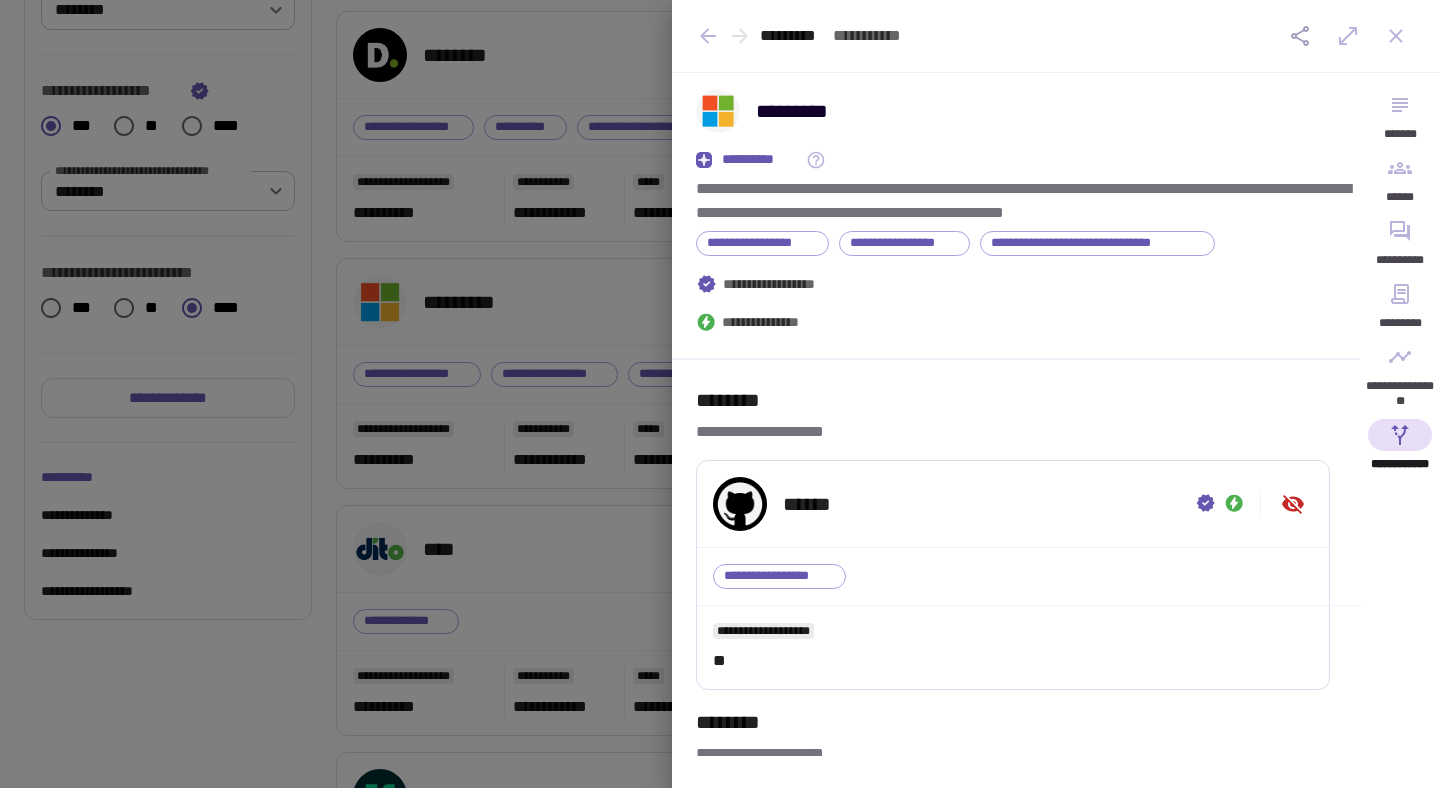 type 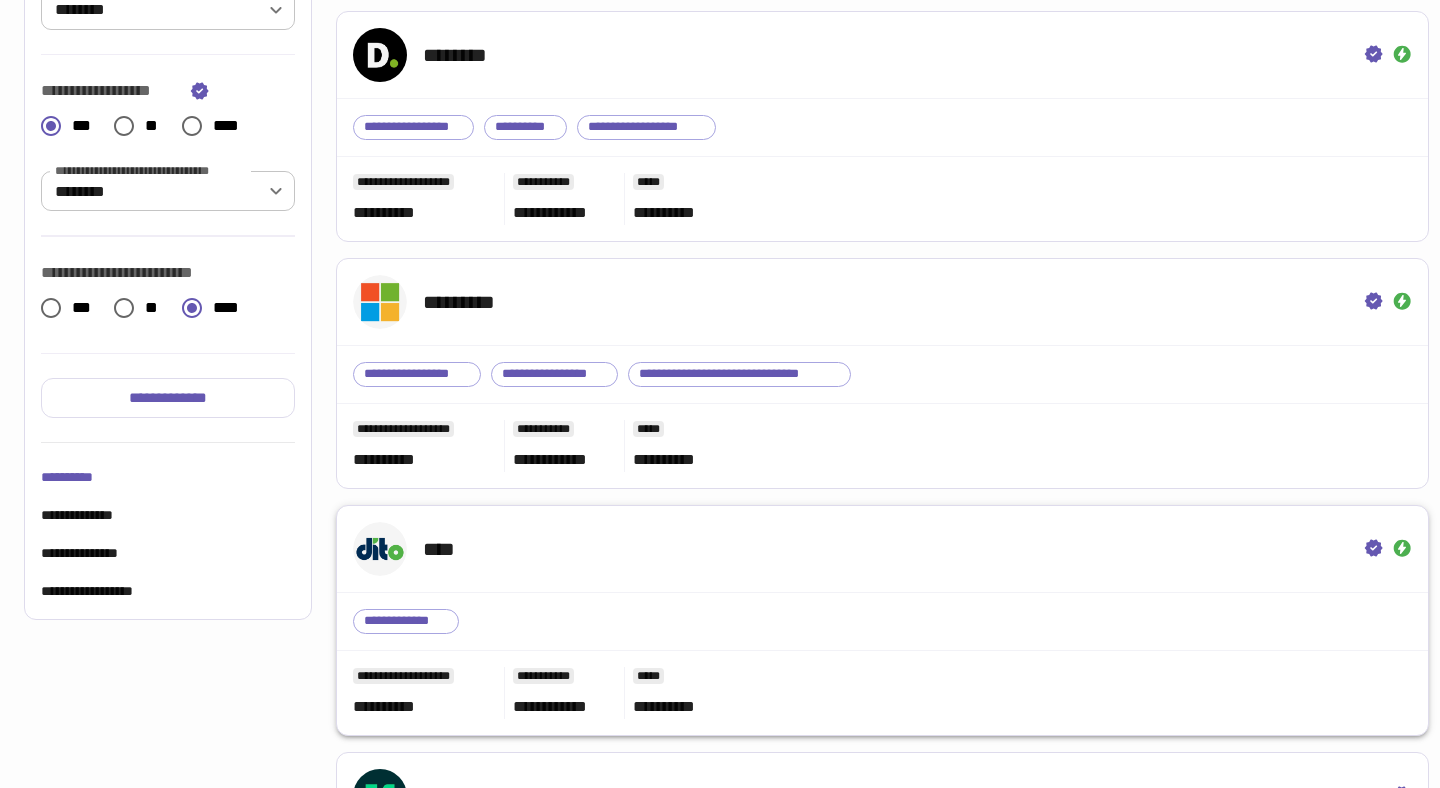 click on "****" at bounding box center [882, 549] 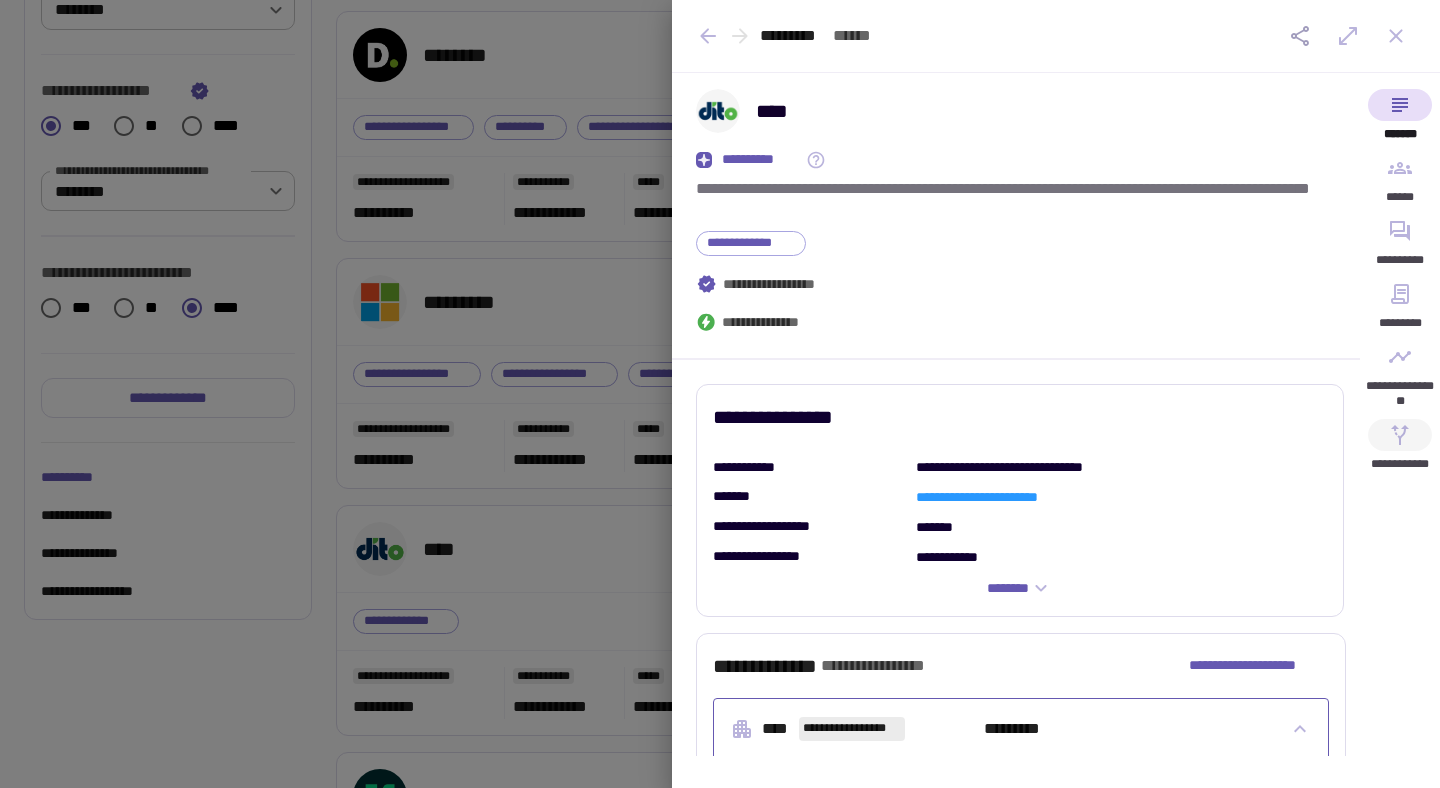 click 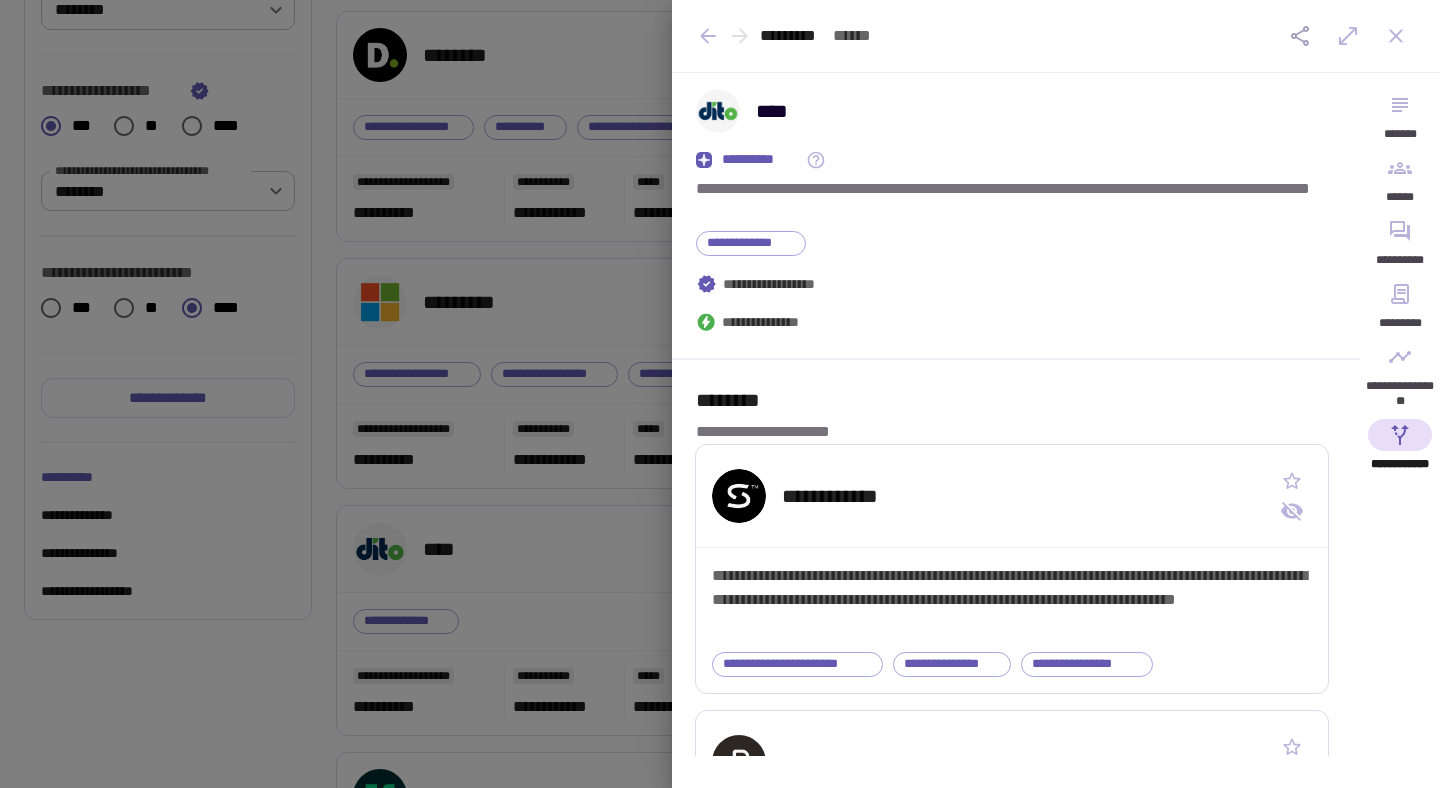 type 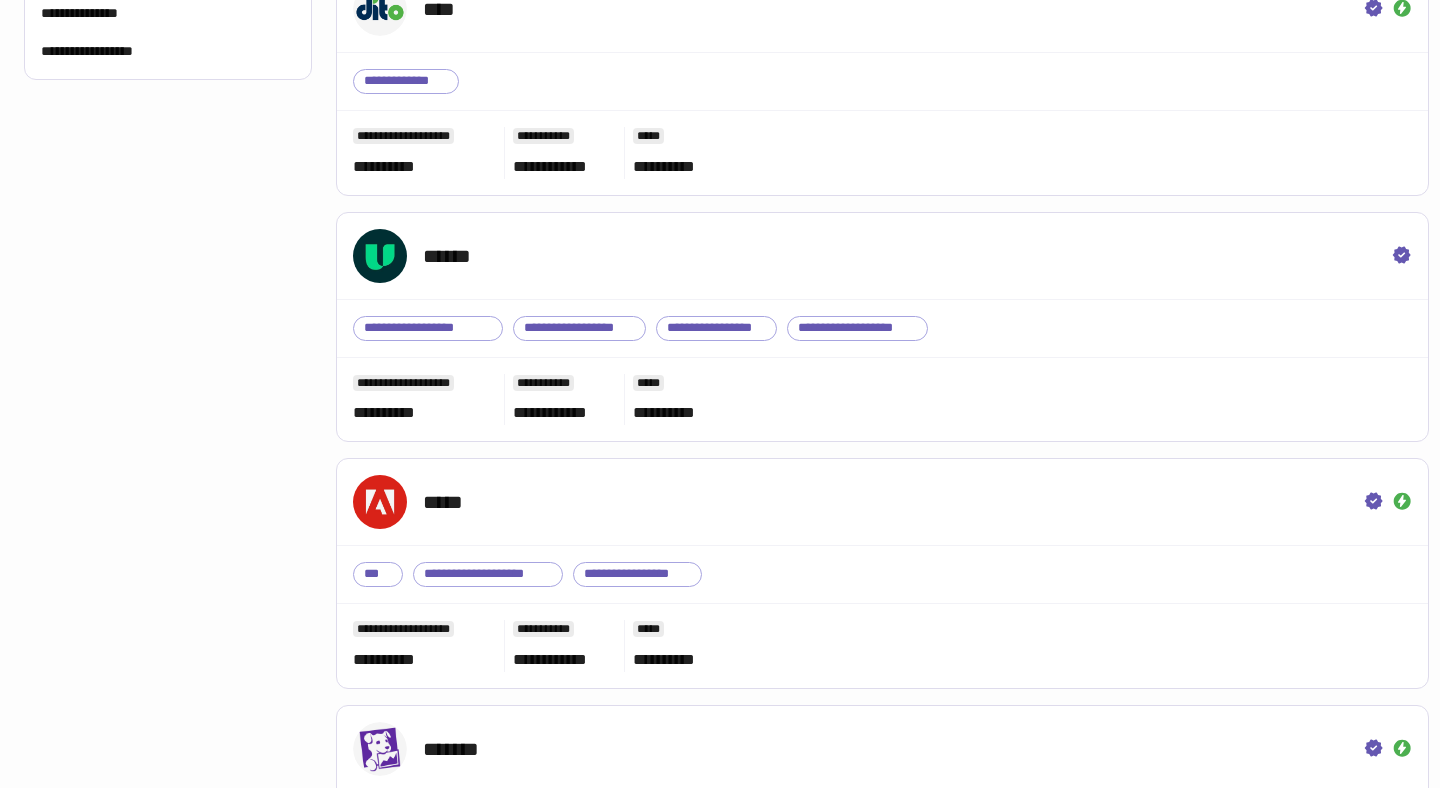 scroll, scrollTop: 1168, scrollLeft: 0, axis: vertical 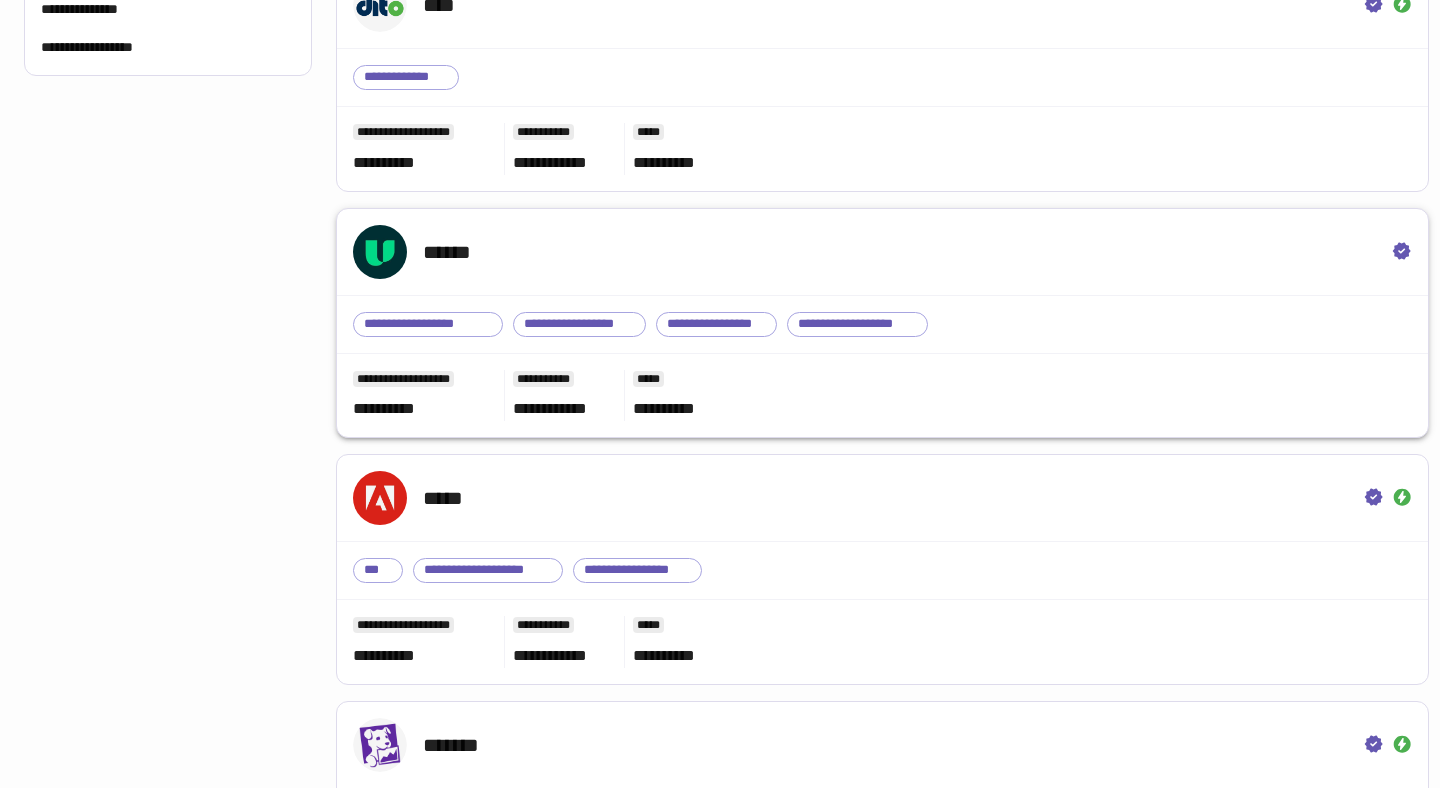 click on "******" at bounding box center (882, 252) 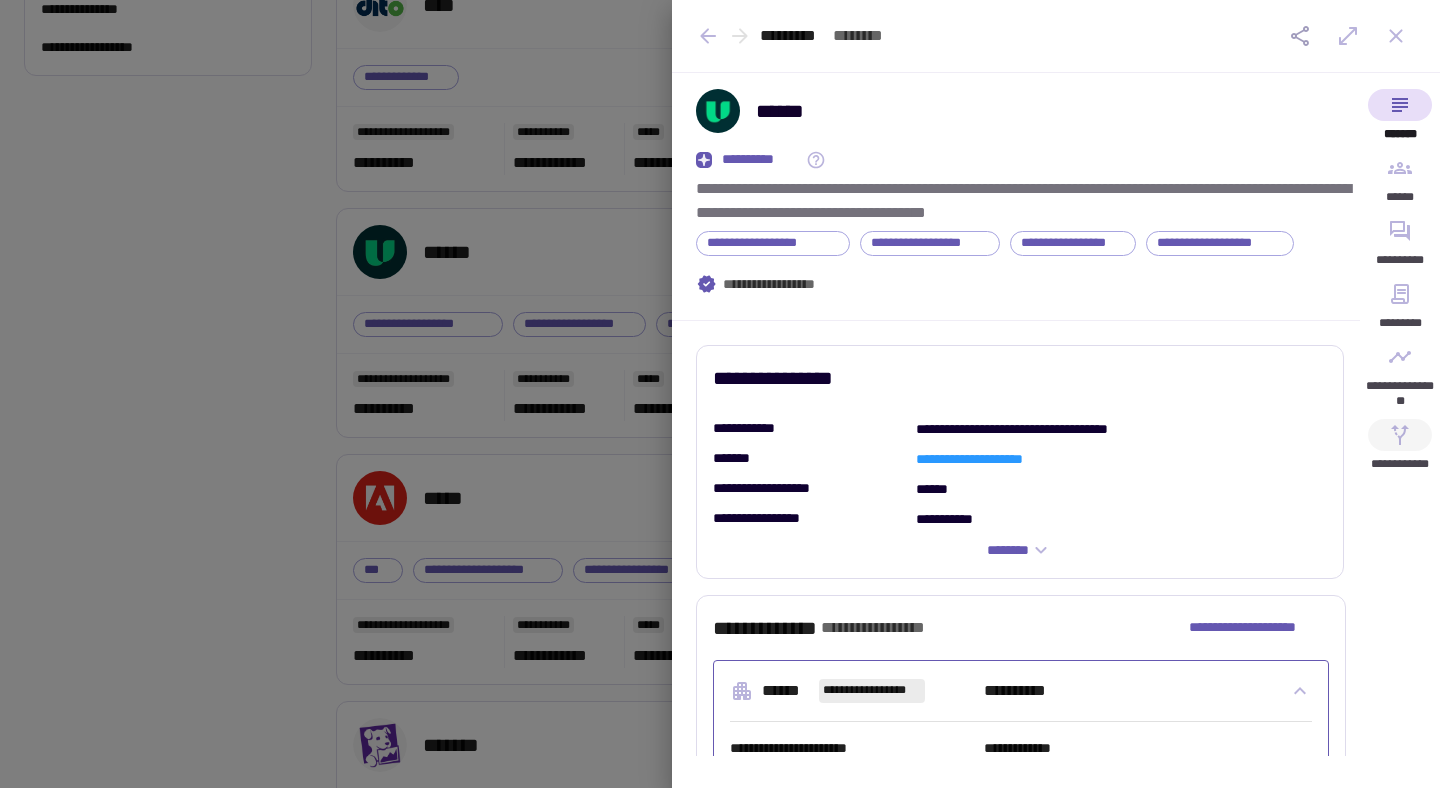 click 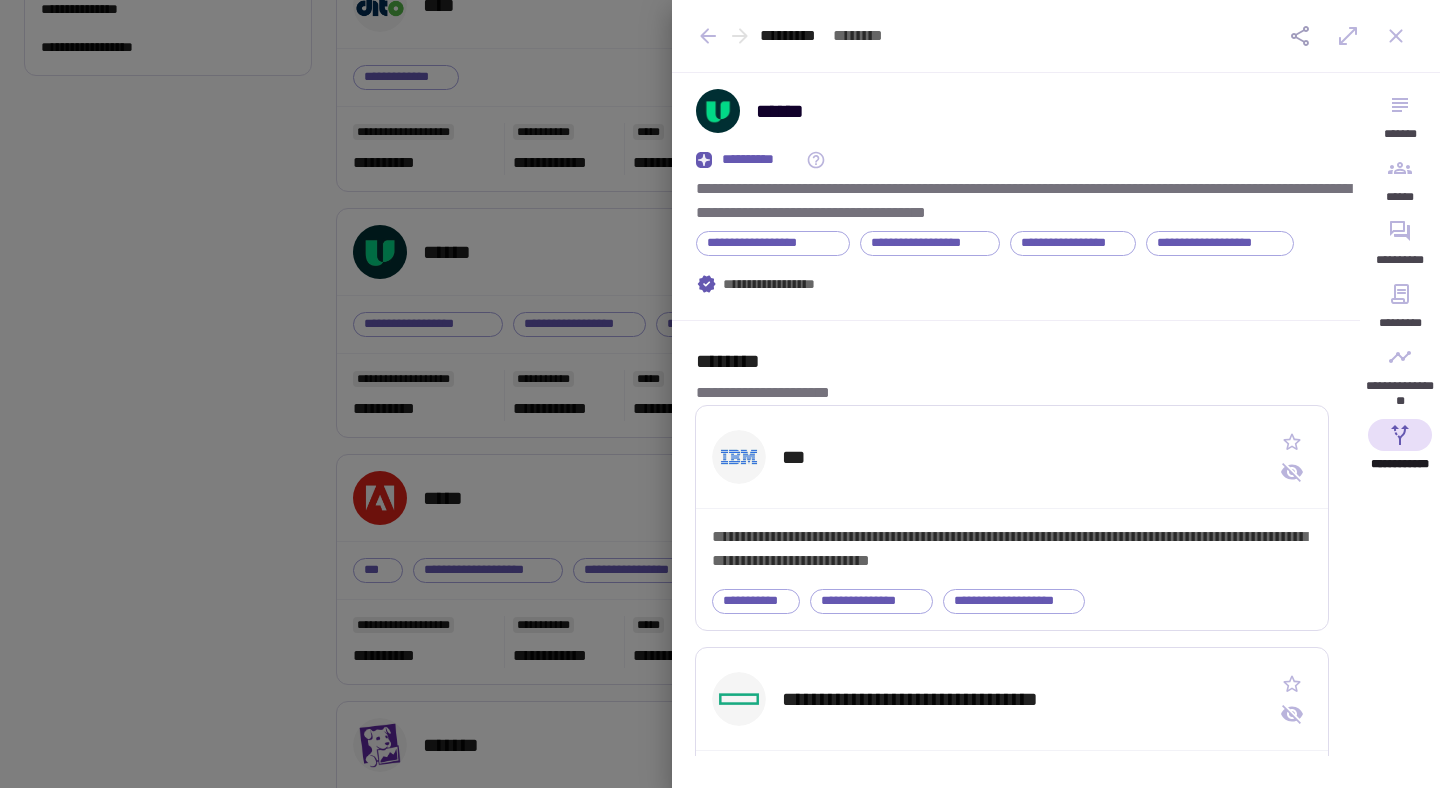 type 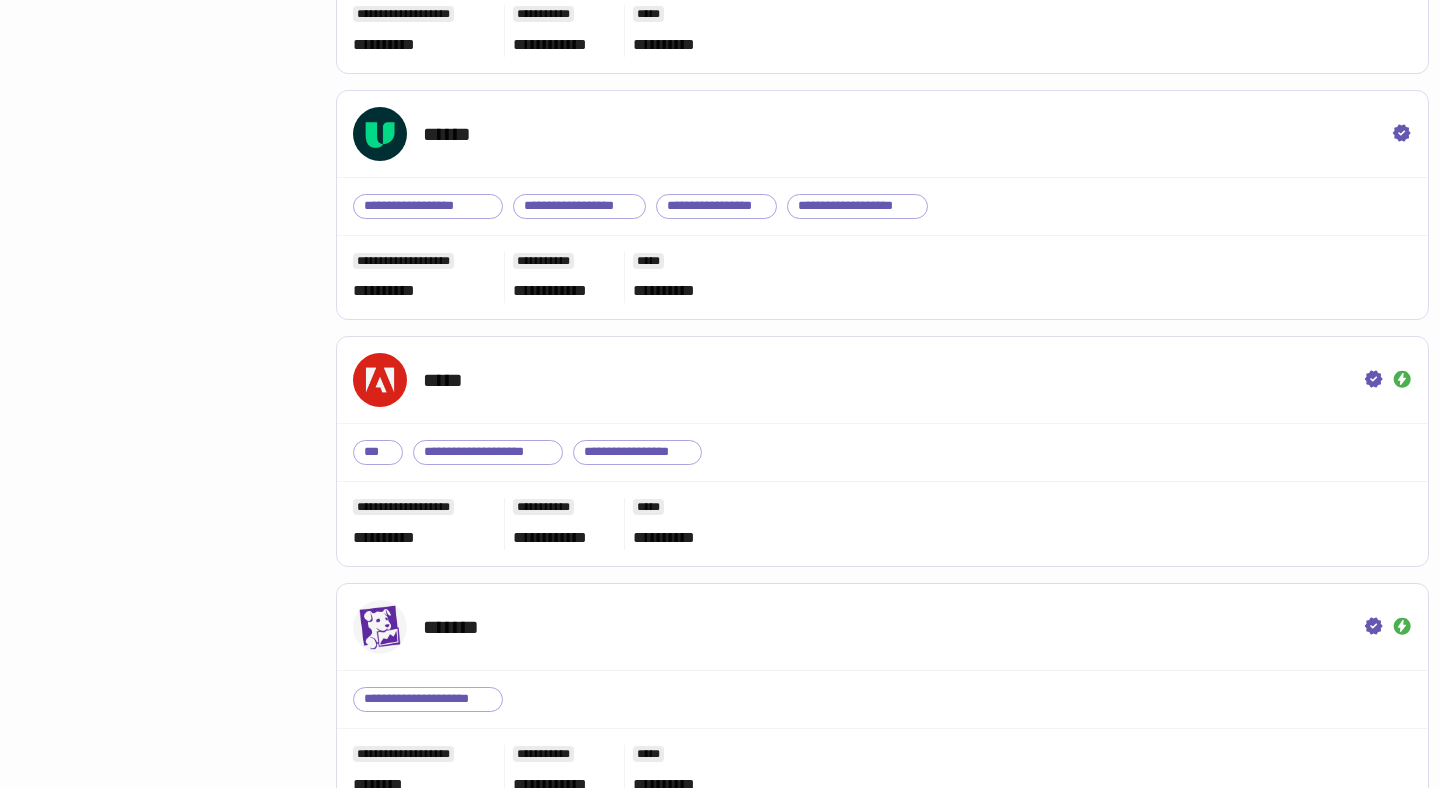 scroll, scrollTop: 1349, scrollLeft: 0, axis: vertical 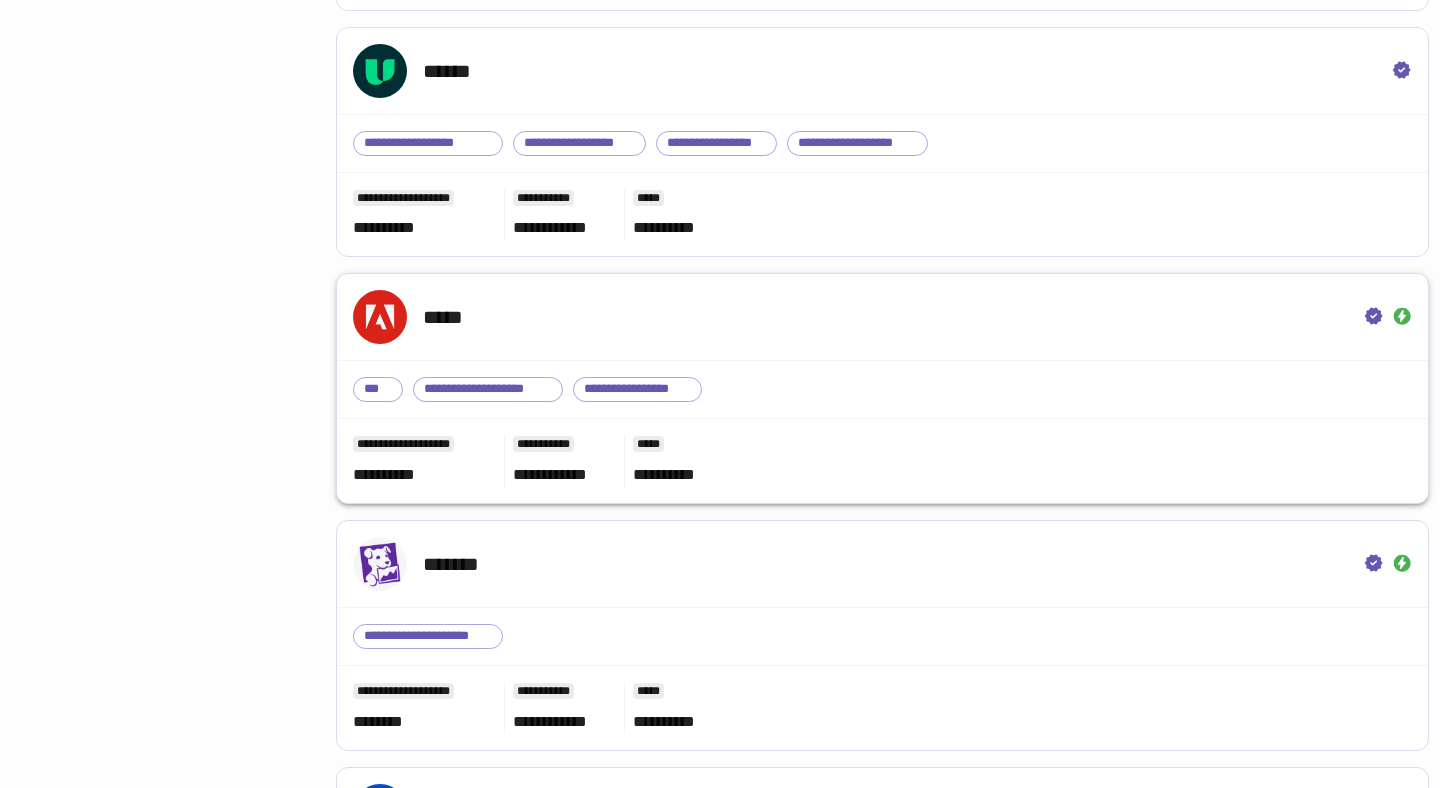 click on "*****" at bounding box center (882, 317) 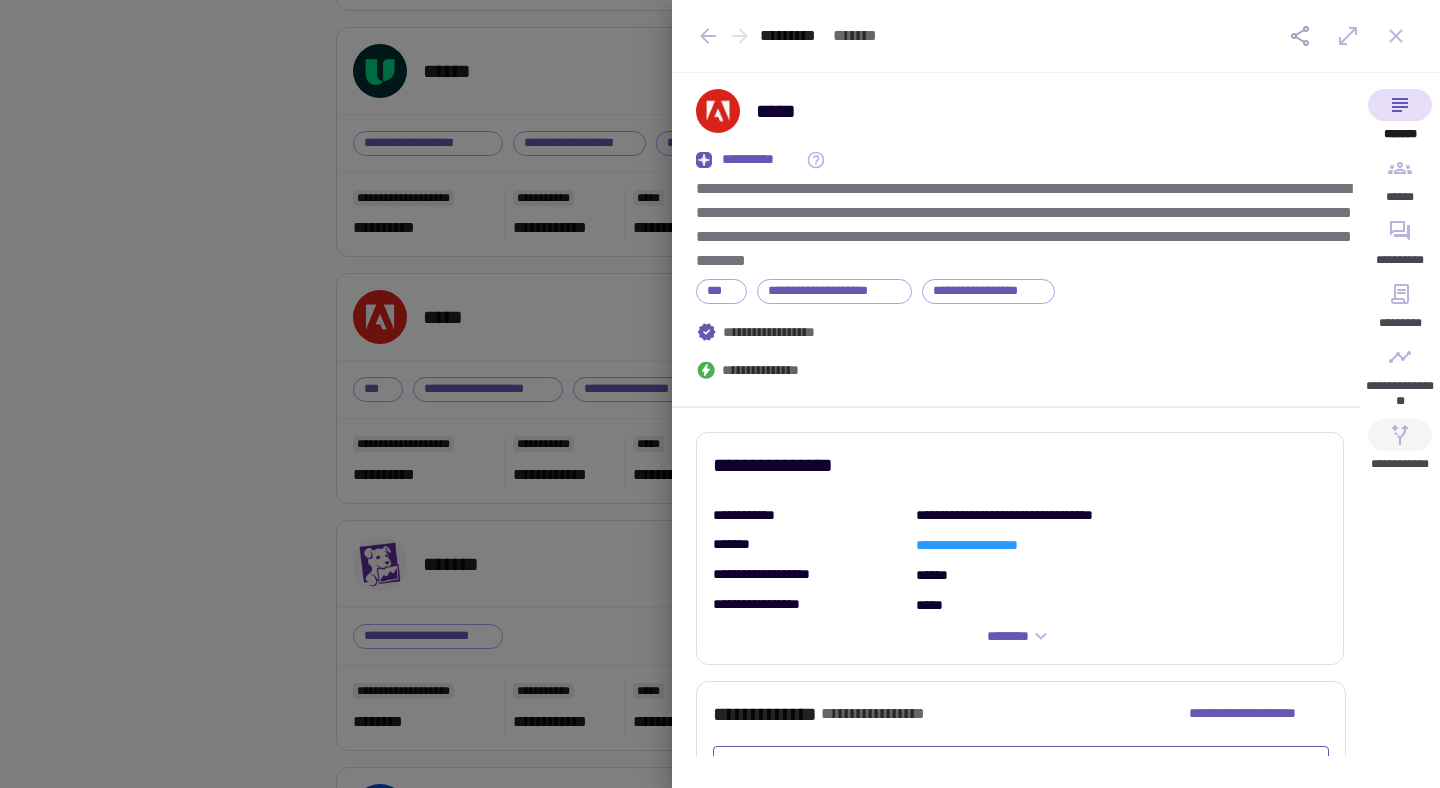 click 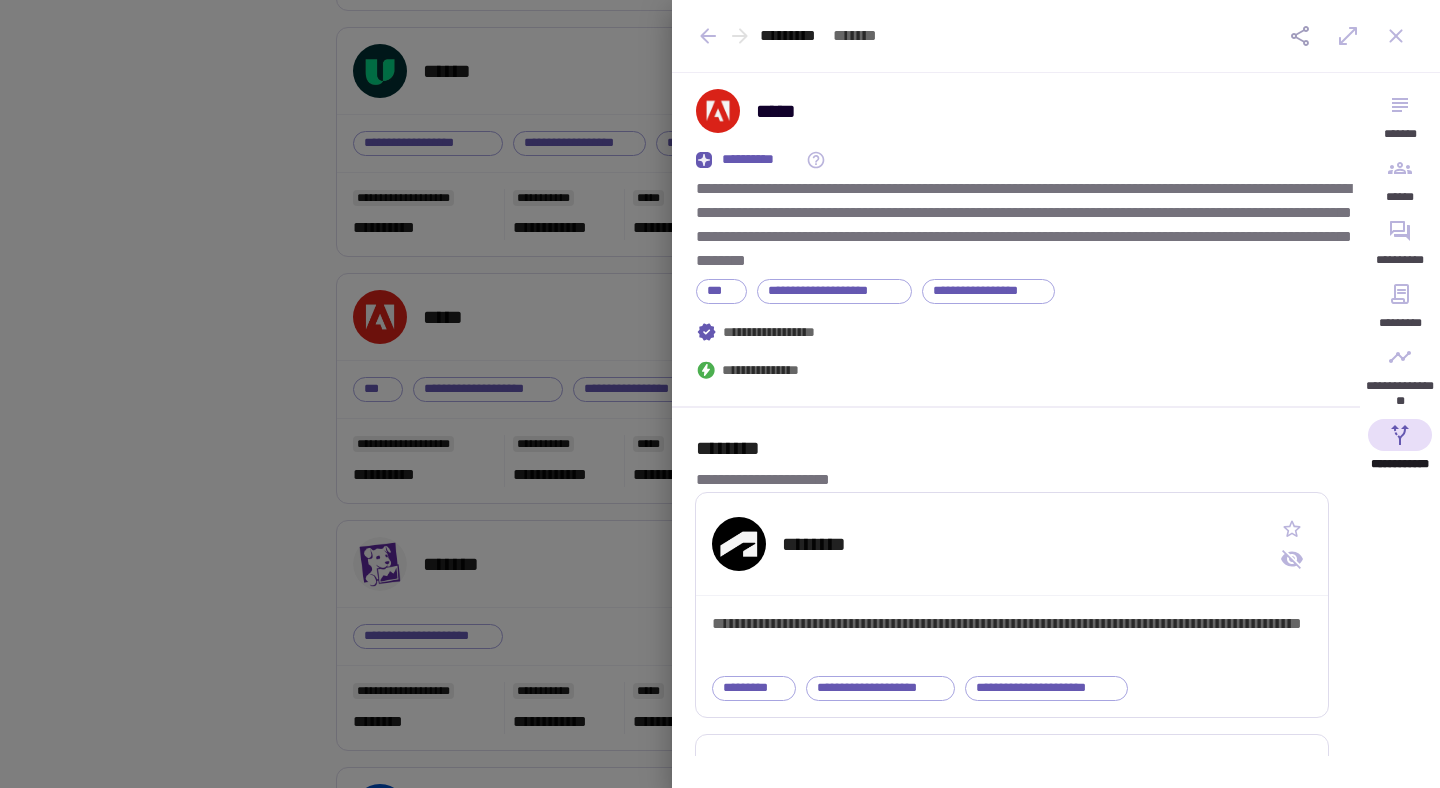 type 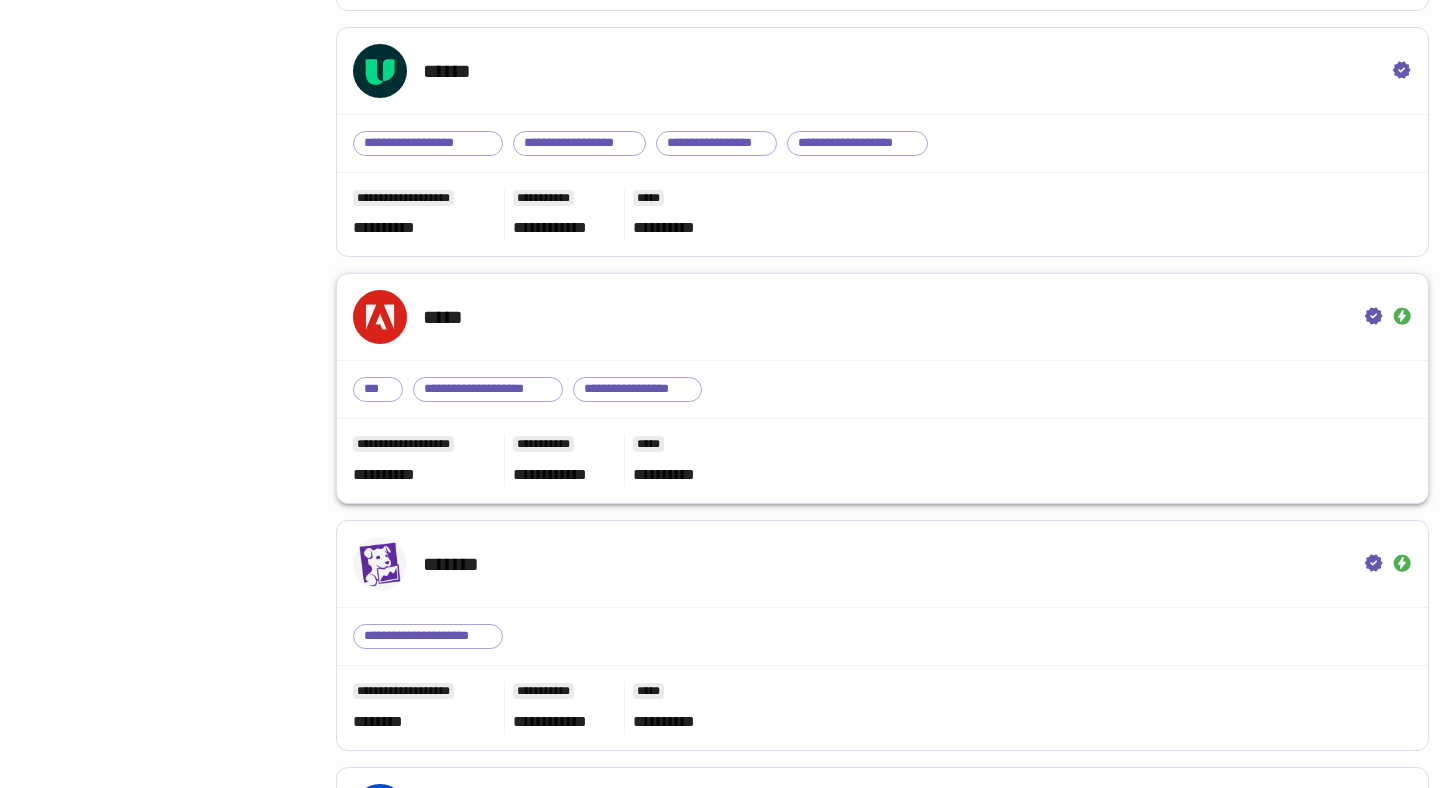 scroll, scrollTop: 1361, scrollLeft: 0, axis: vertical 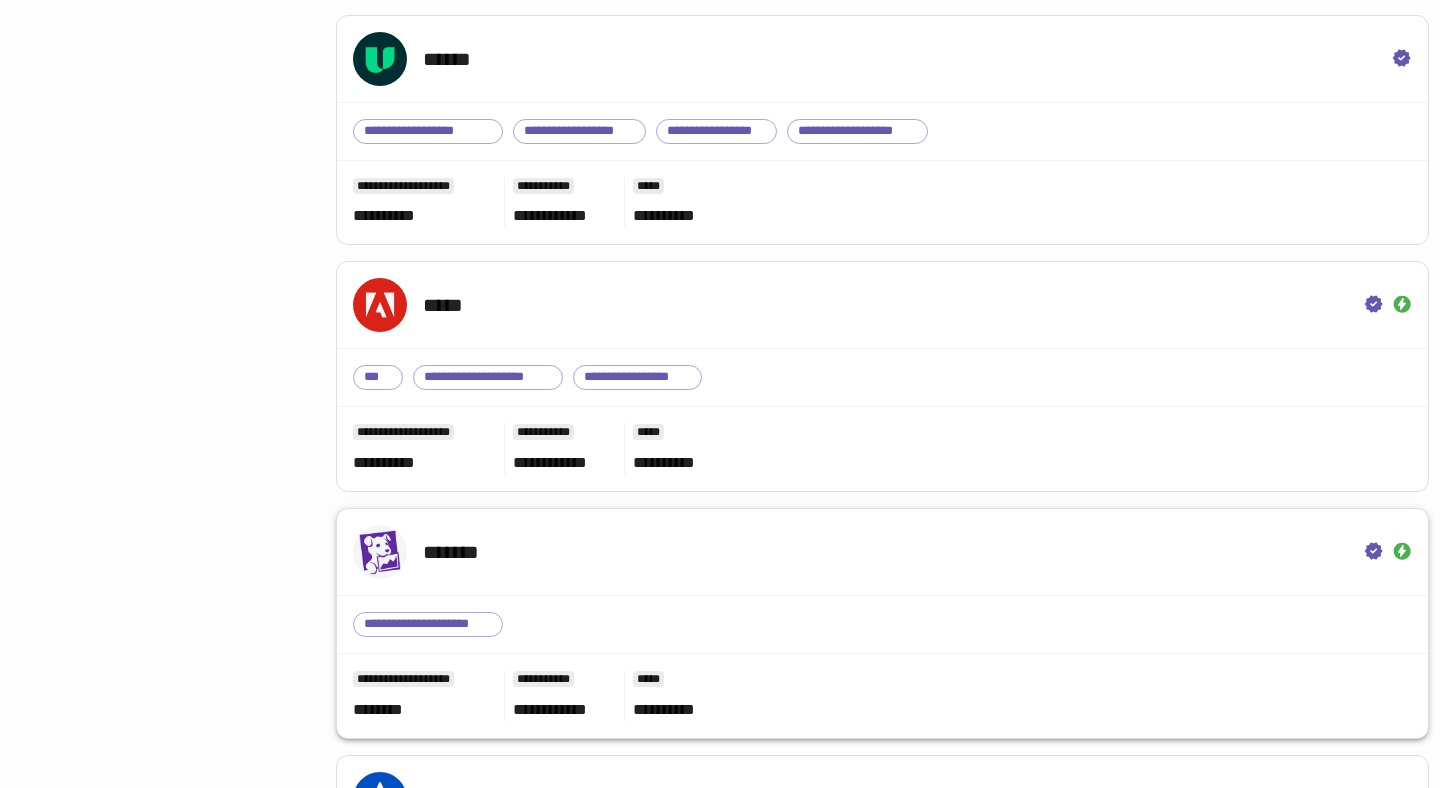 click on "*******" at bounding box center (882, 552) 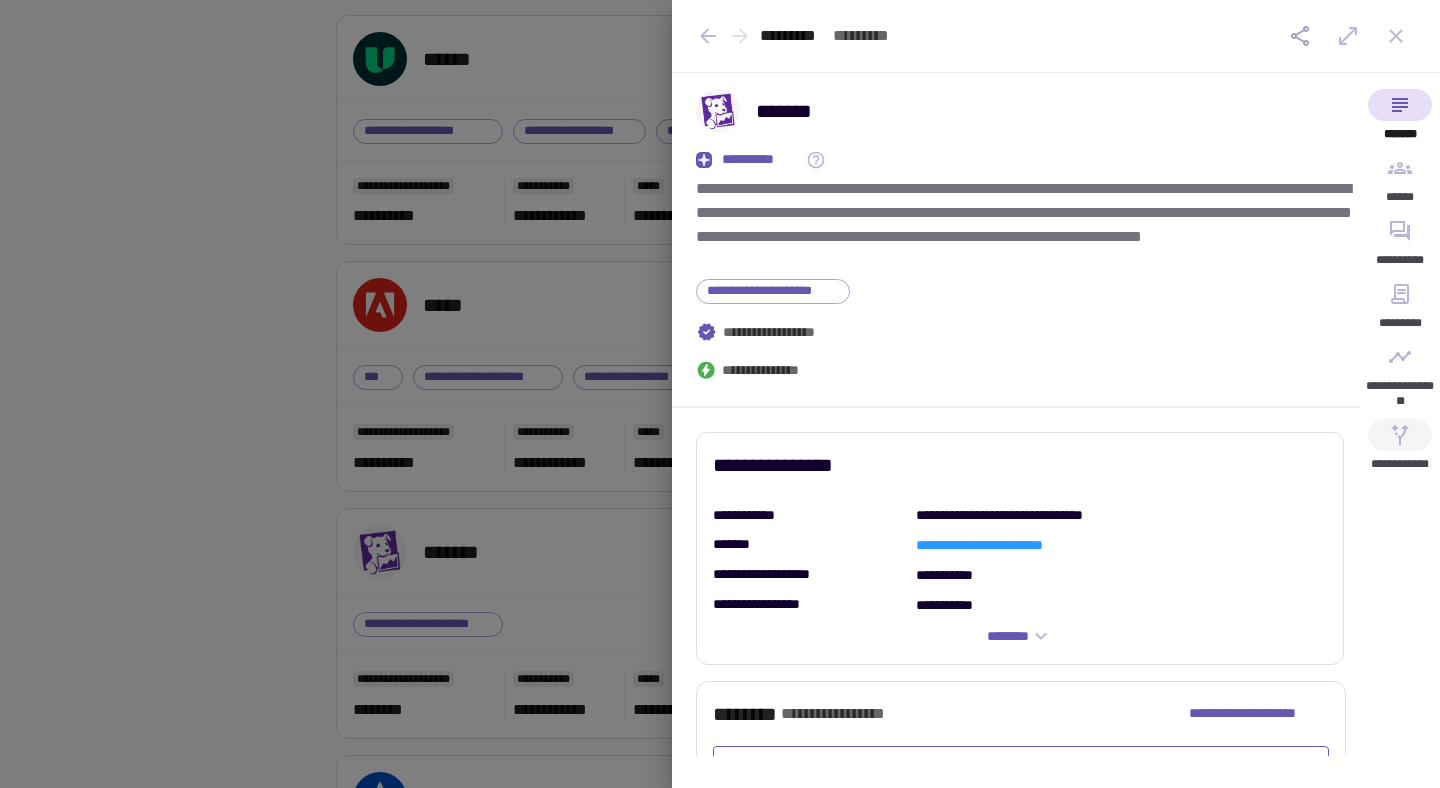 click 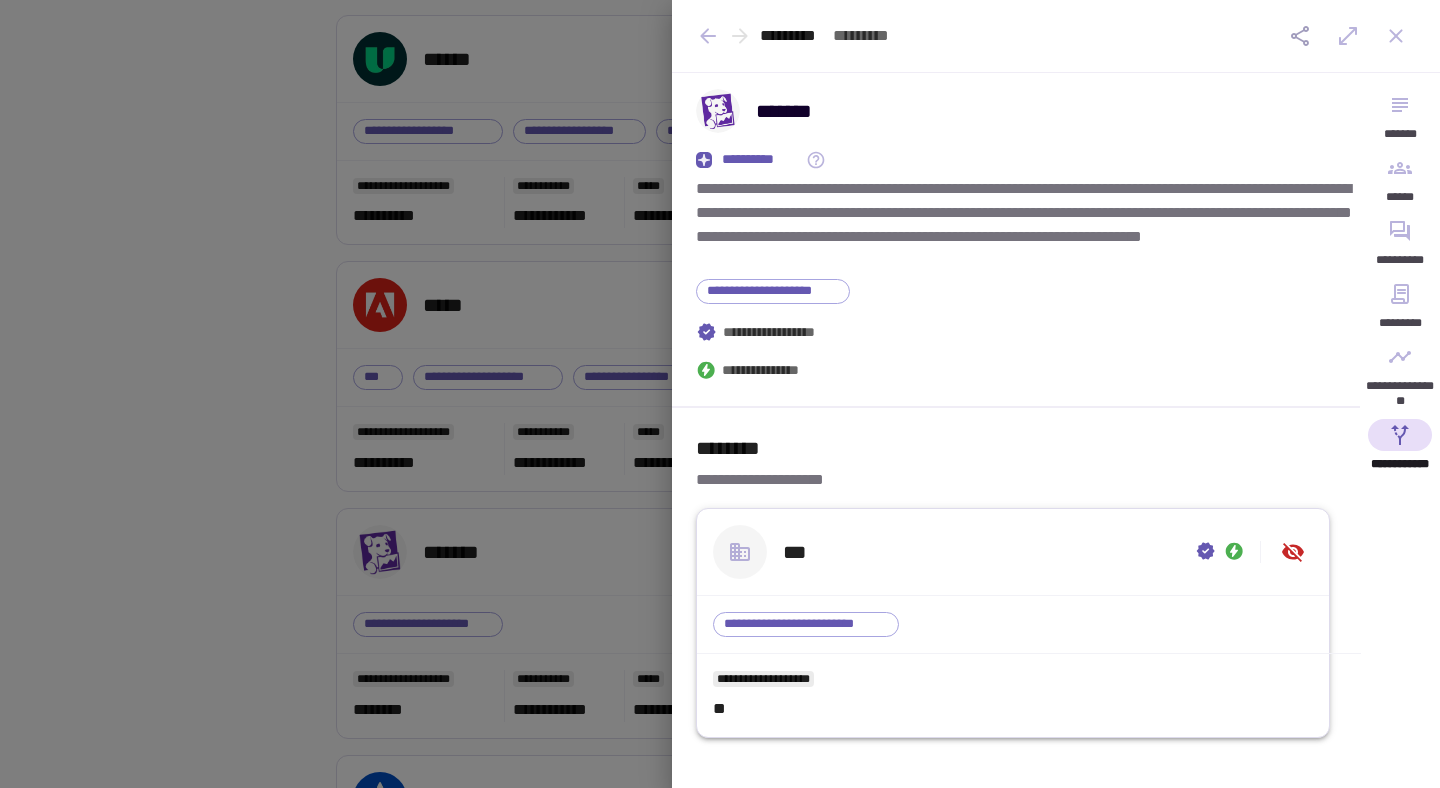 scroll, scrollTop: 41, scrollLeft: 0, axis: vertical 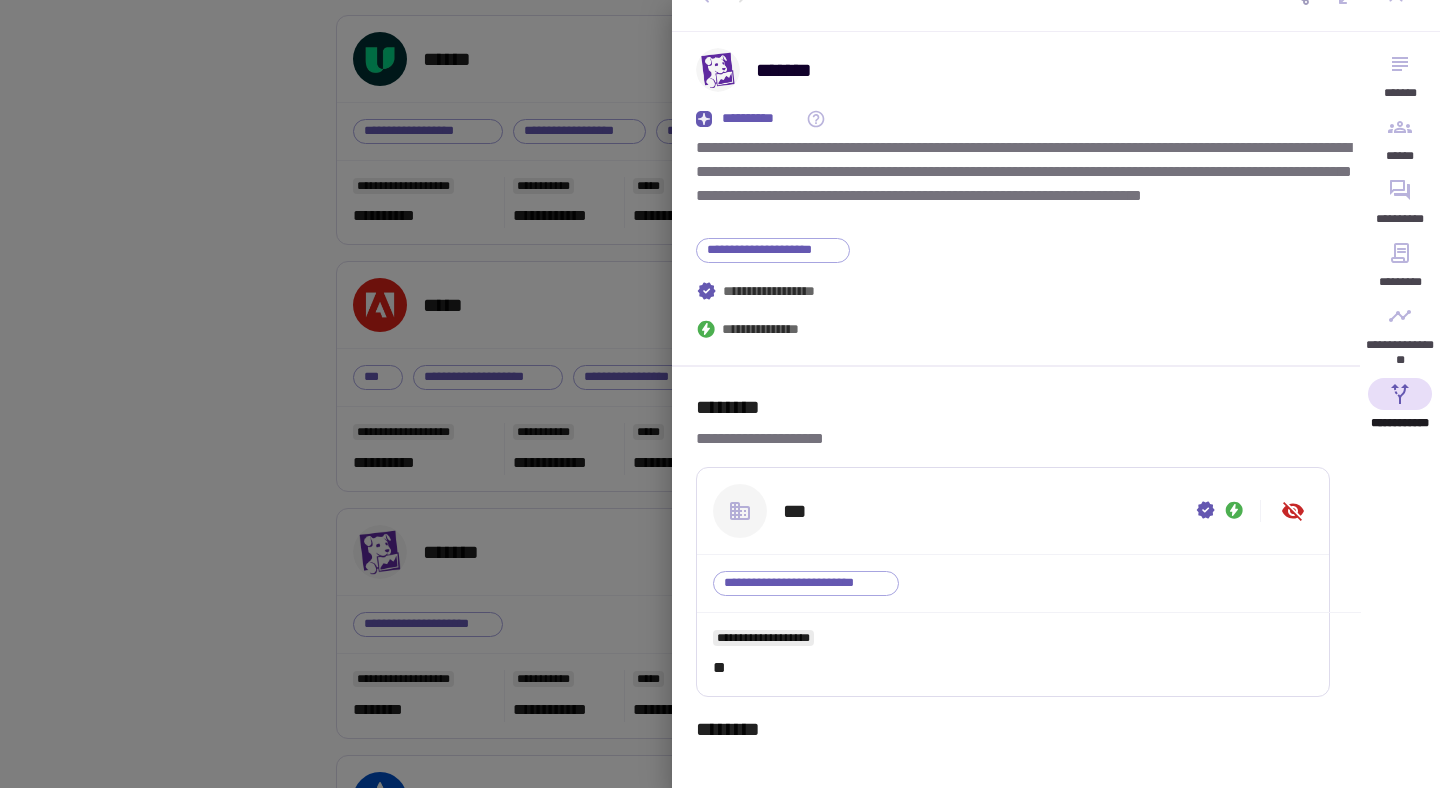 type 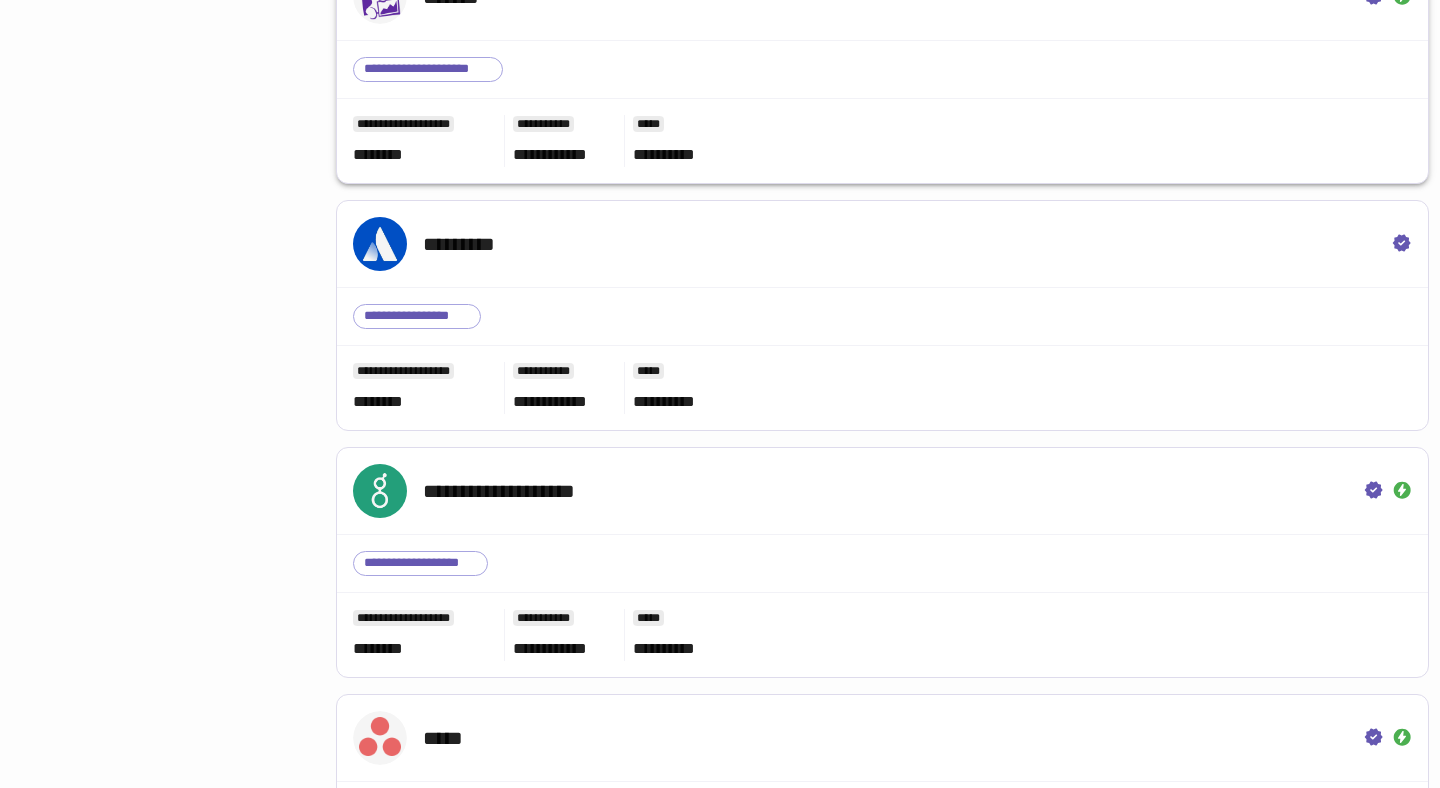 scroll, scrollTop: 1927, scrollLeft: 0, axis: vertical 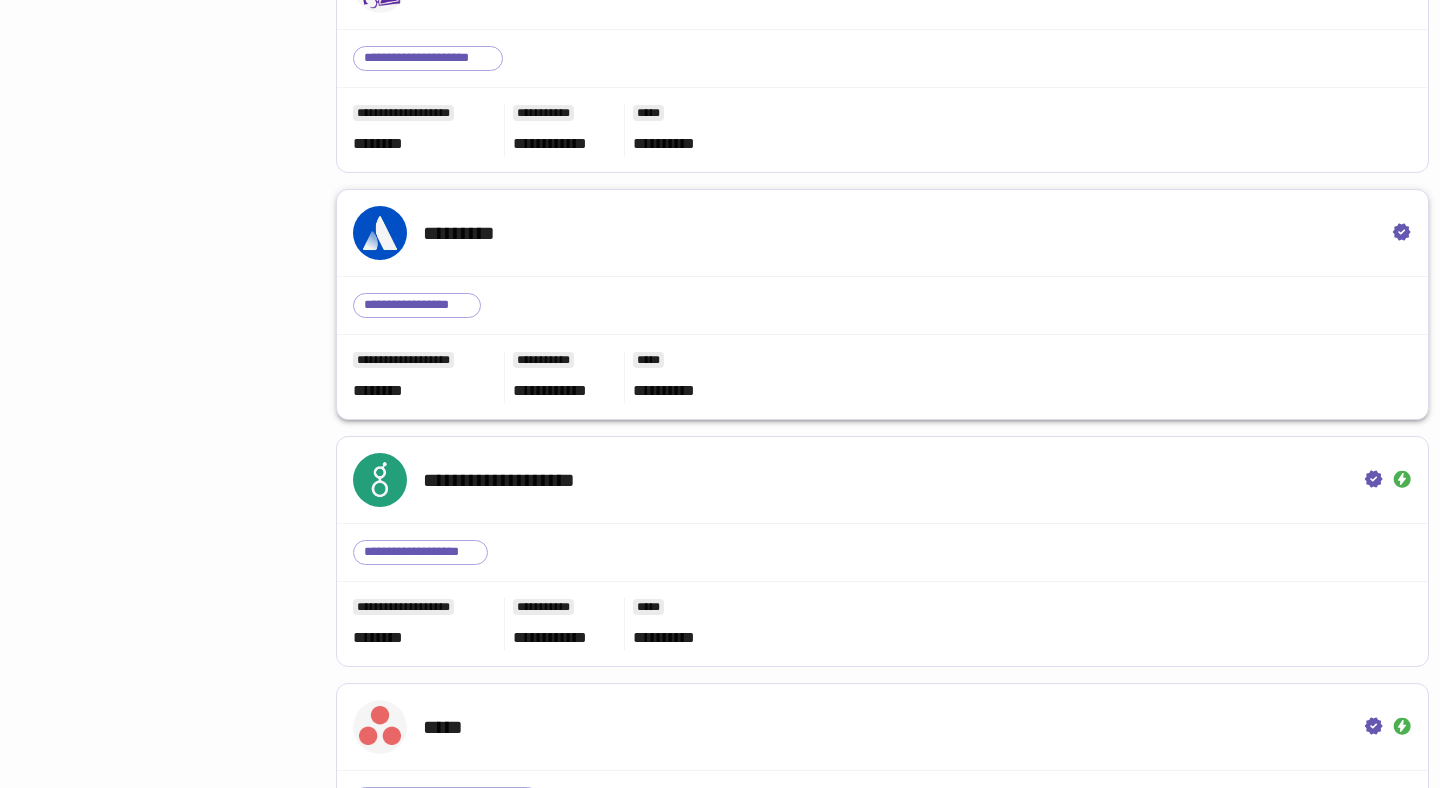 click on "*********" at bounding box center [882, 233] 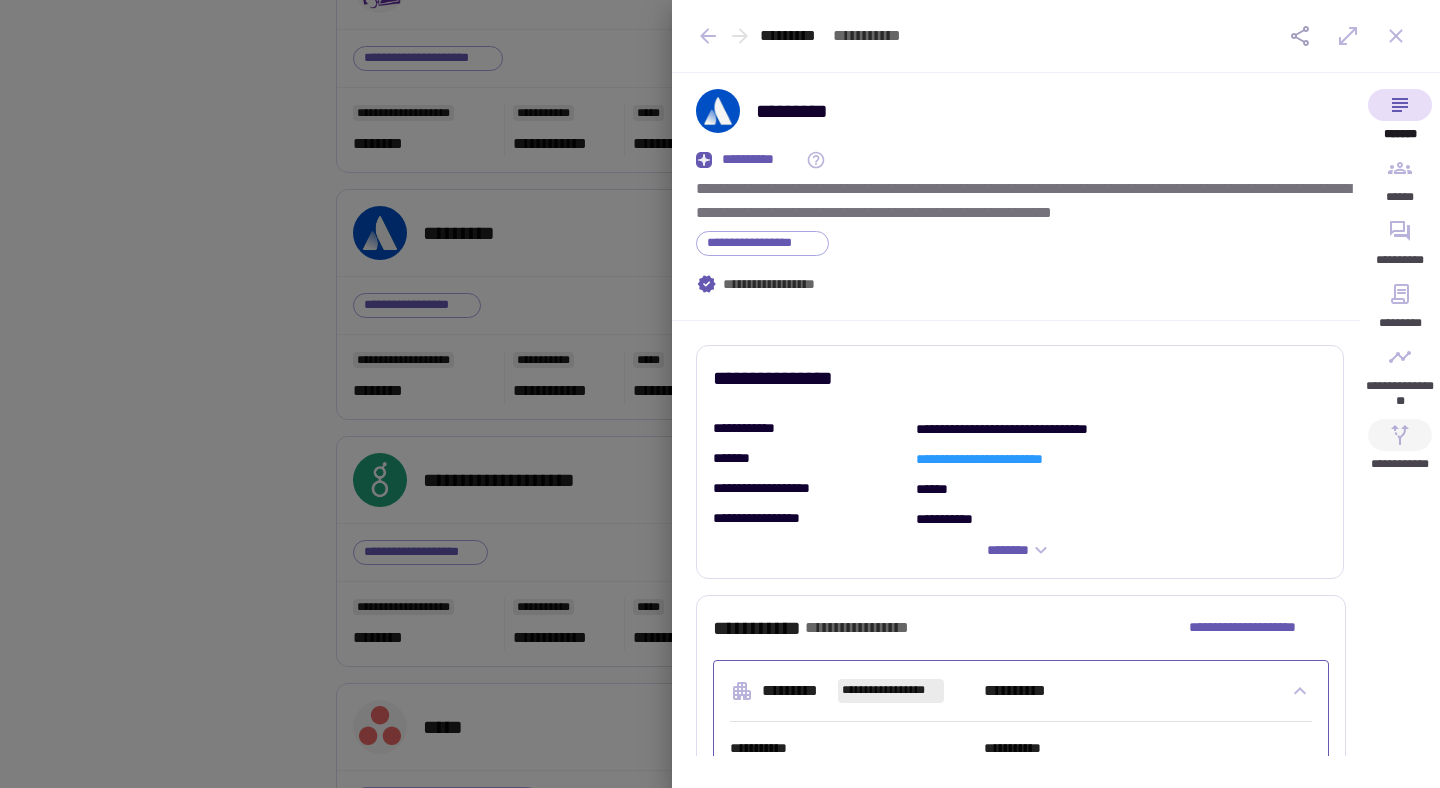 click 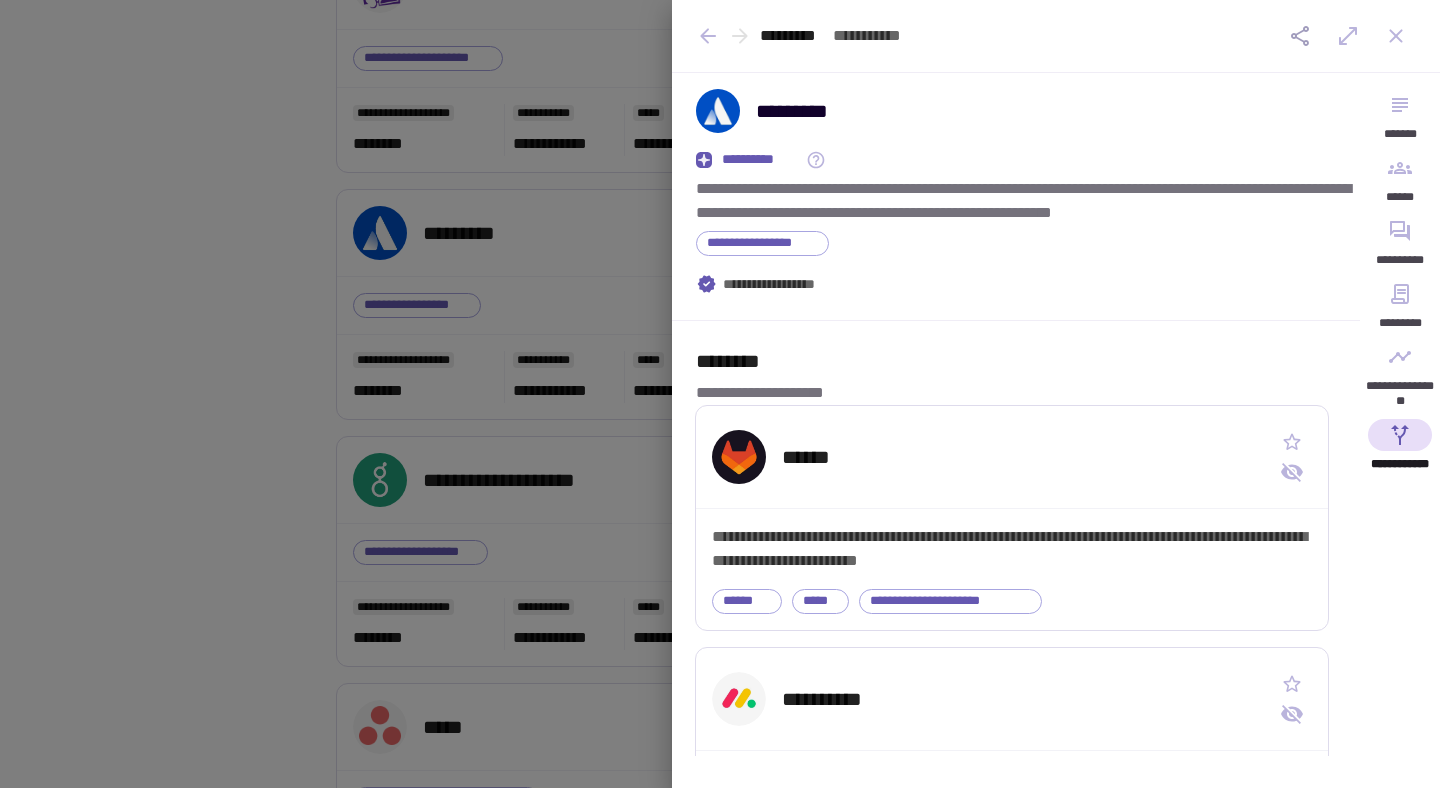 type 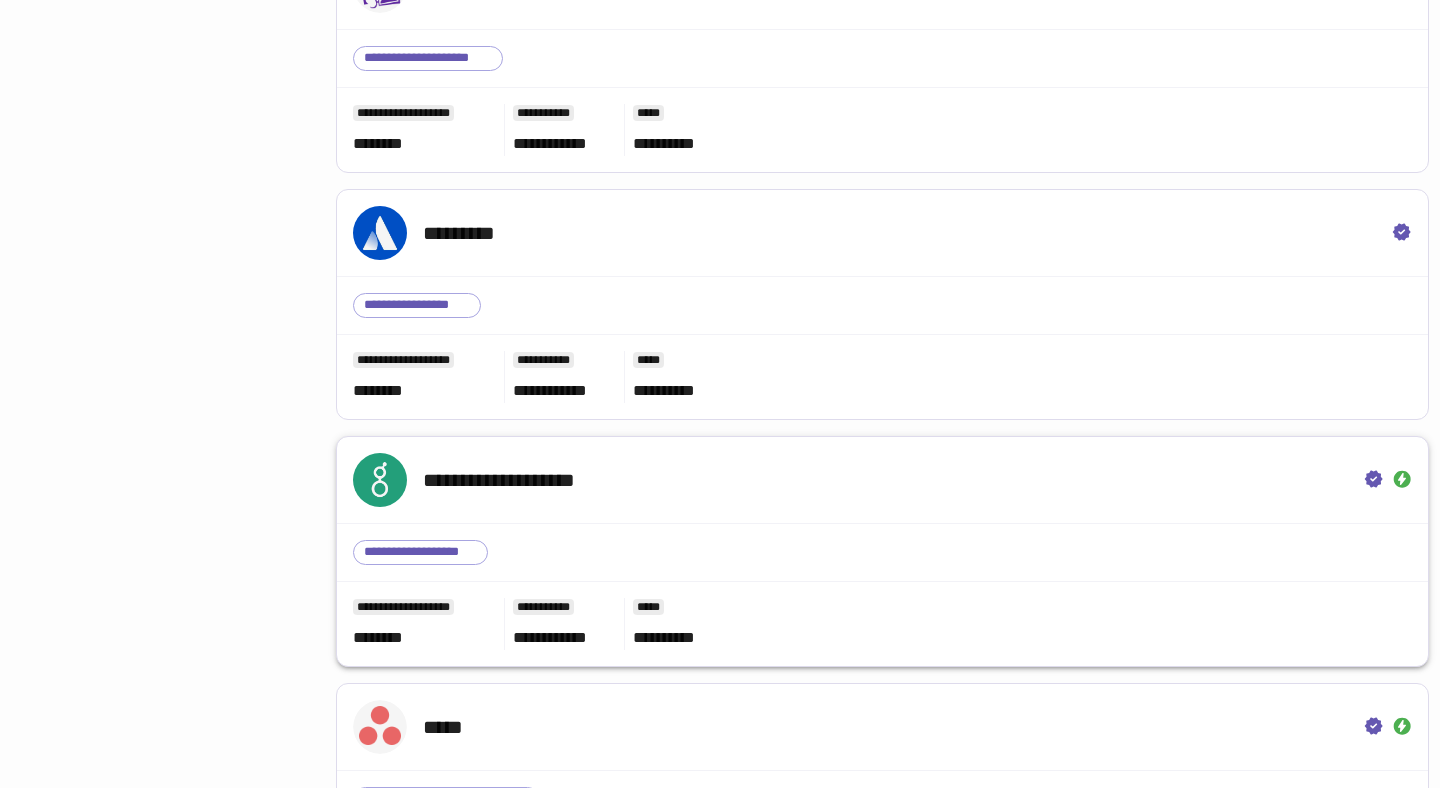 click on "**********" at bounding box center (882, 480) 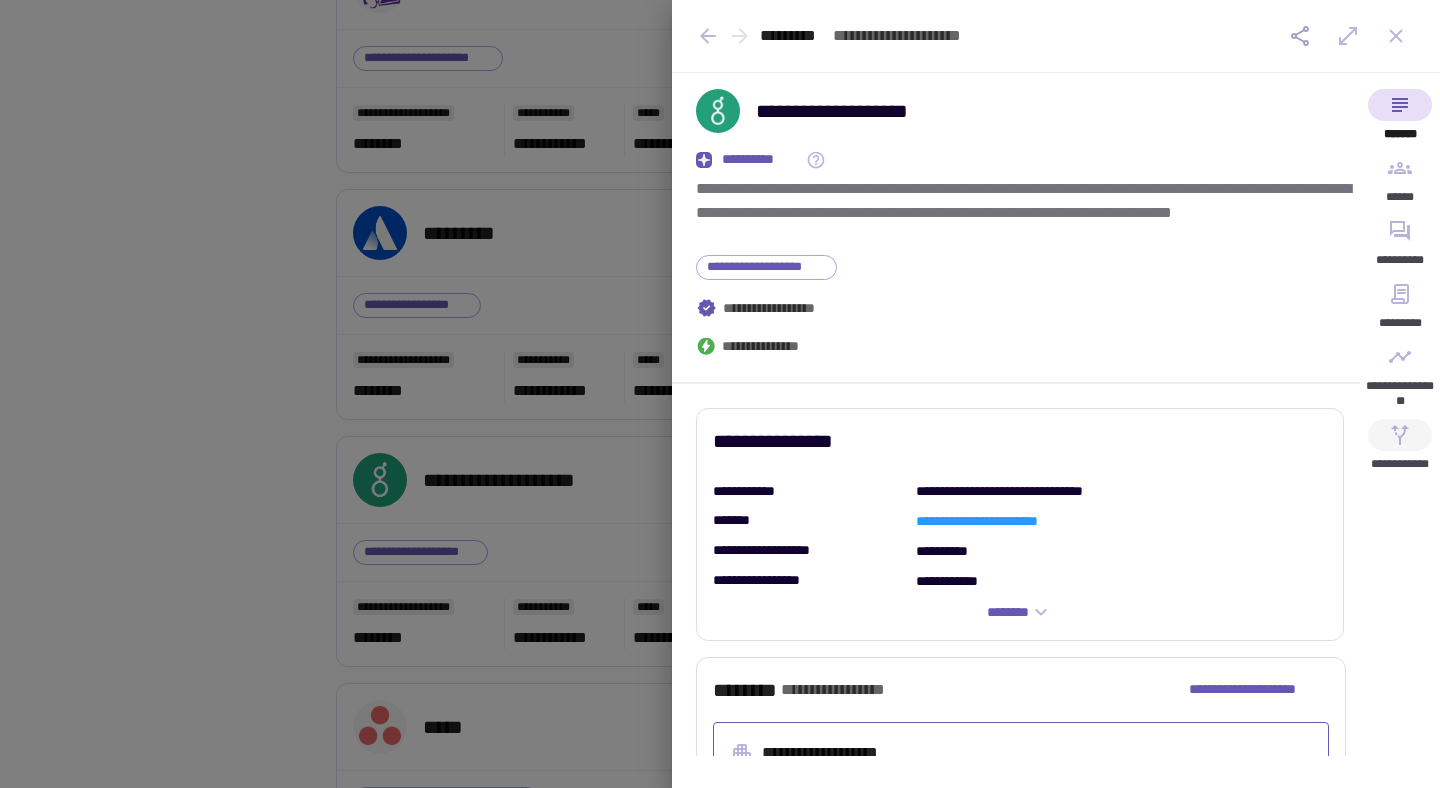 click on "**********" at bounding box center [1400, 450] 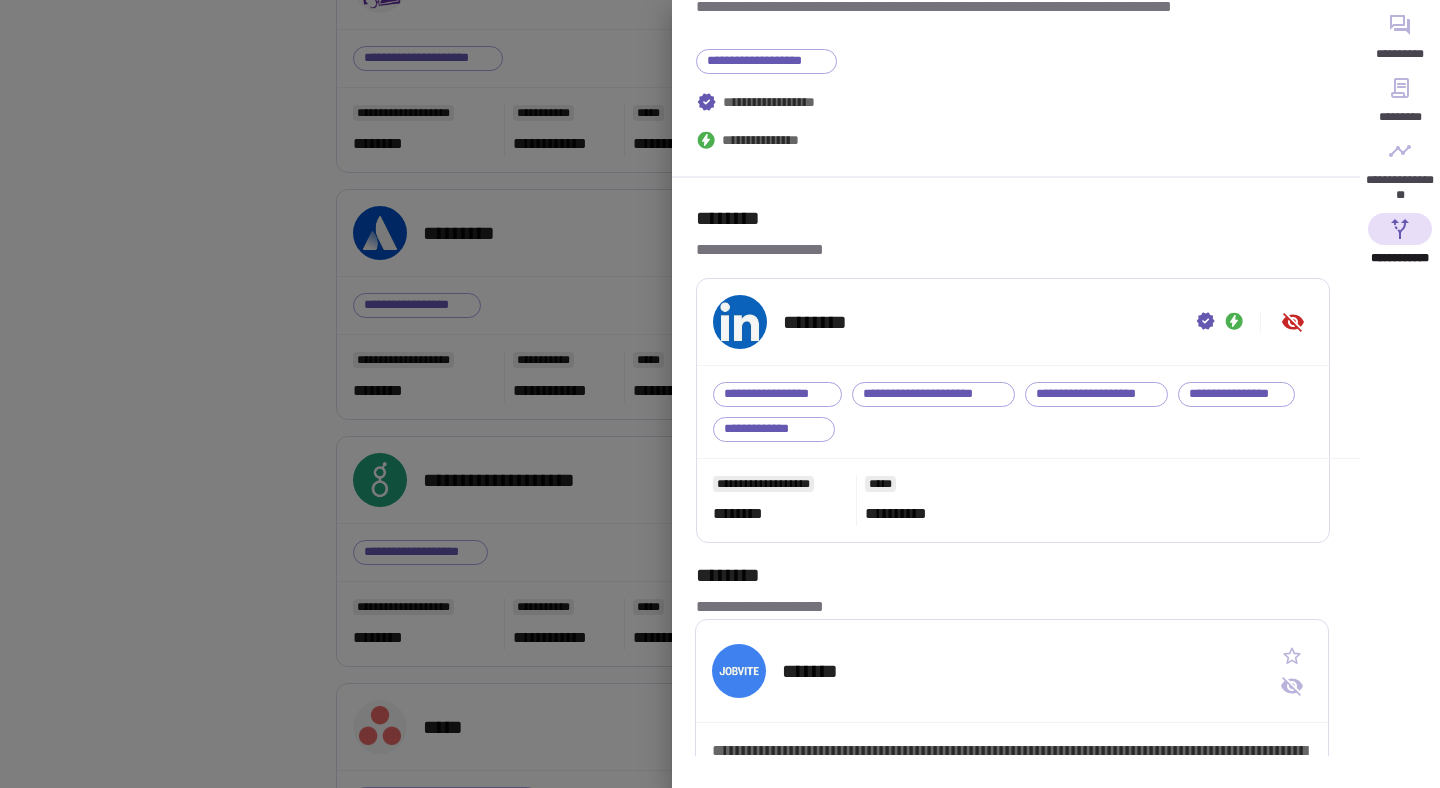 scroll, scrollTop: 209, scrollLeft: 0, axis: vertical 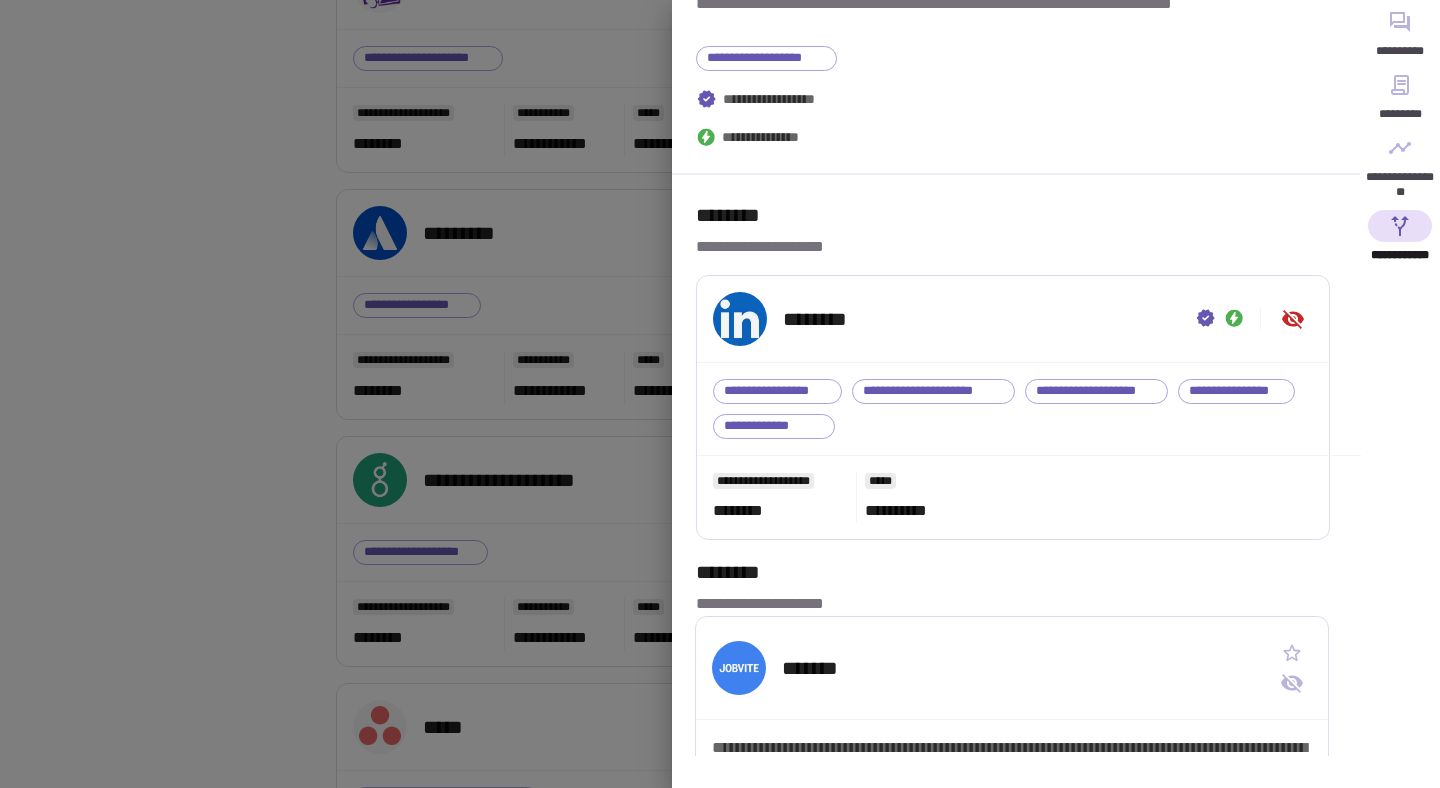 type 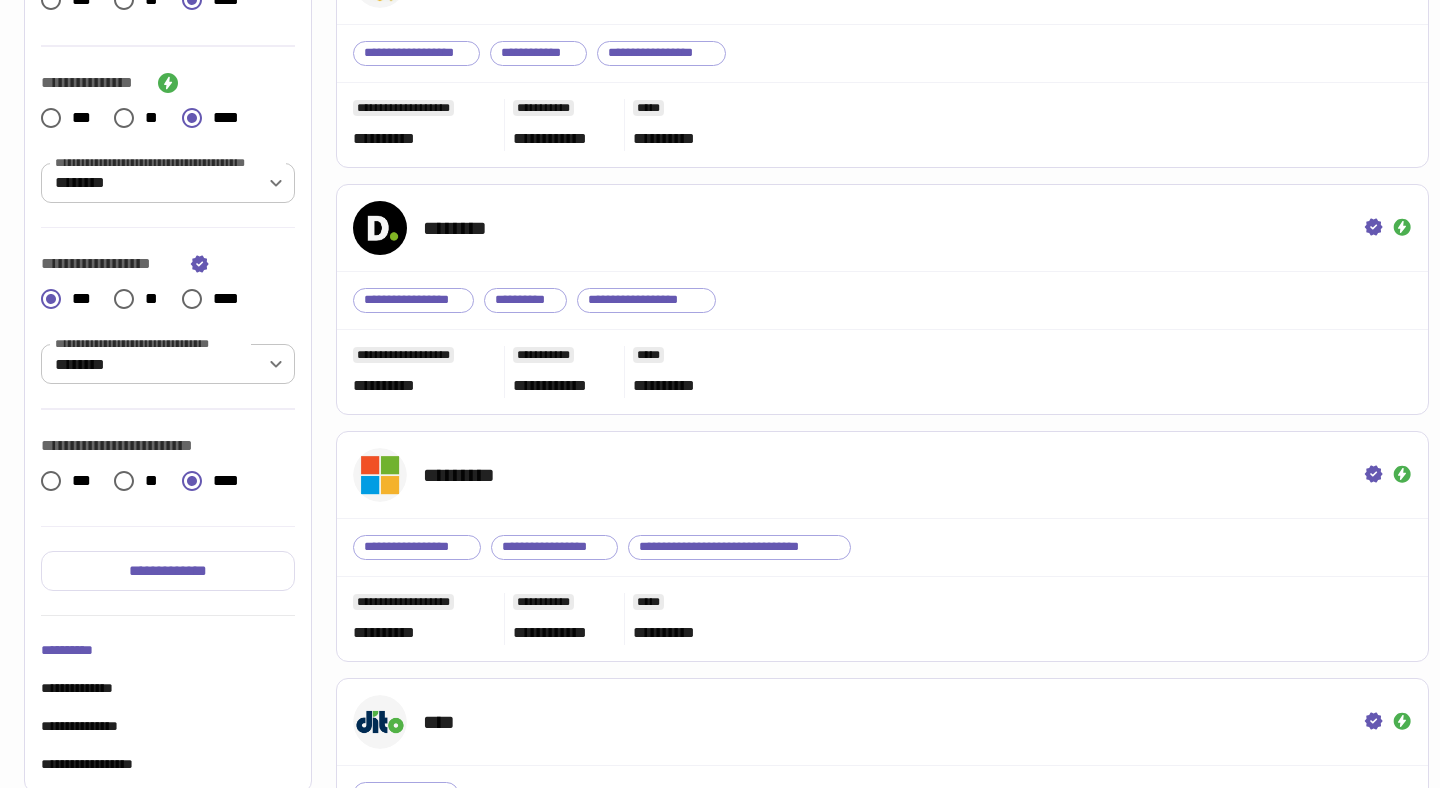 scroll, scrollTop: 448, scrollLeft: 0, axis: vertical 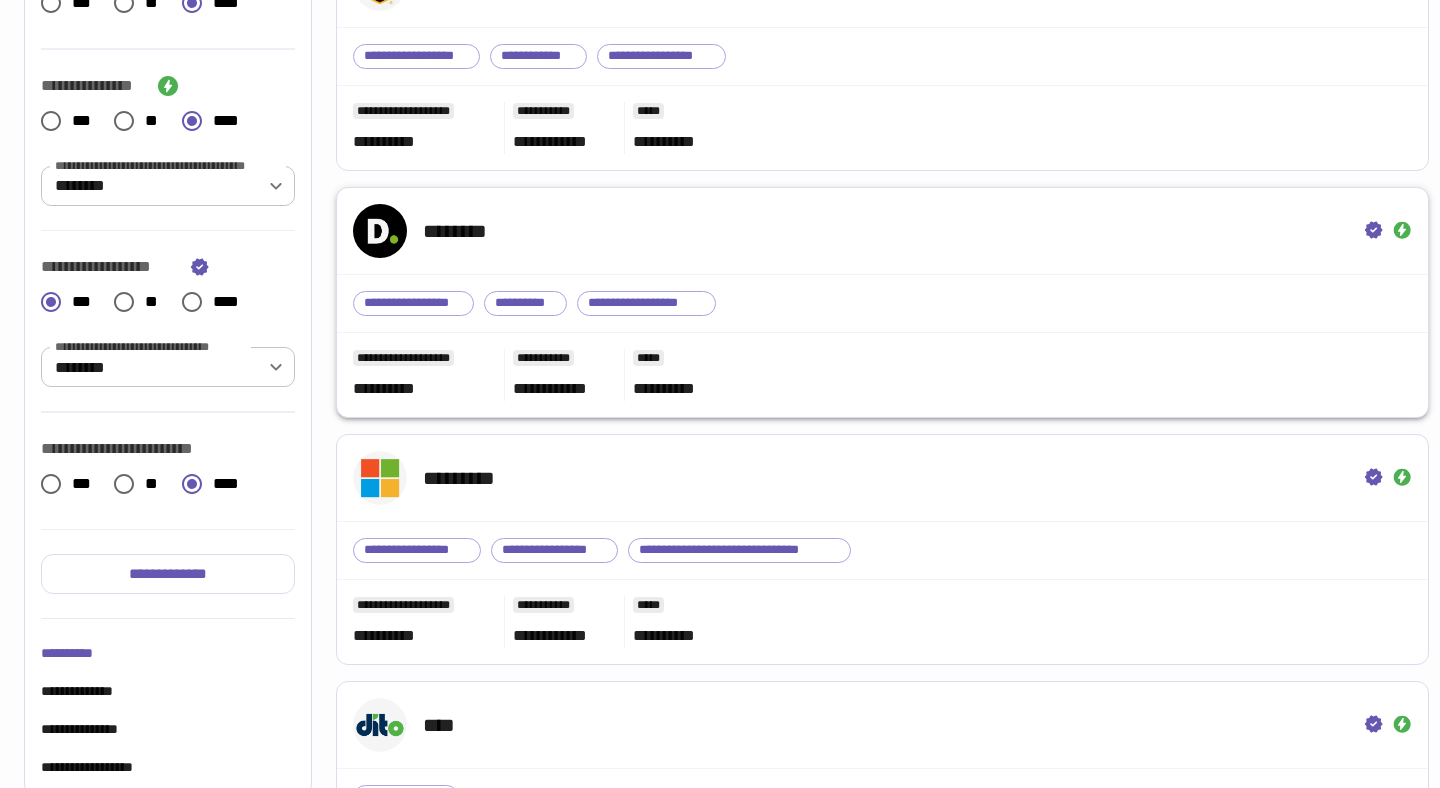 click on "********" at bounding box center (882, 231) 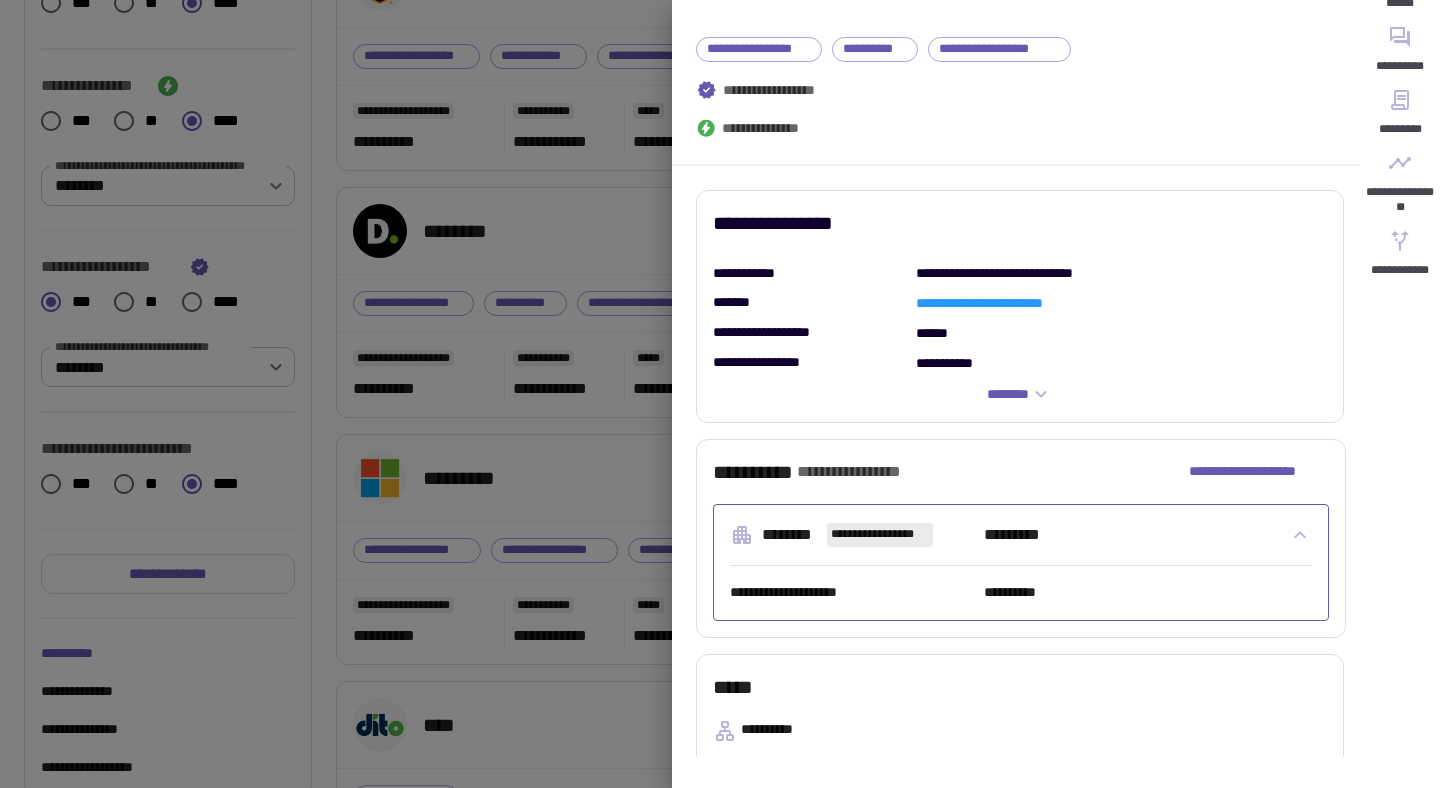 scroll, scrollTop: 161, scrollLeft: 0, axis: vertical 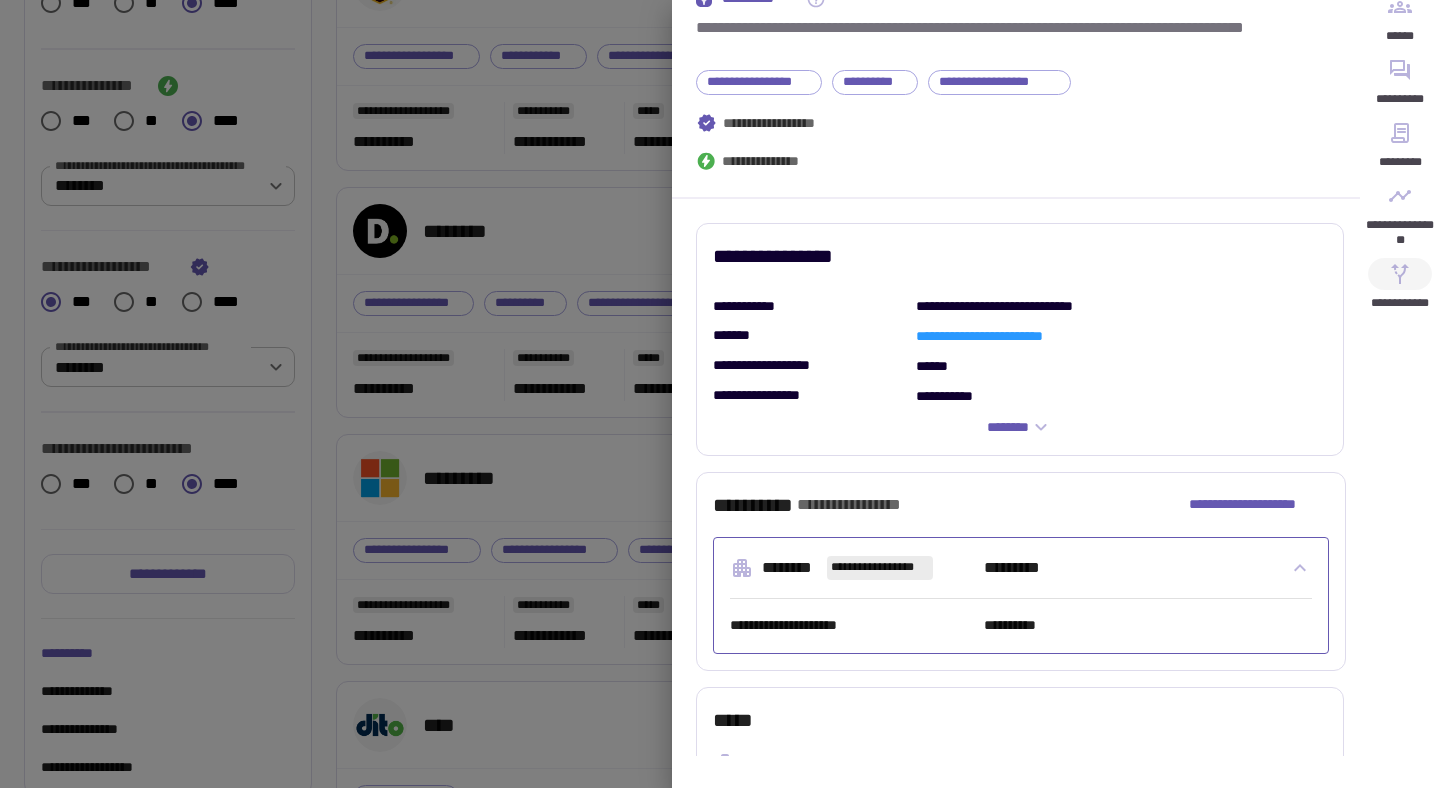 click 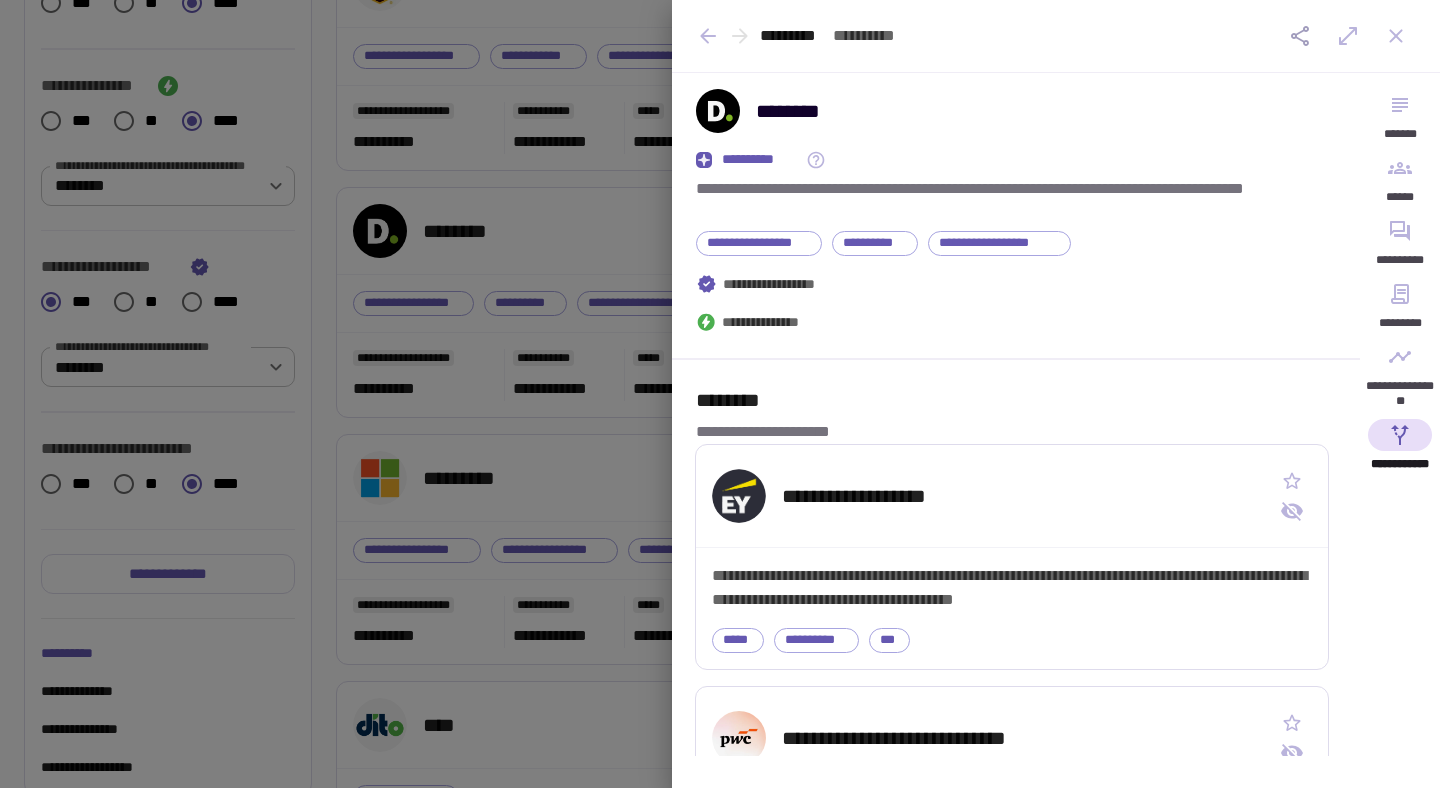 type 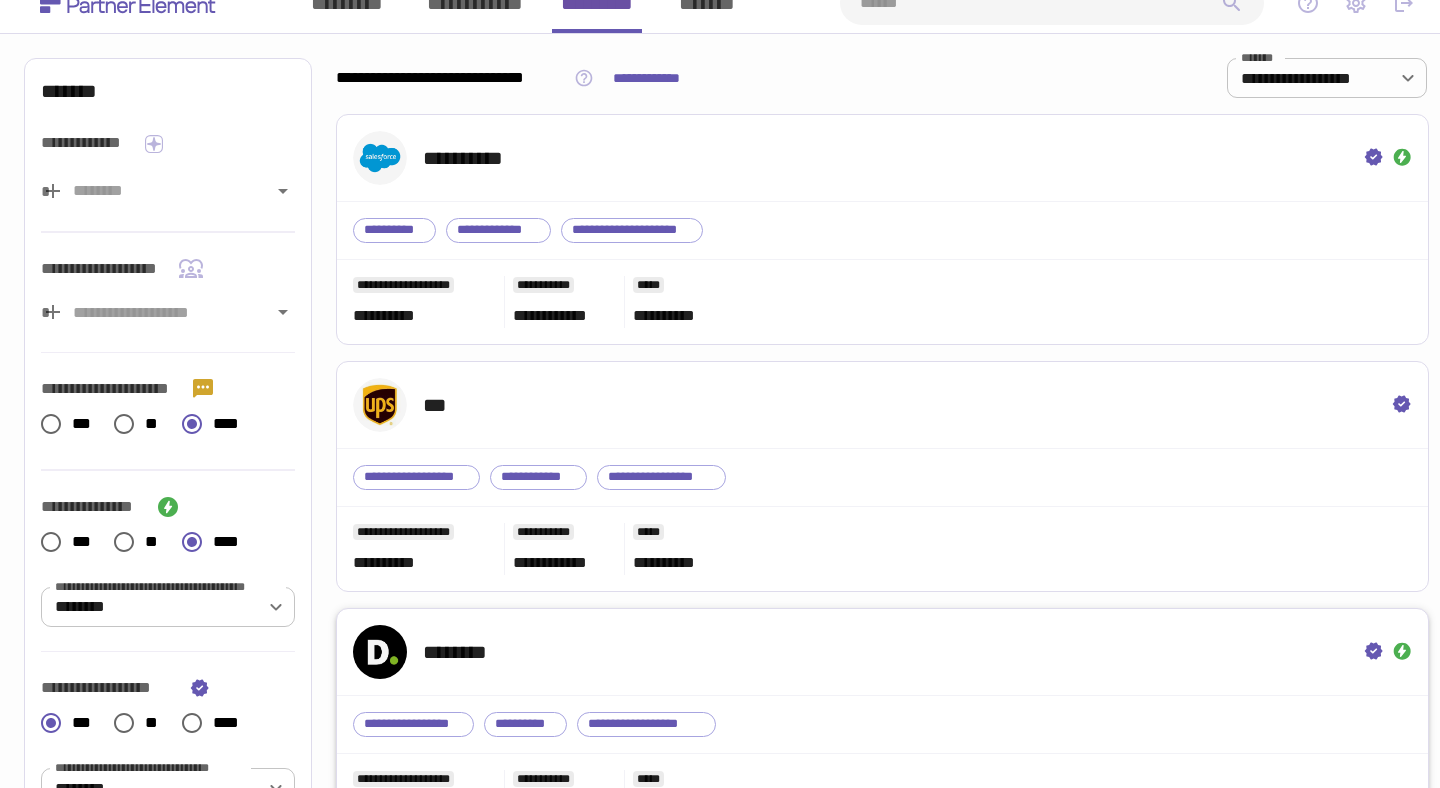 scroll, scrollTop: 0, scrollLeft: 0, axis: both 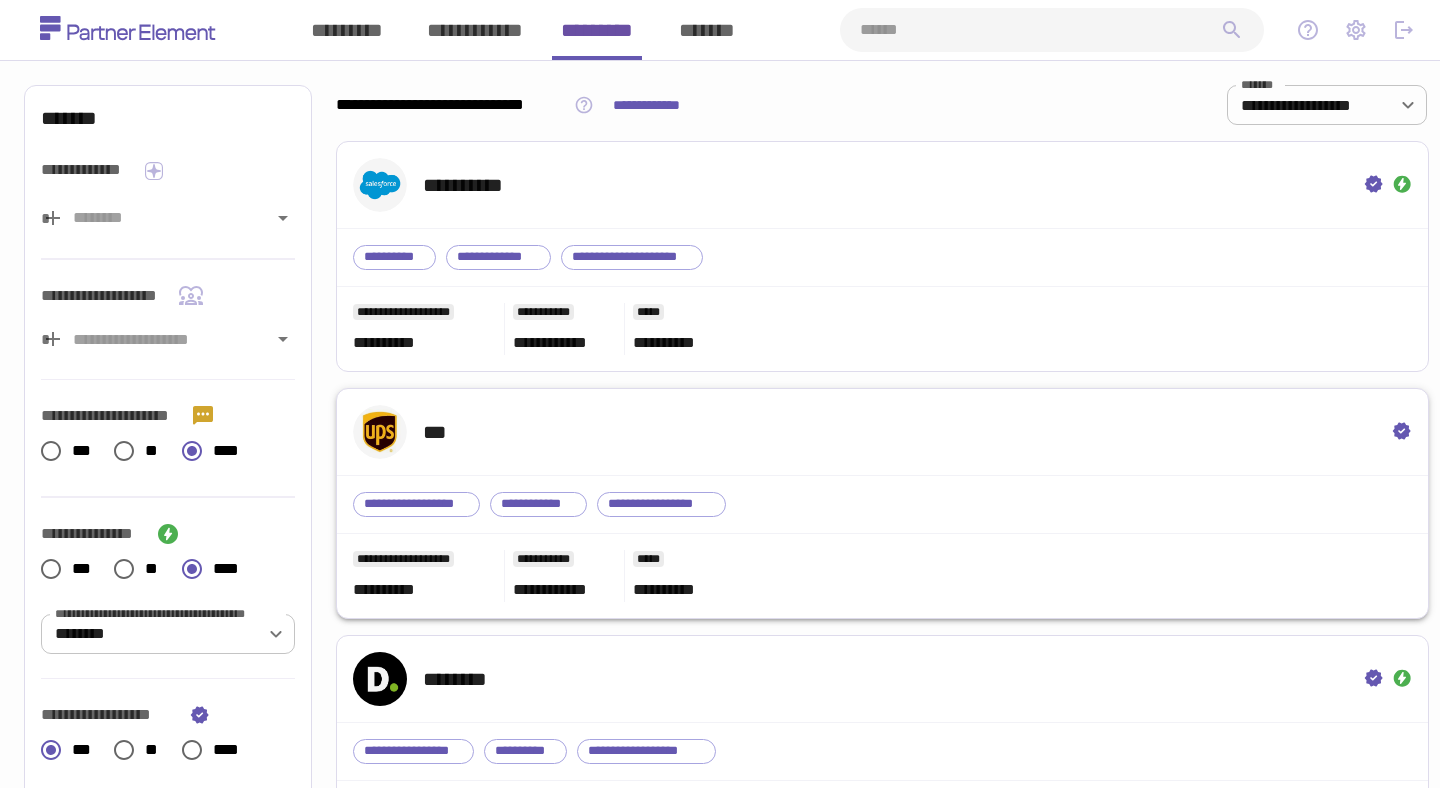 click on "***" at bounding box center [882, 432] 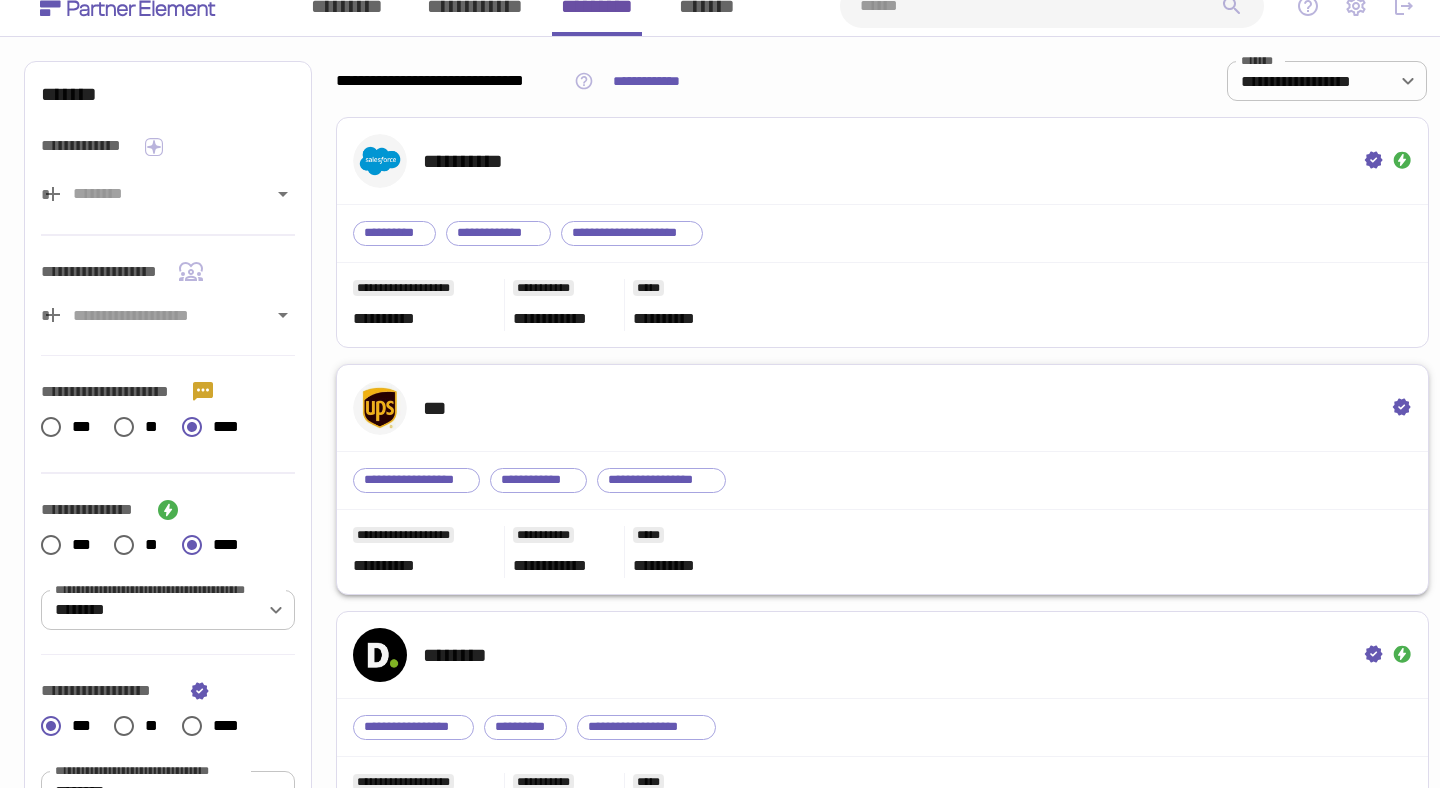 scroll, scrollTop: 0, scrollLeft: 0, axis: both 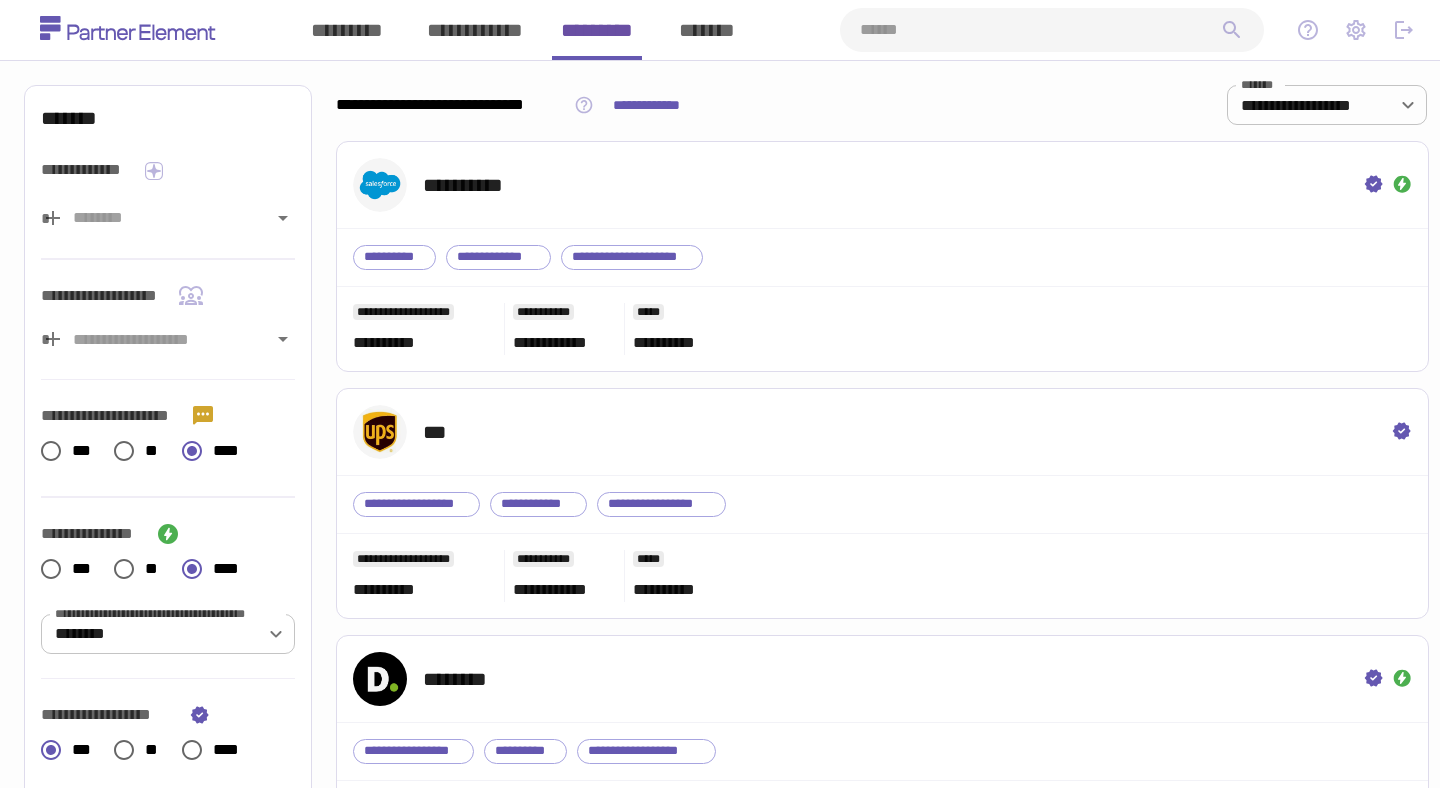click 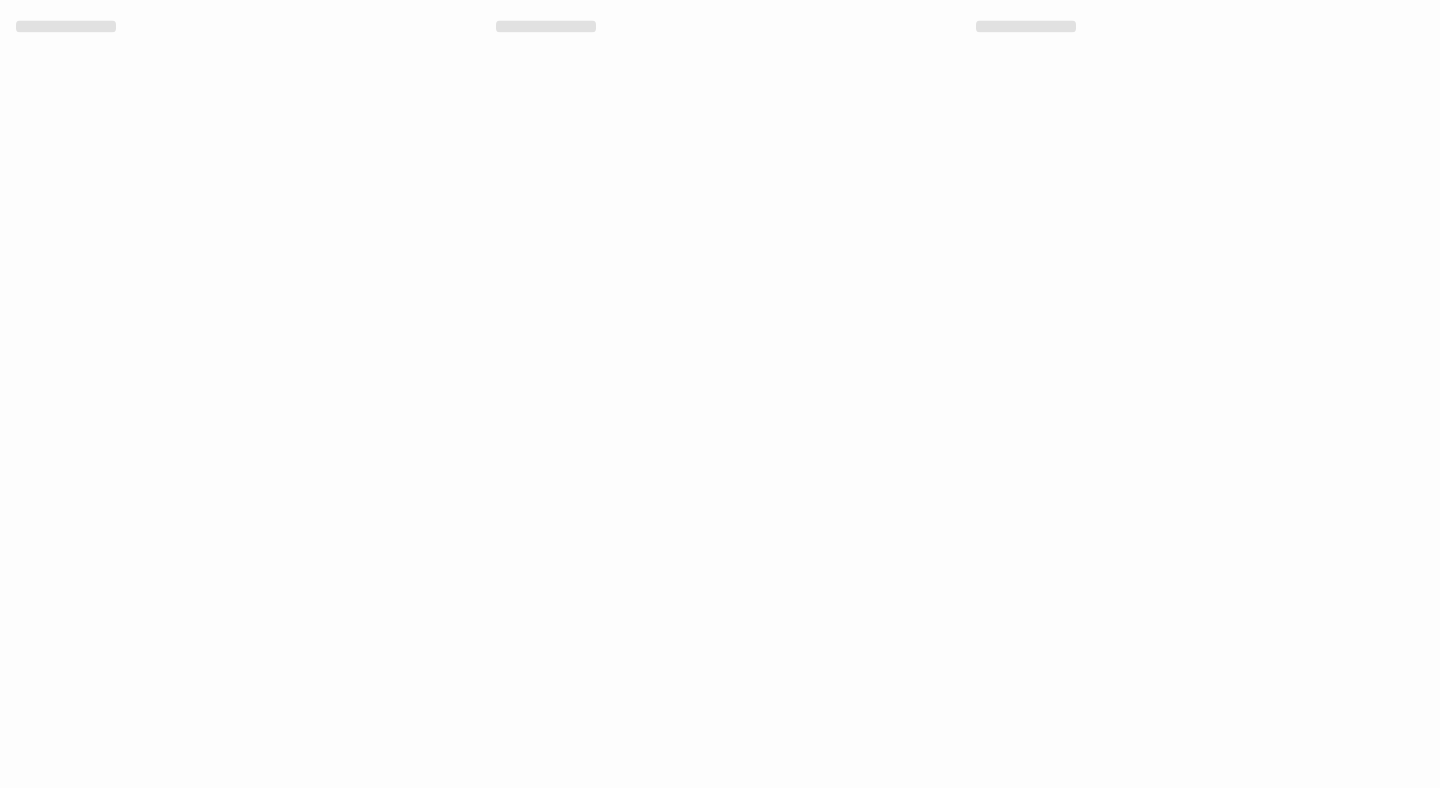 scroll, scrollTop: 0, scrollLeft: 0, axis: both 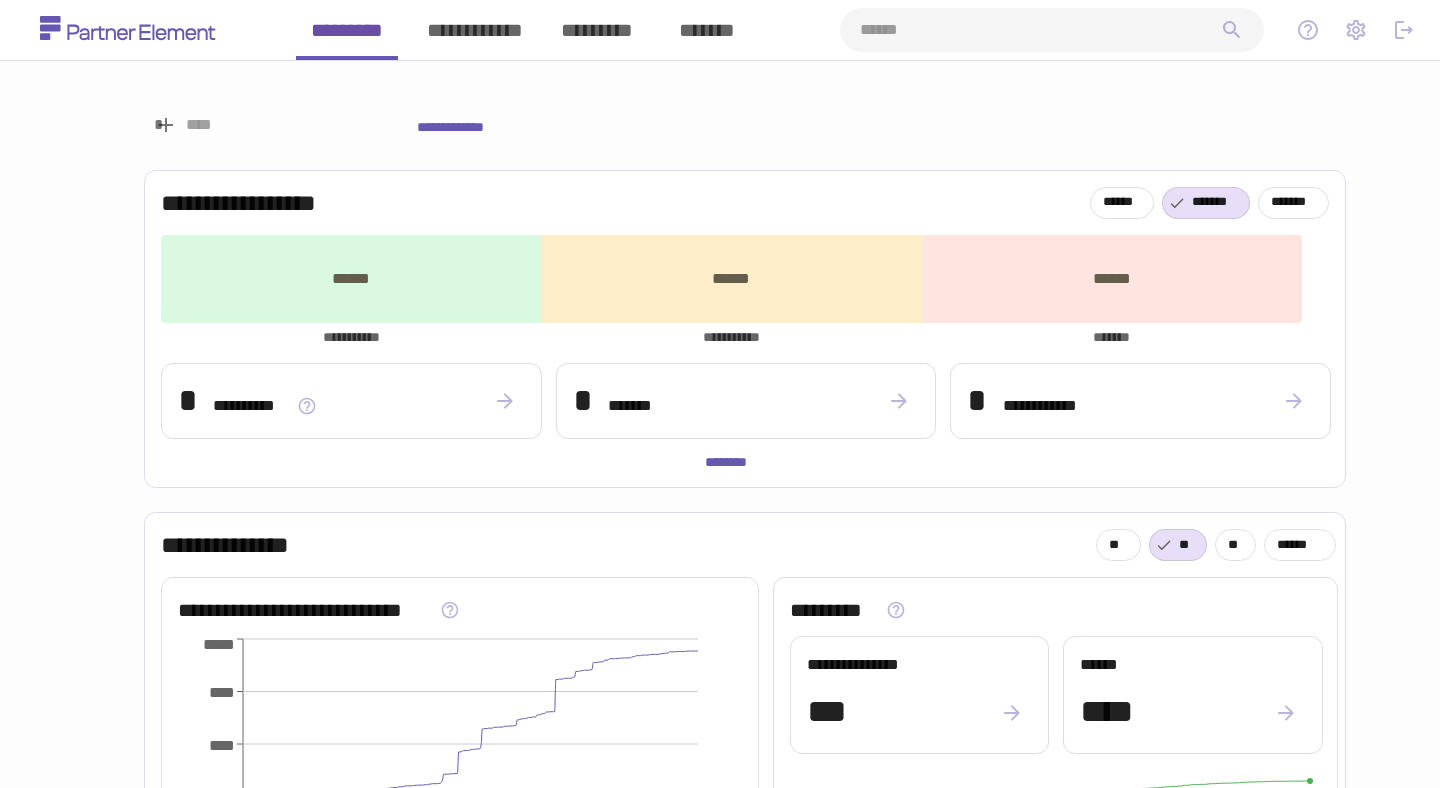 click at bounding box center [1040, 30] 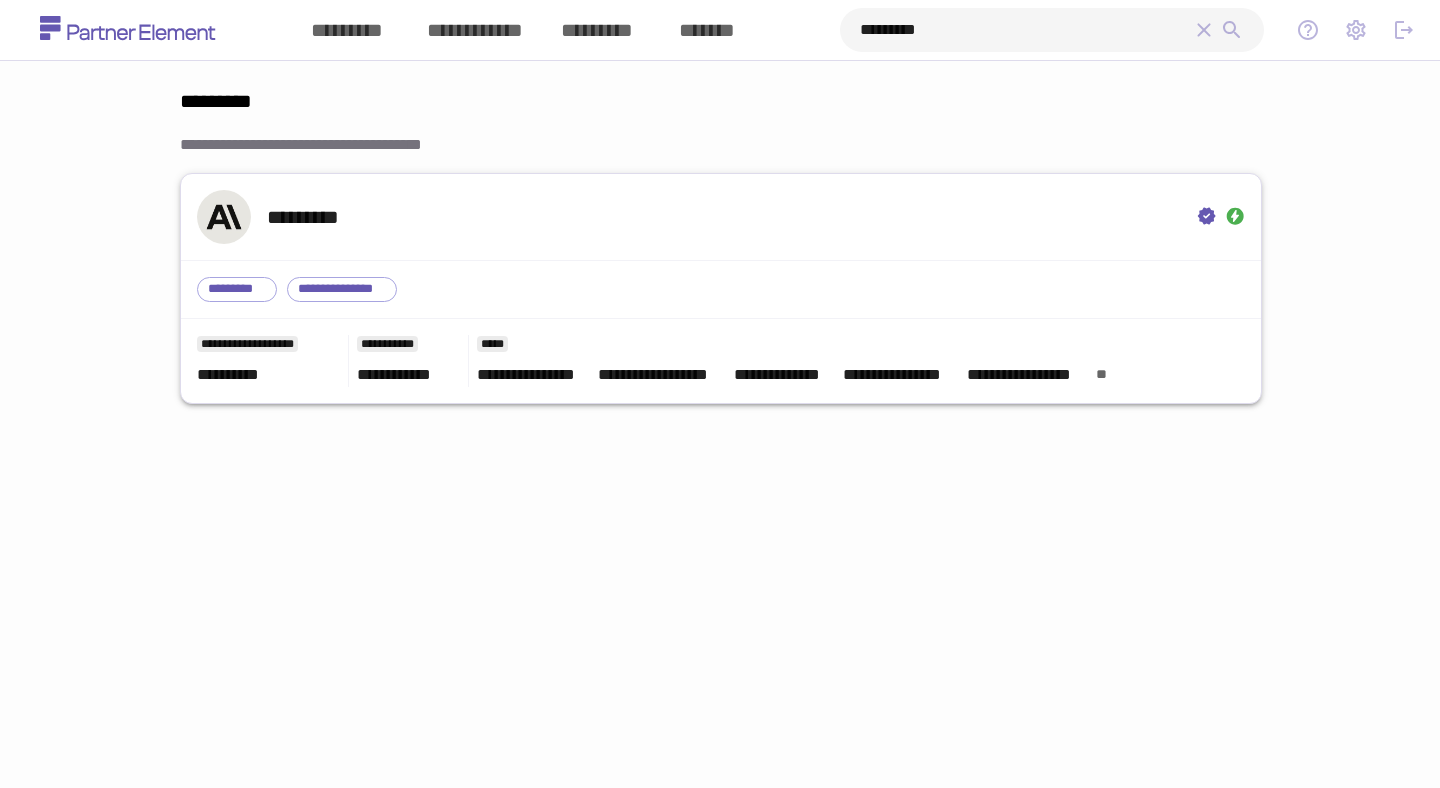 click on "*********" at bounding box center [721, 217] 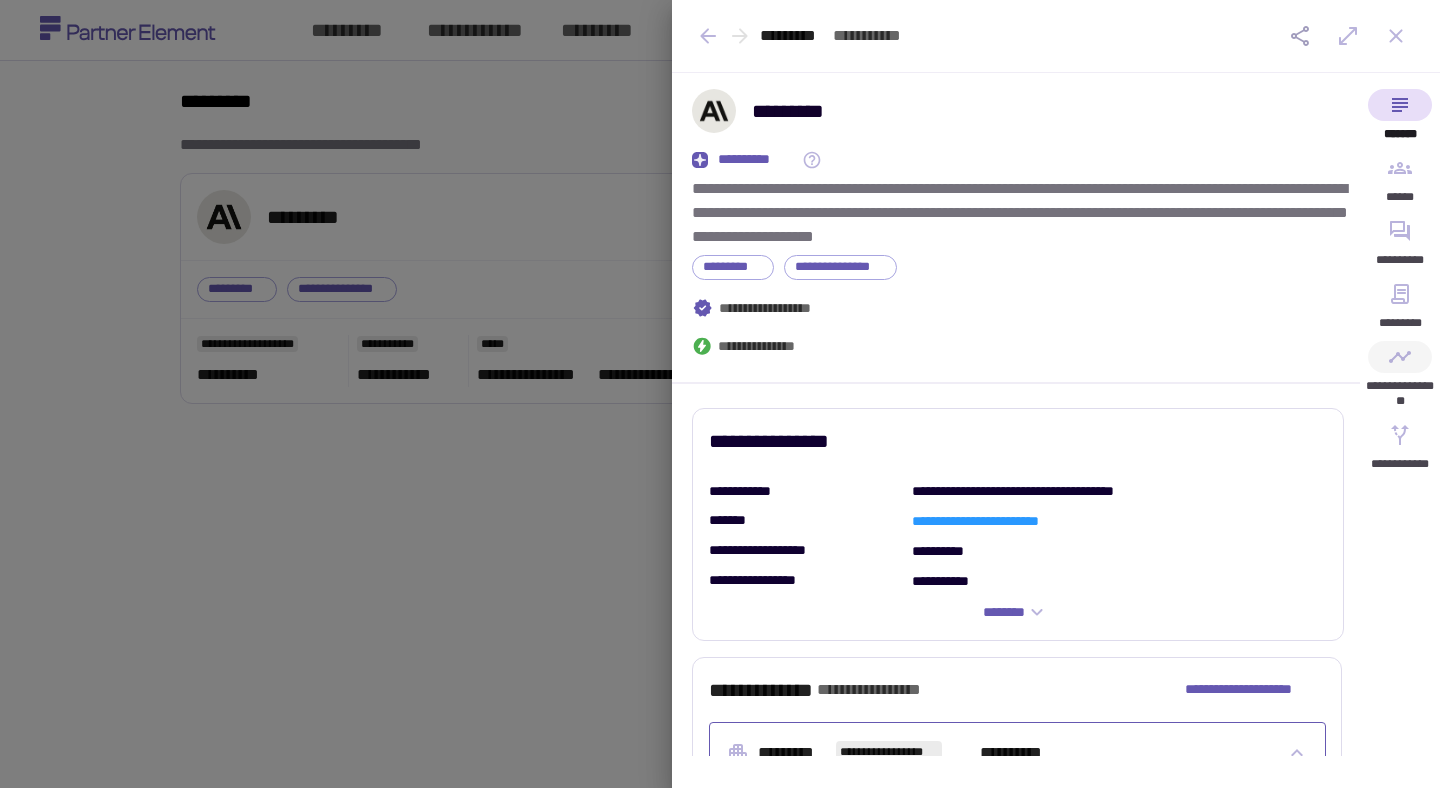 click 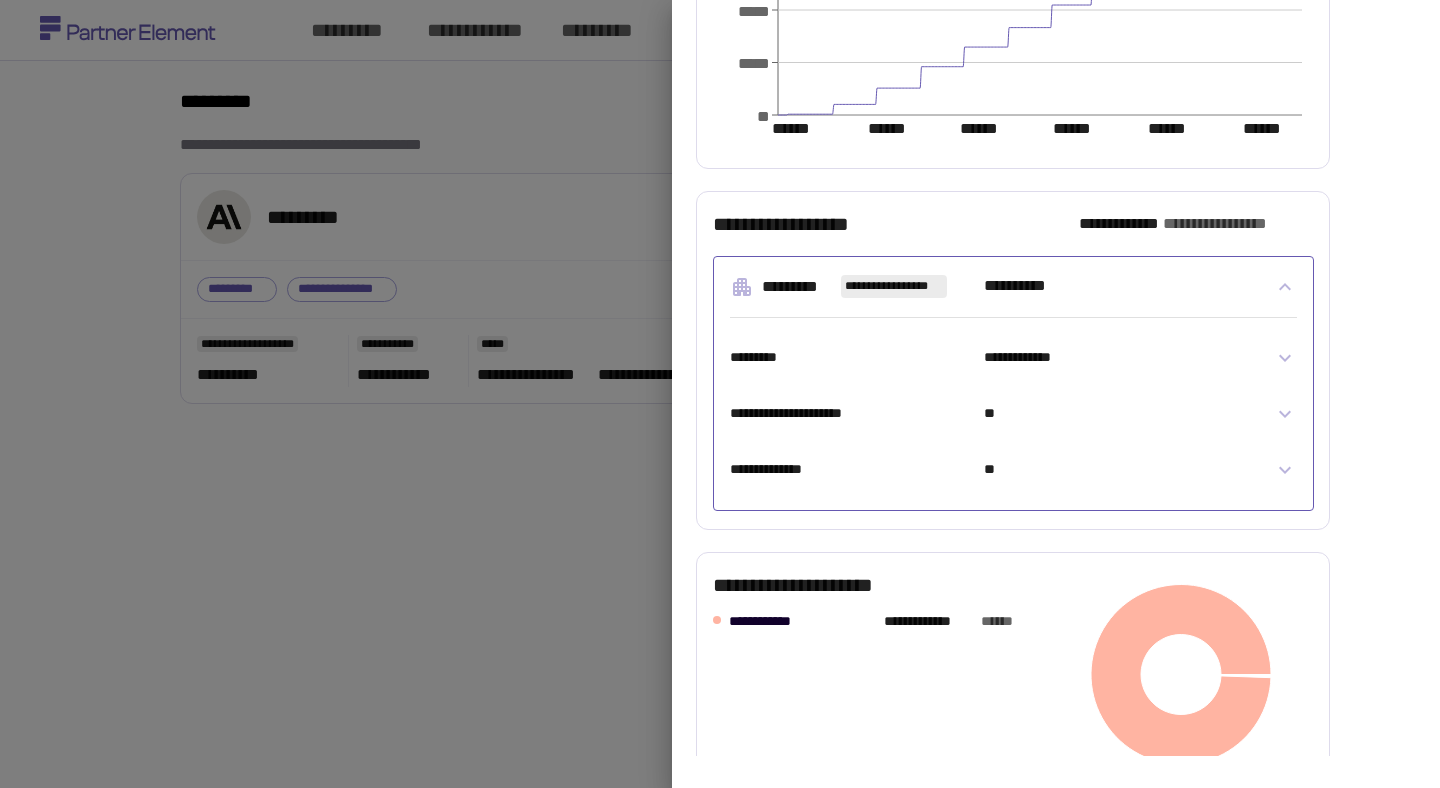 scroll, scrollTop: 643, scrollLeft: 0, axis: vertical 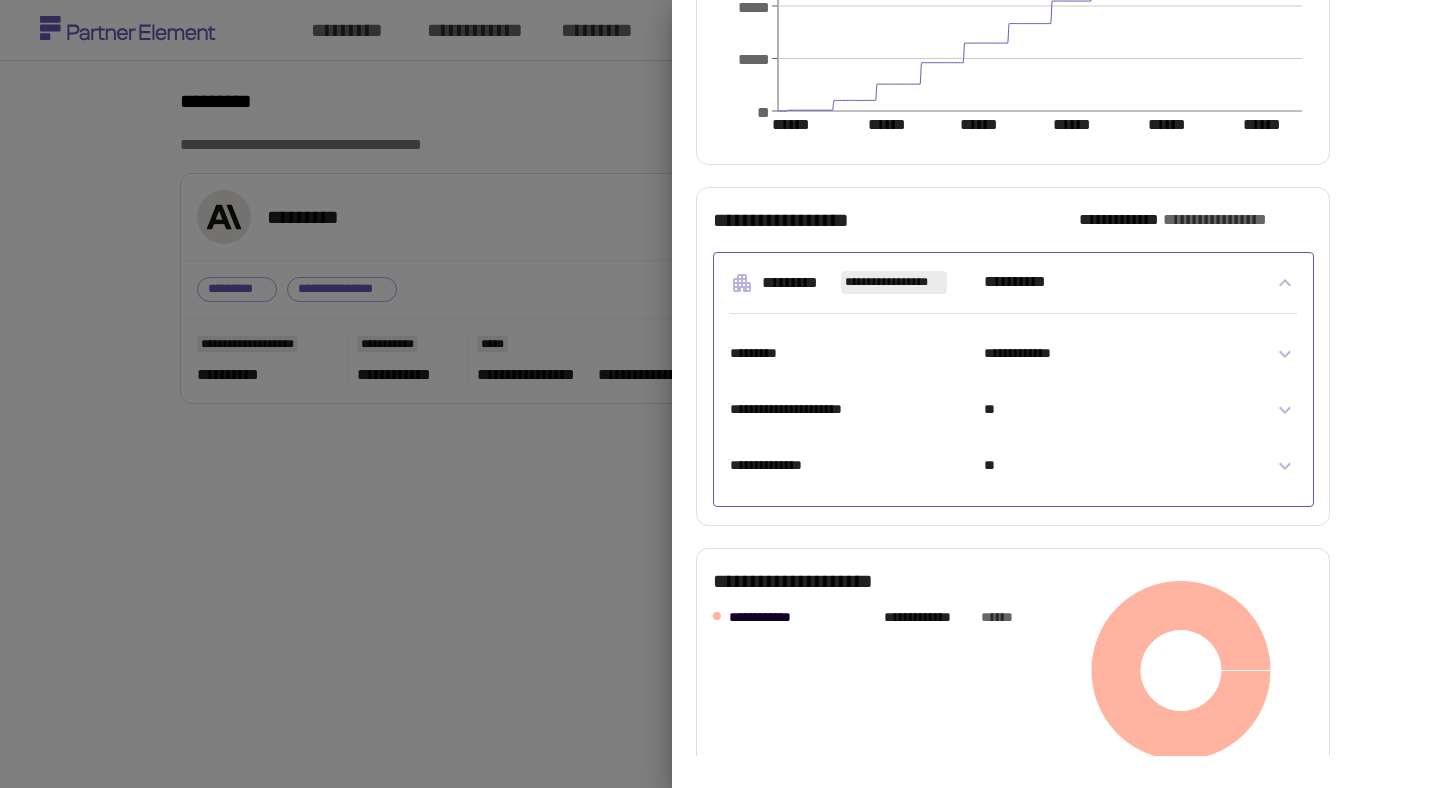 click 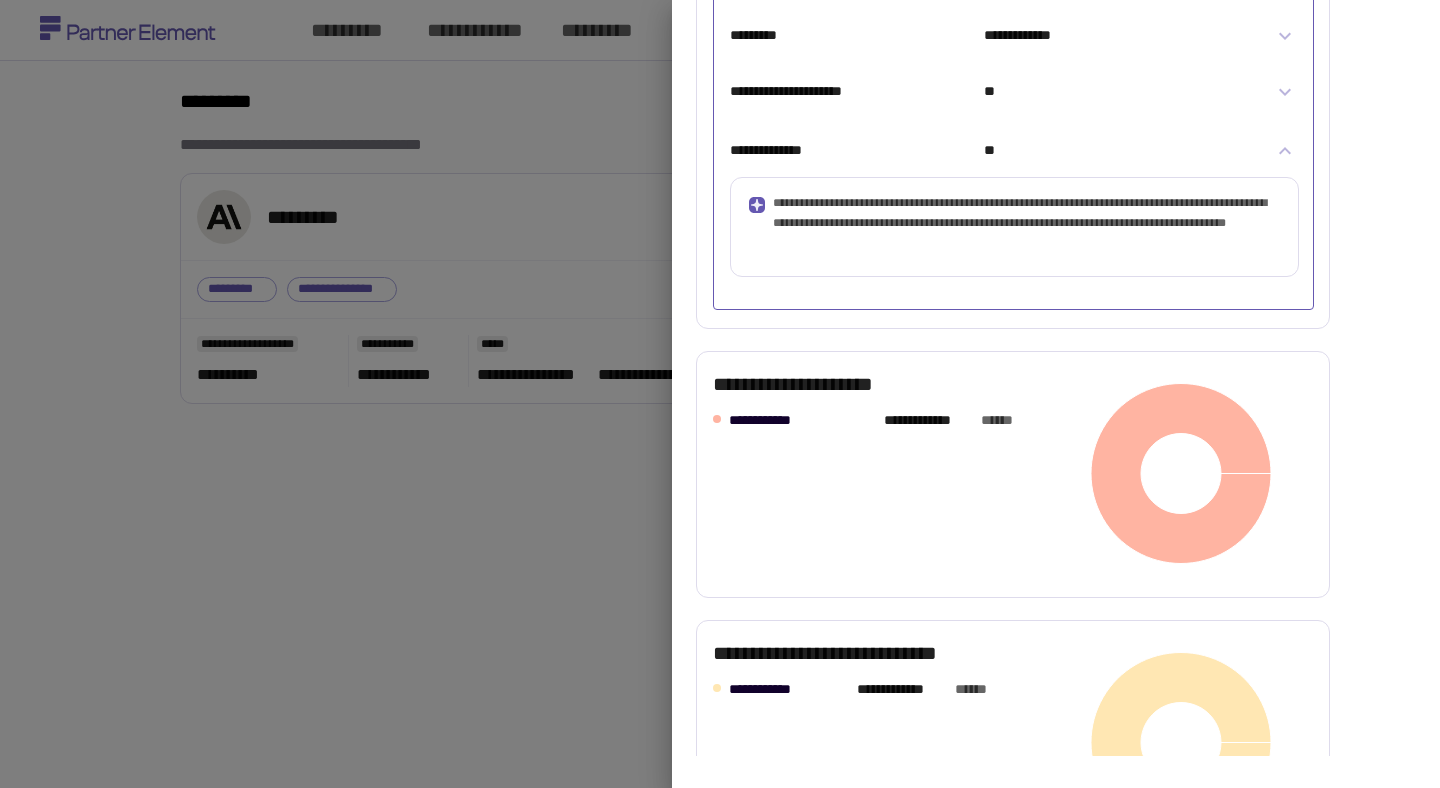 scroll, scrollTop: 963, scrollLeft: 0, axis: vertical 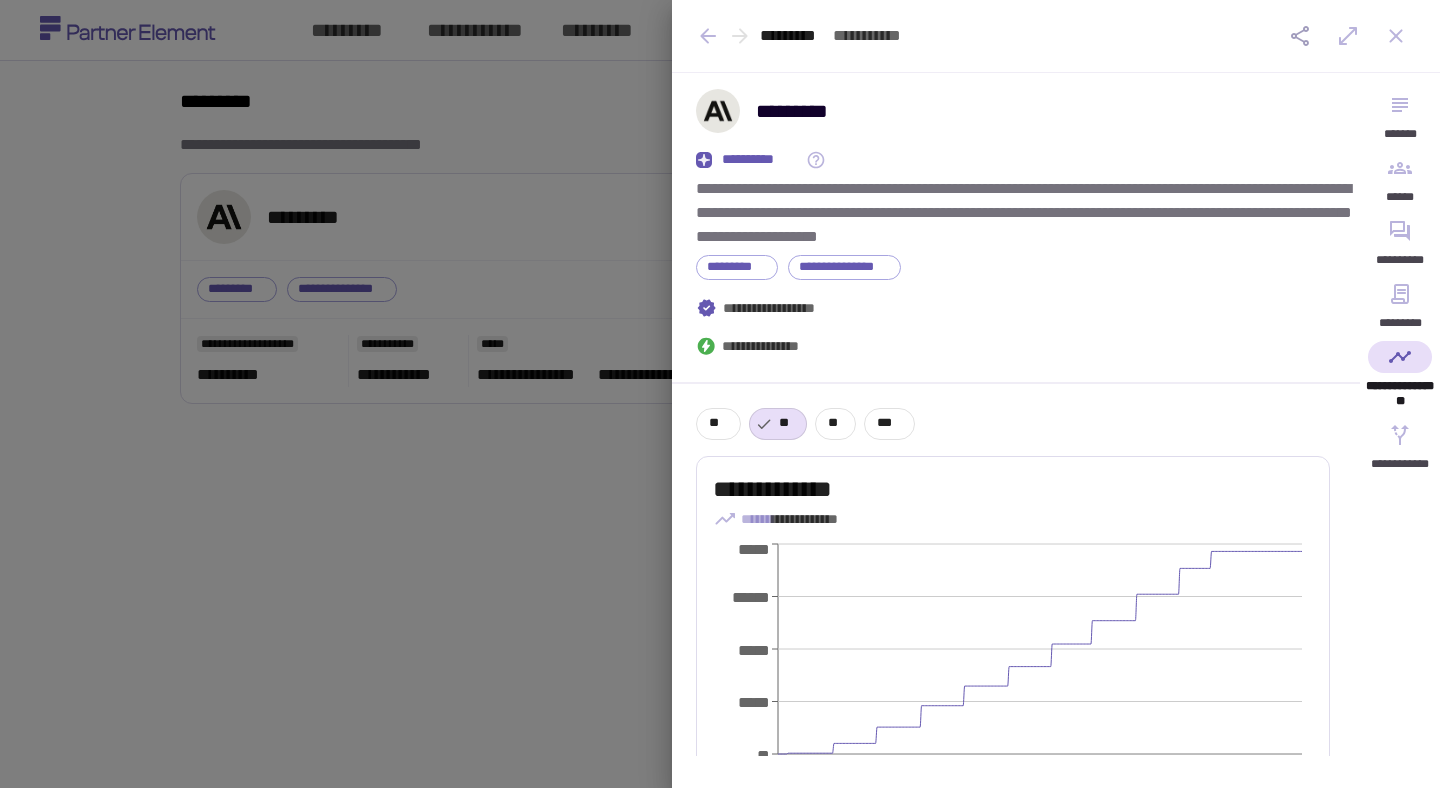 click at bounding box center (720, 394) 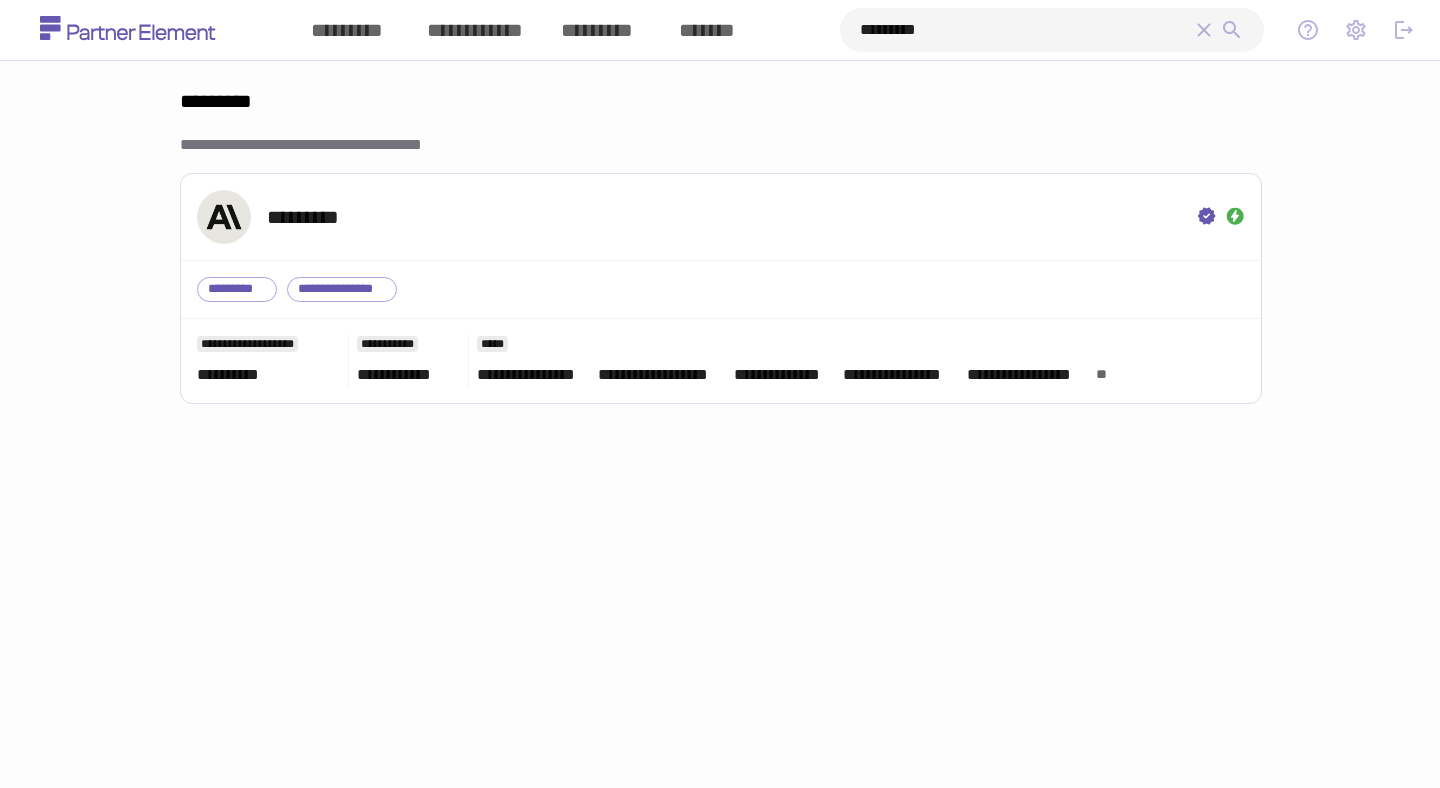 click on "*********" at bounding box center [1026, 30] 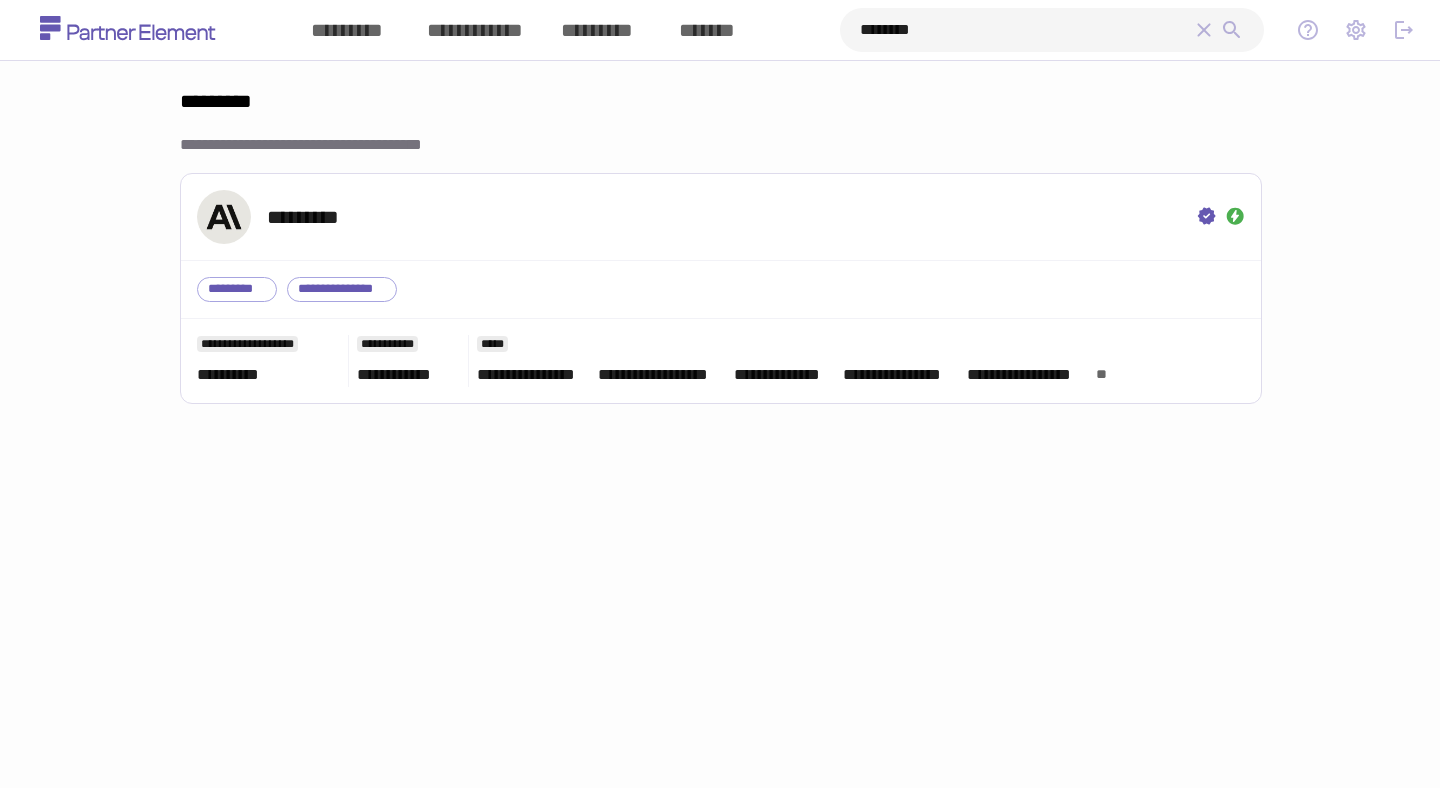 type on "********" 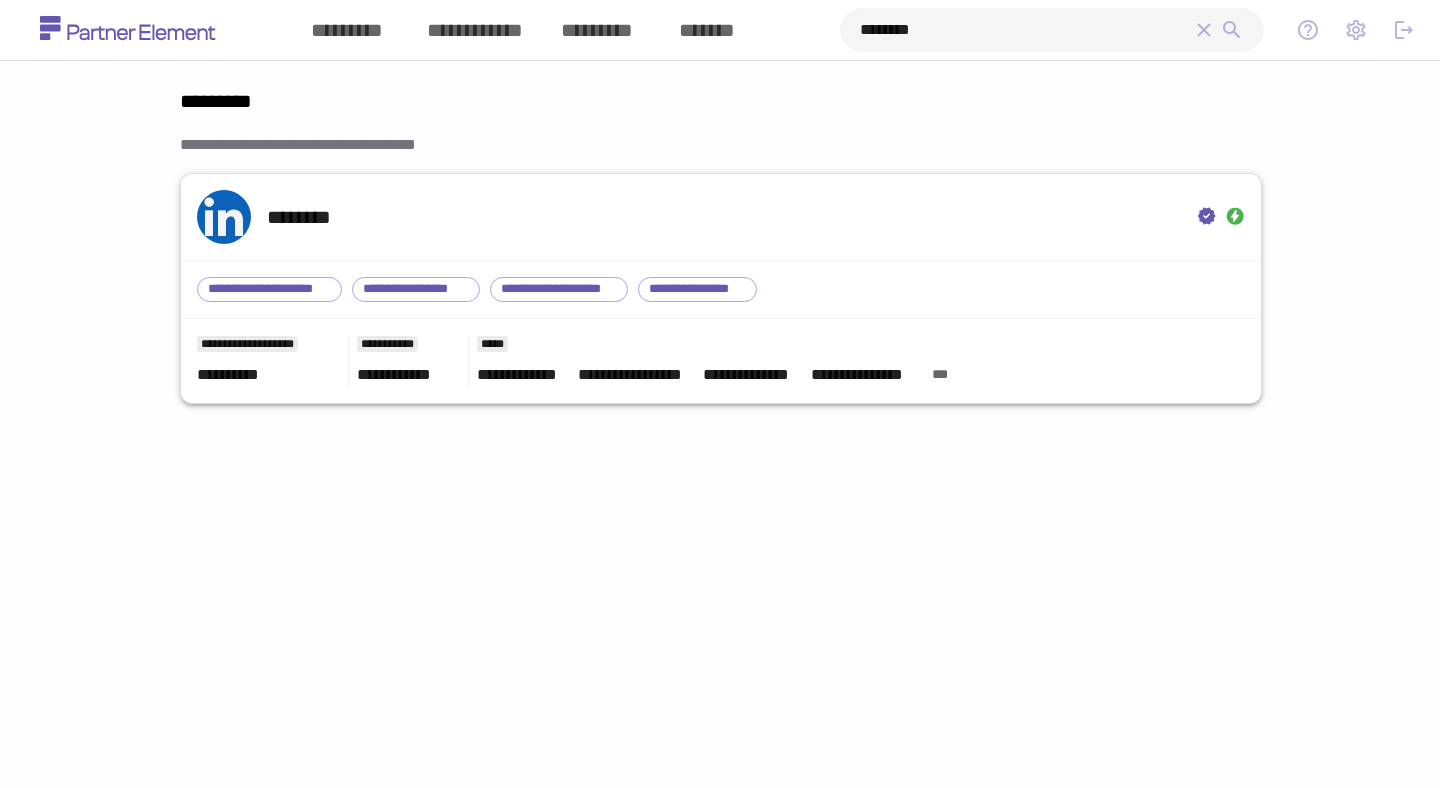 click on "********" at bounding box center (721, 217) 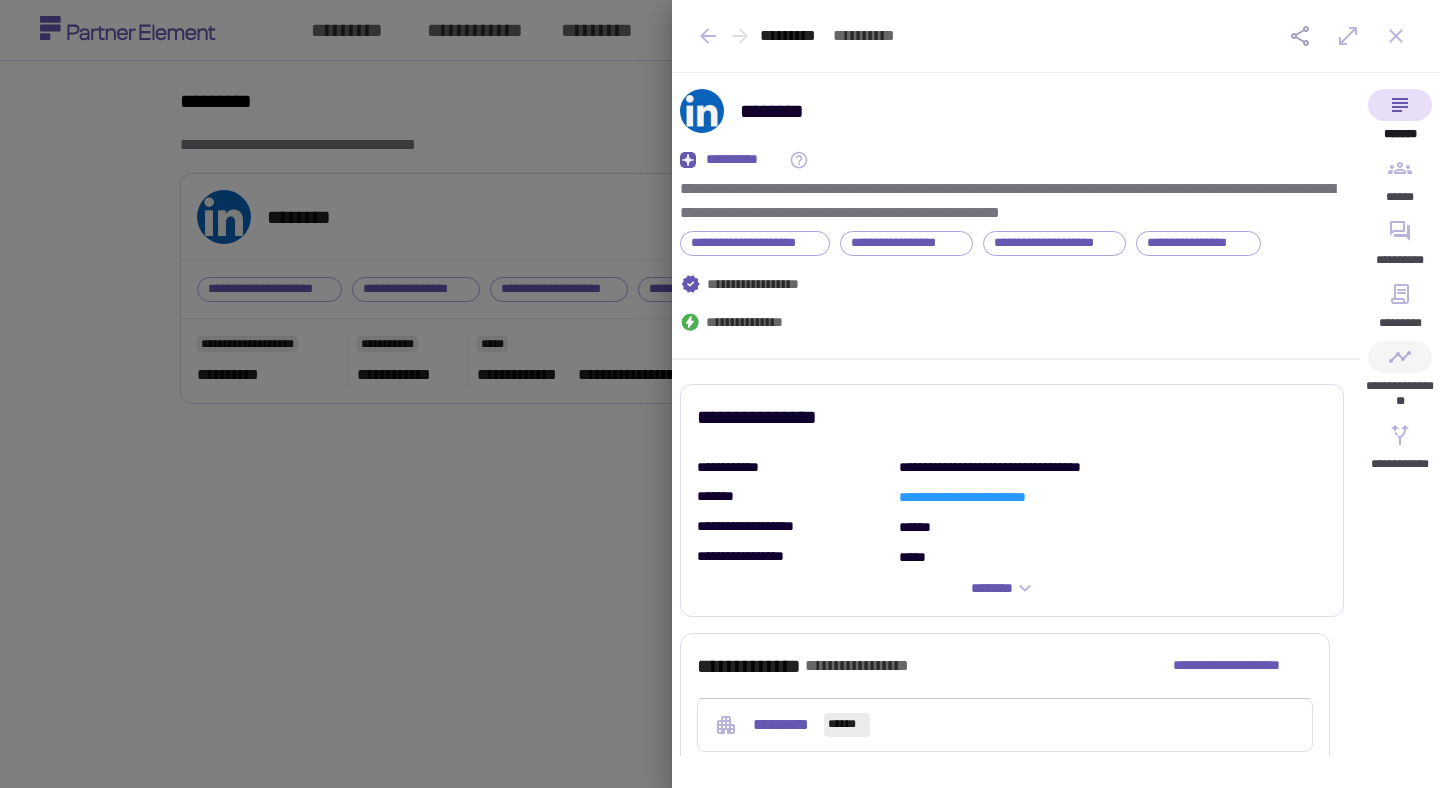 click 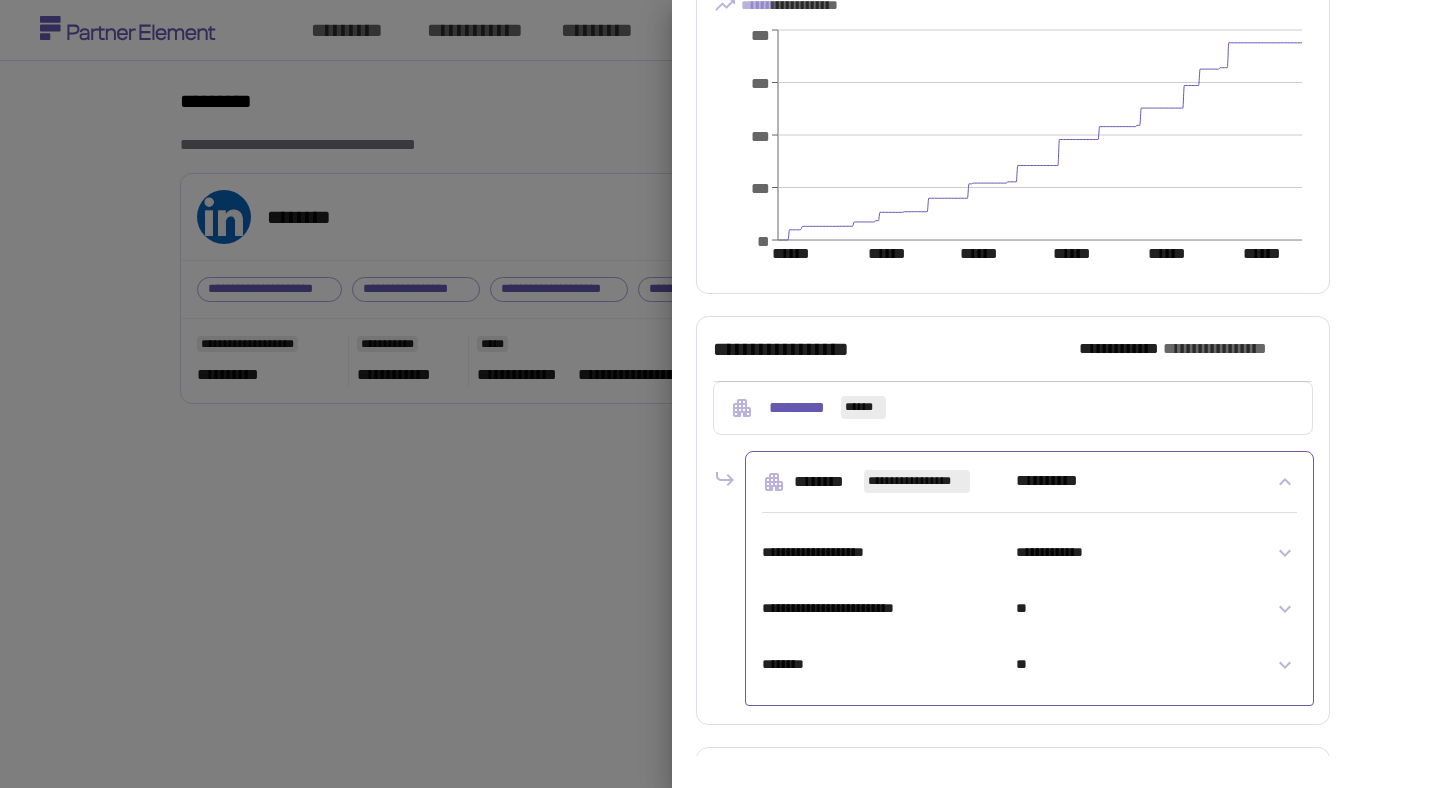 scroll, scrollTop: 573, scrollLeft: 0, axis: vertical 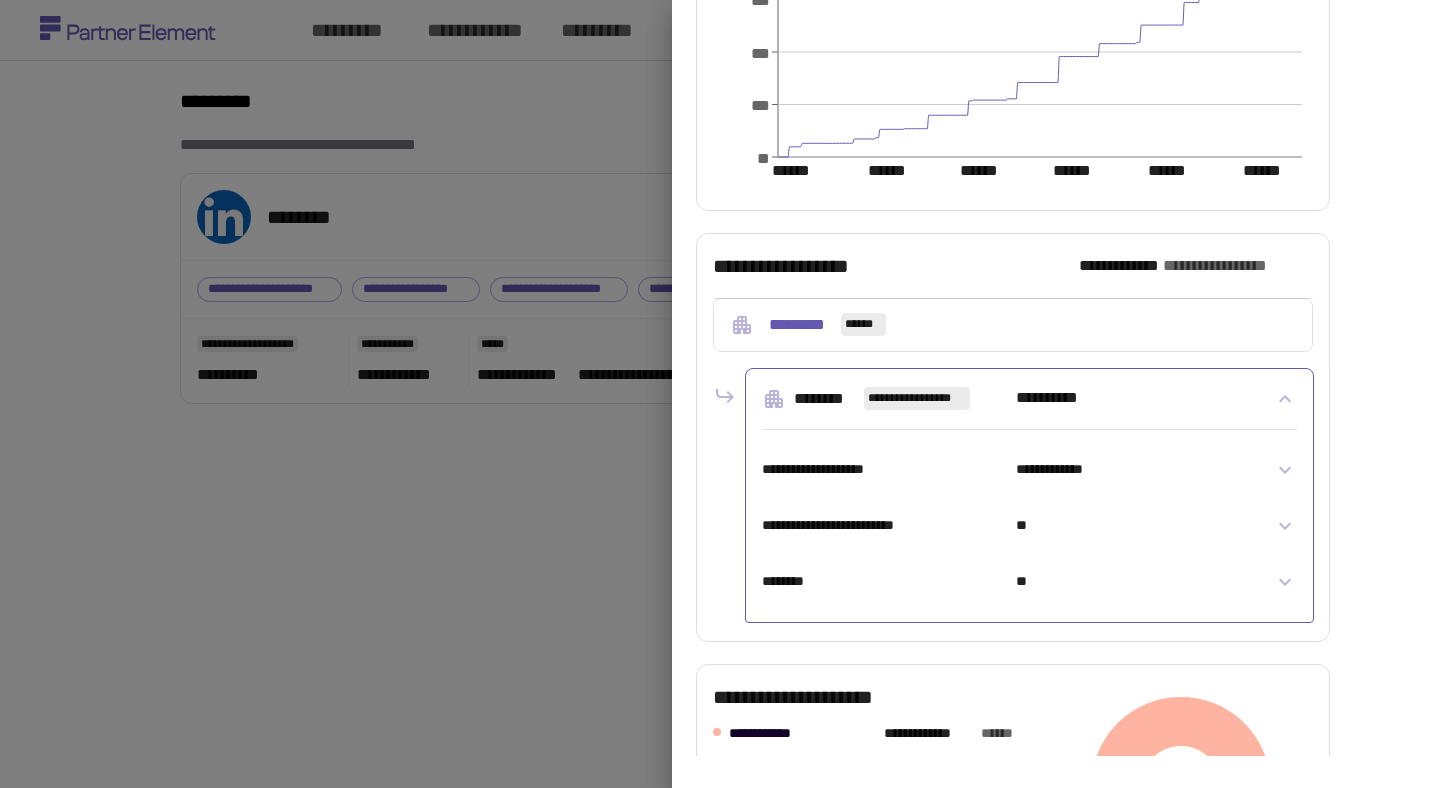 click 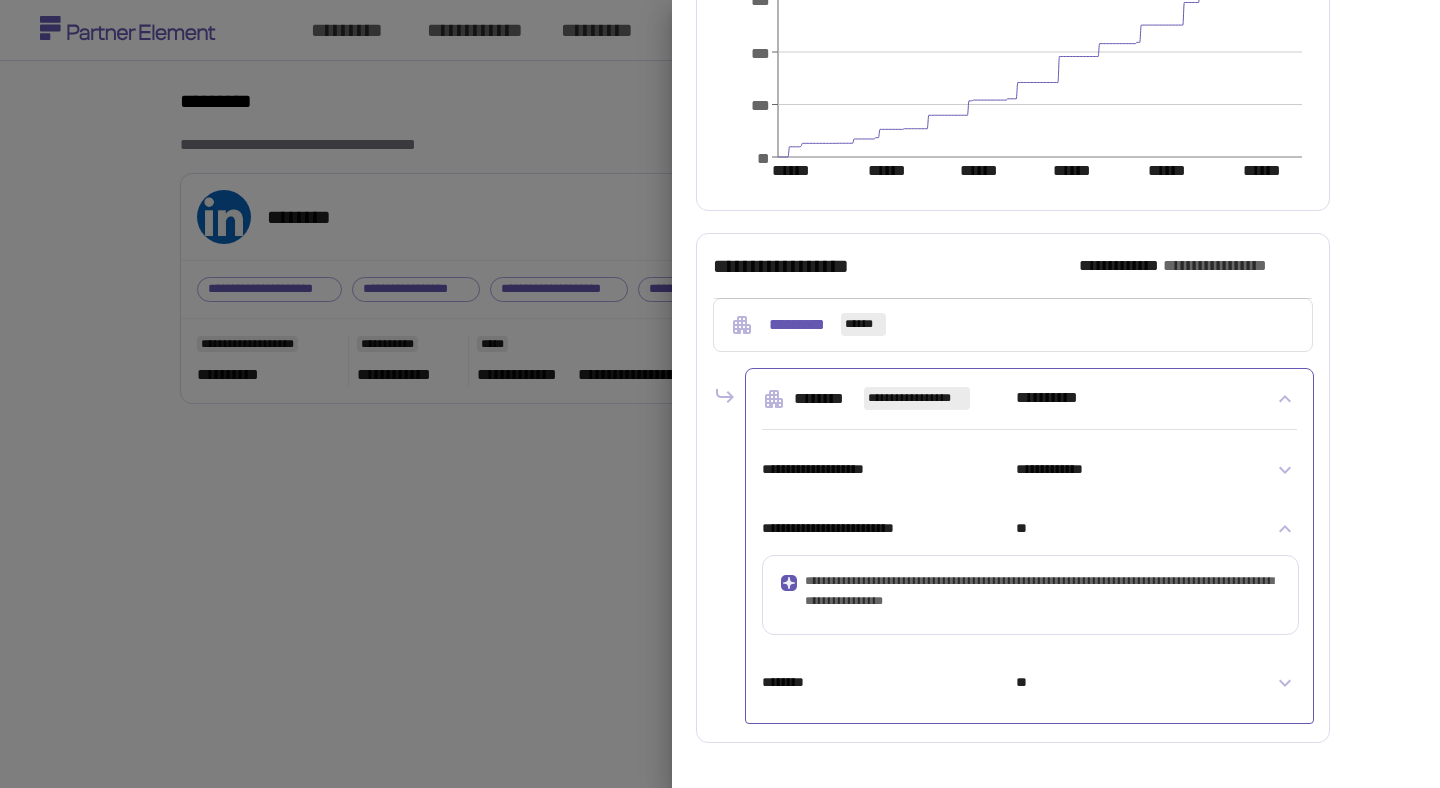 drag, startPoint x: 957, startPoint y: 530, endPoint x: 774, endPoint y: 535, distance: 183.0683 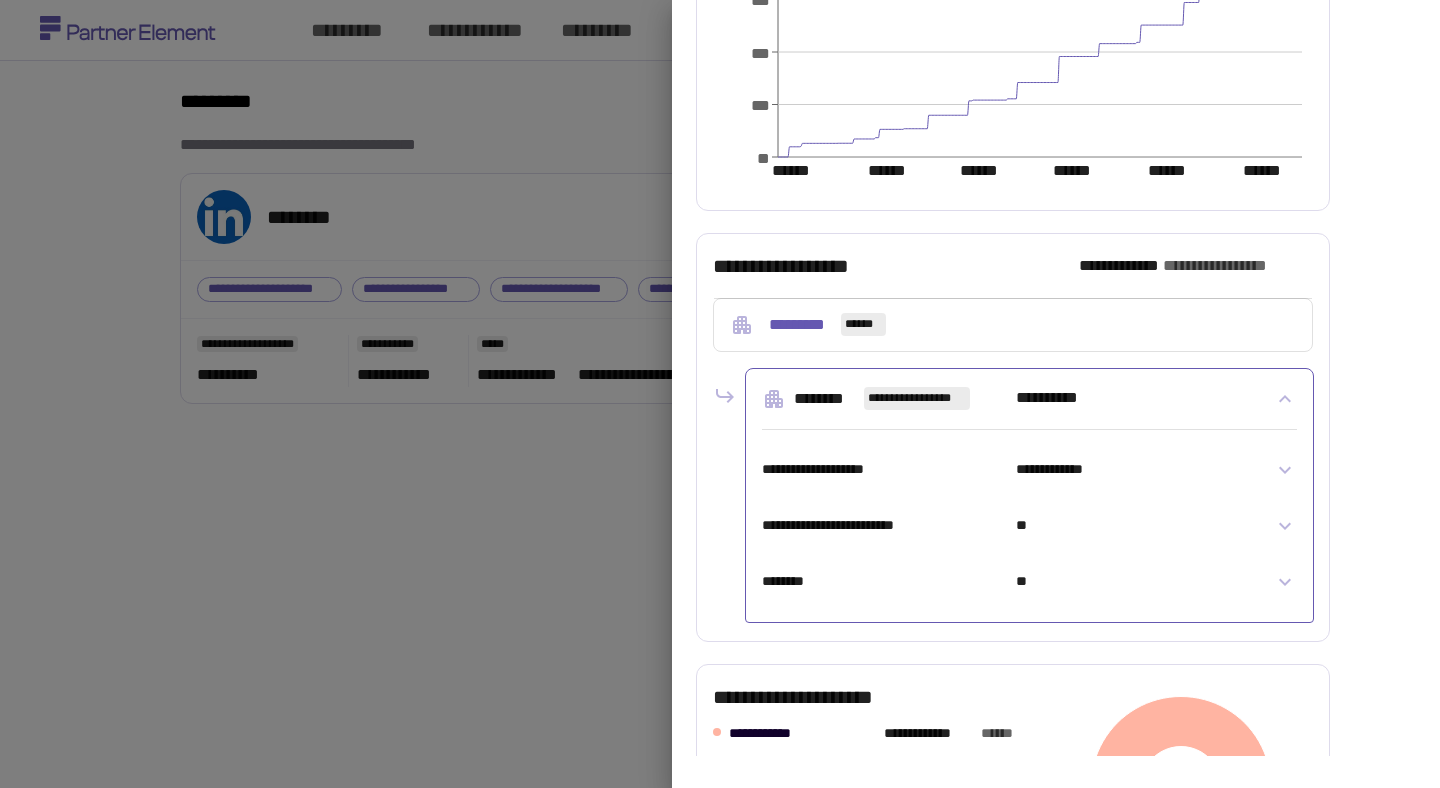 drag, startPoint x: 765, startPoint y: 531, endPoint x: 862, endPoint y: 527, distance: 97.082436 